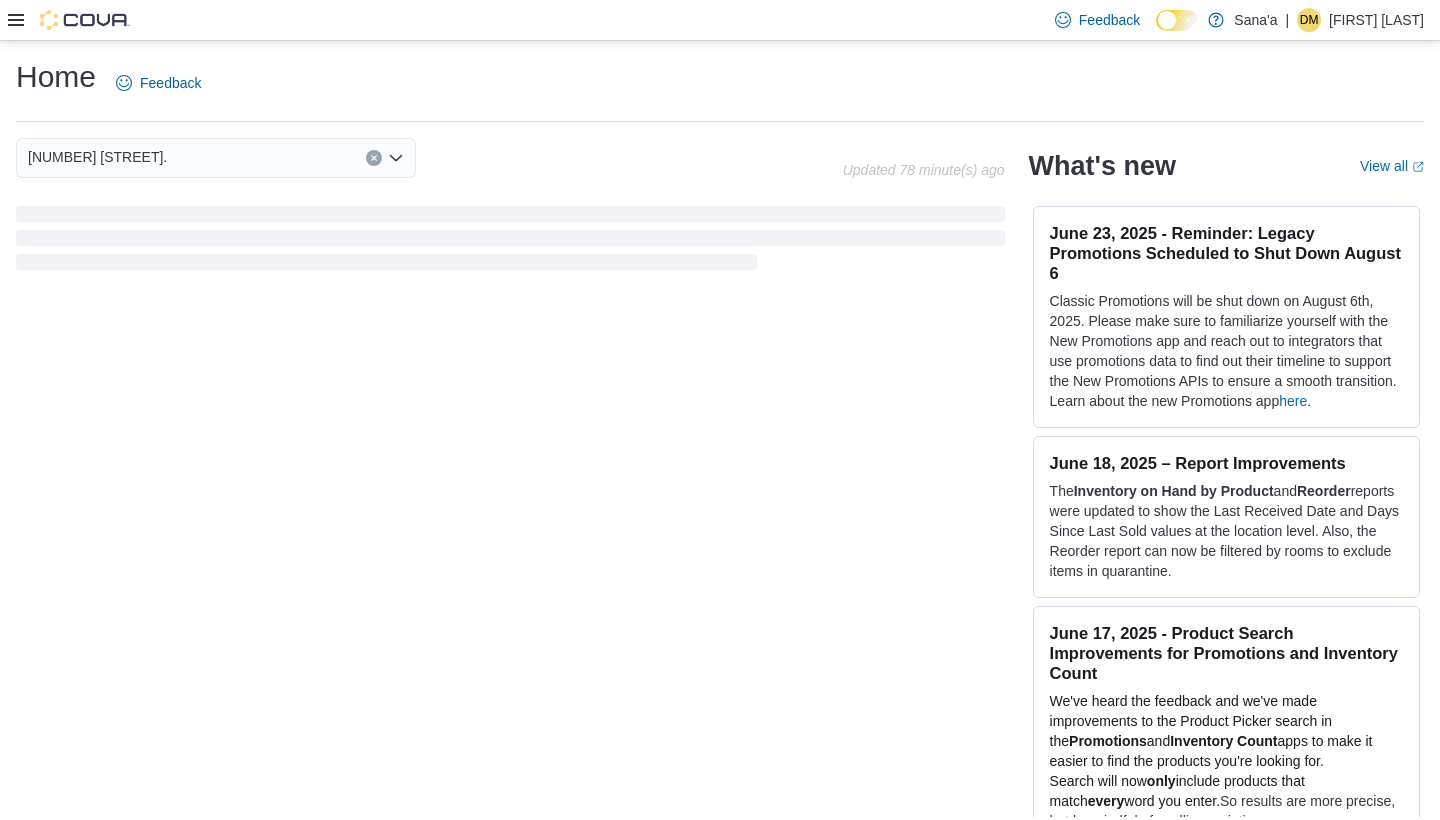 scroll, scrollTop: 0, scrollLeft: 0, axis: both 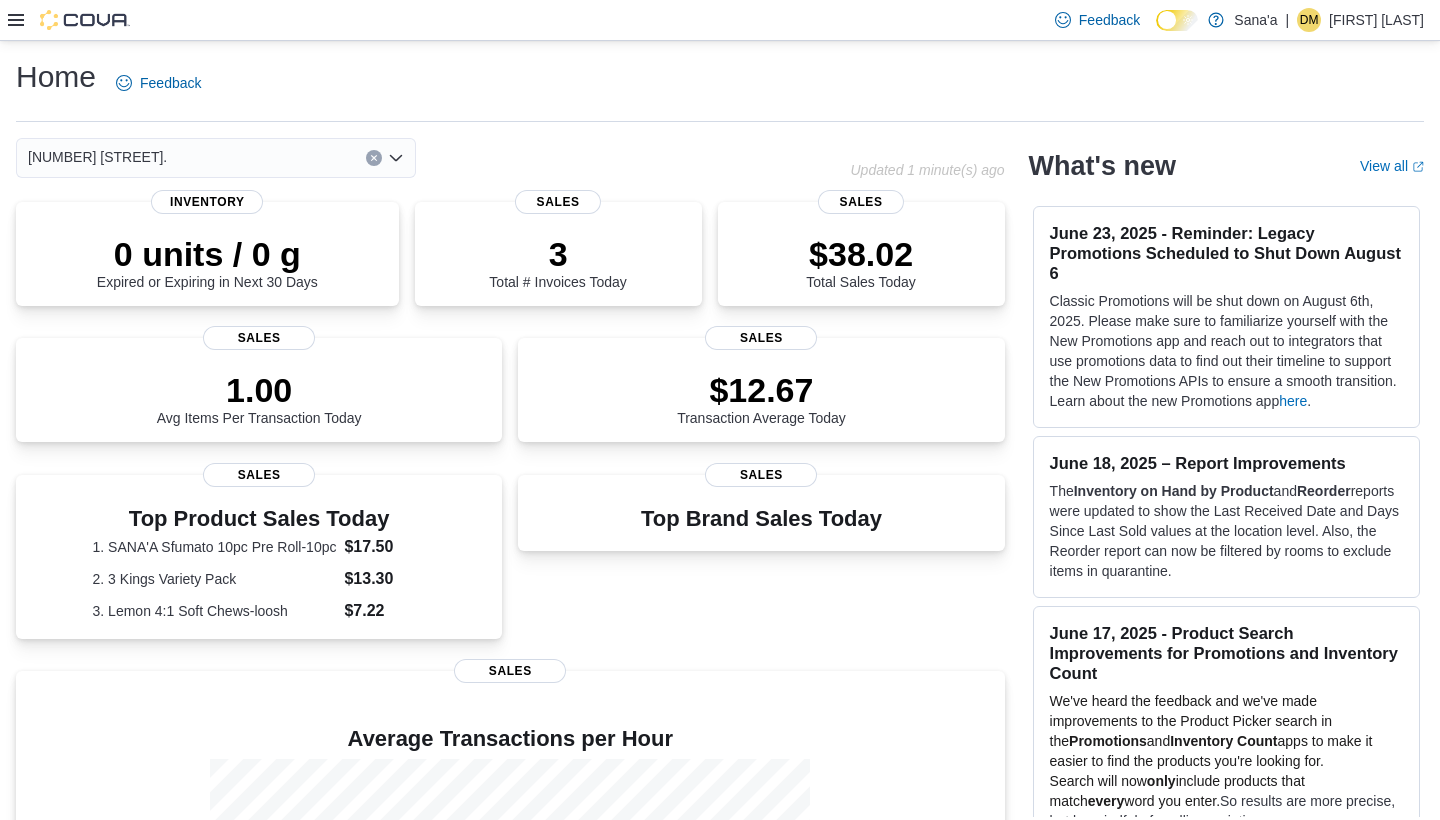 click 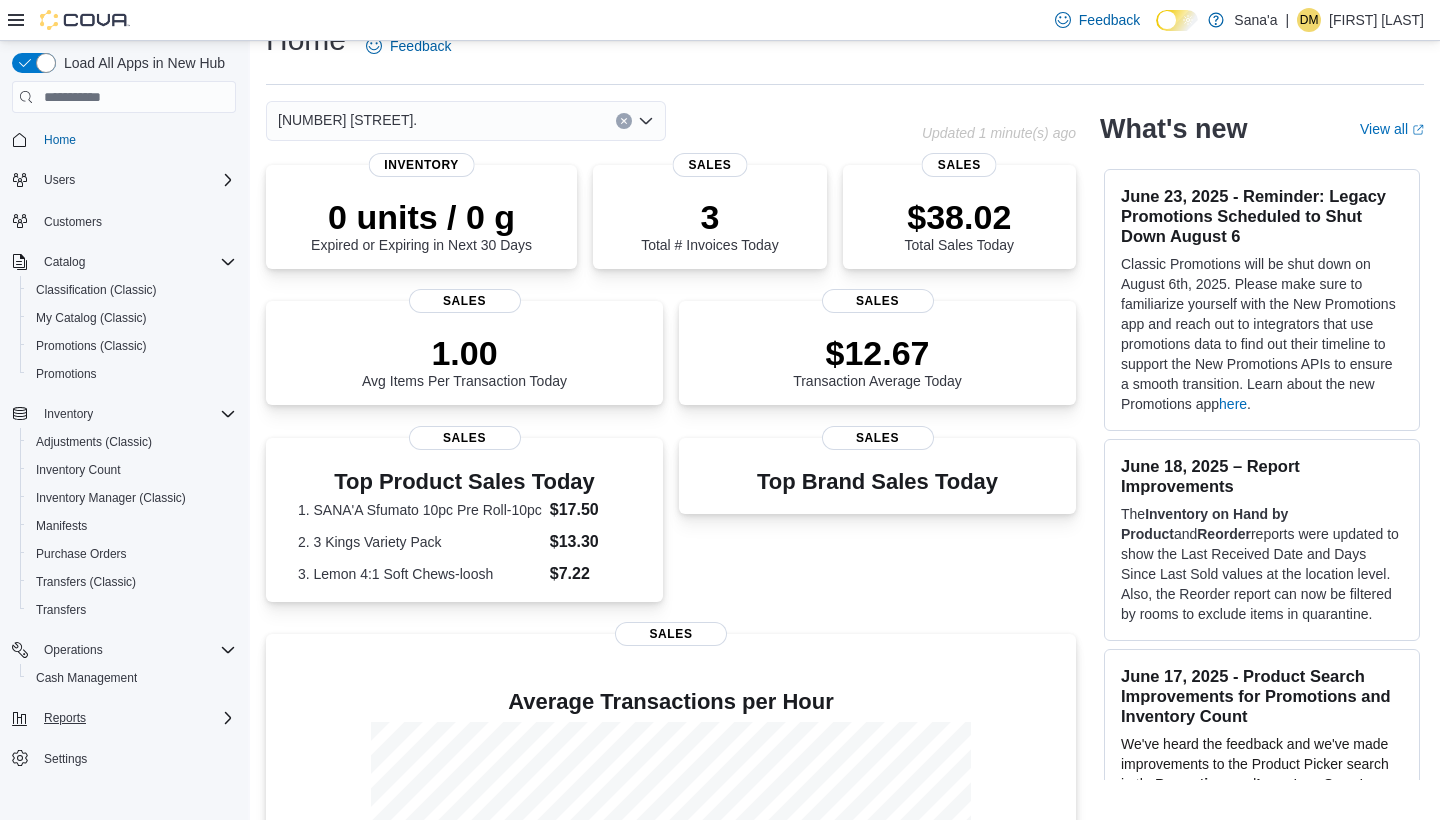 scroll, scrollTop: 40, scrollLeft: 0, axis: vertical 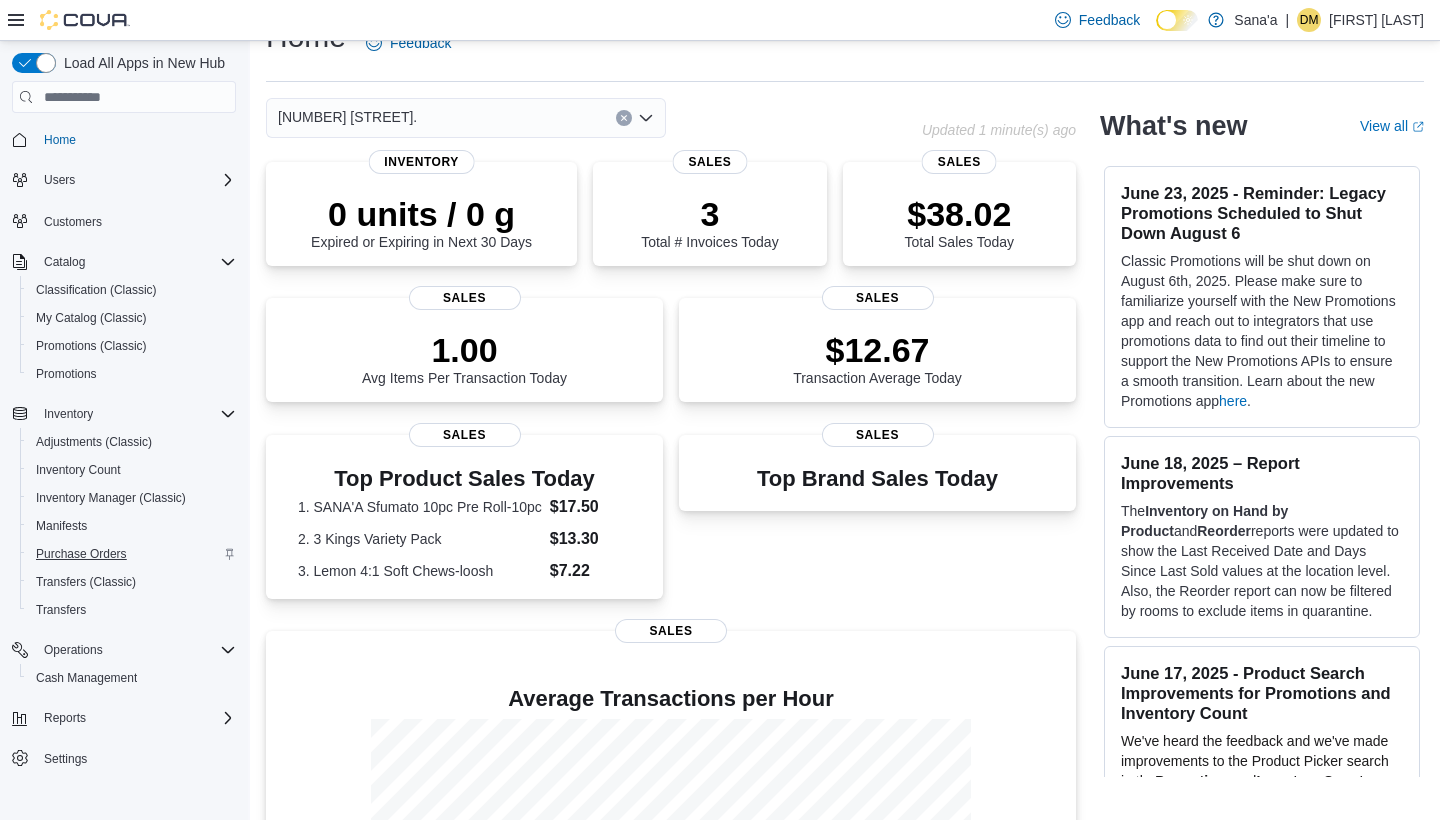 click on "Purchase Orders" at bounding box center [81, 554] 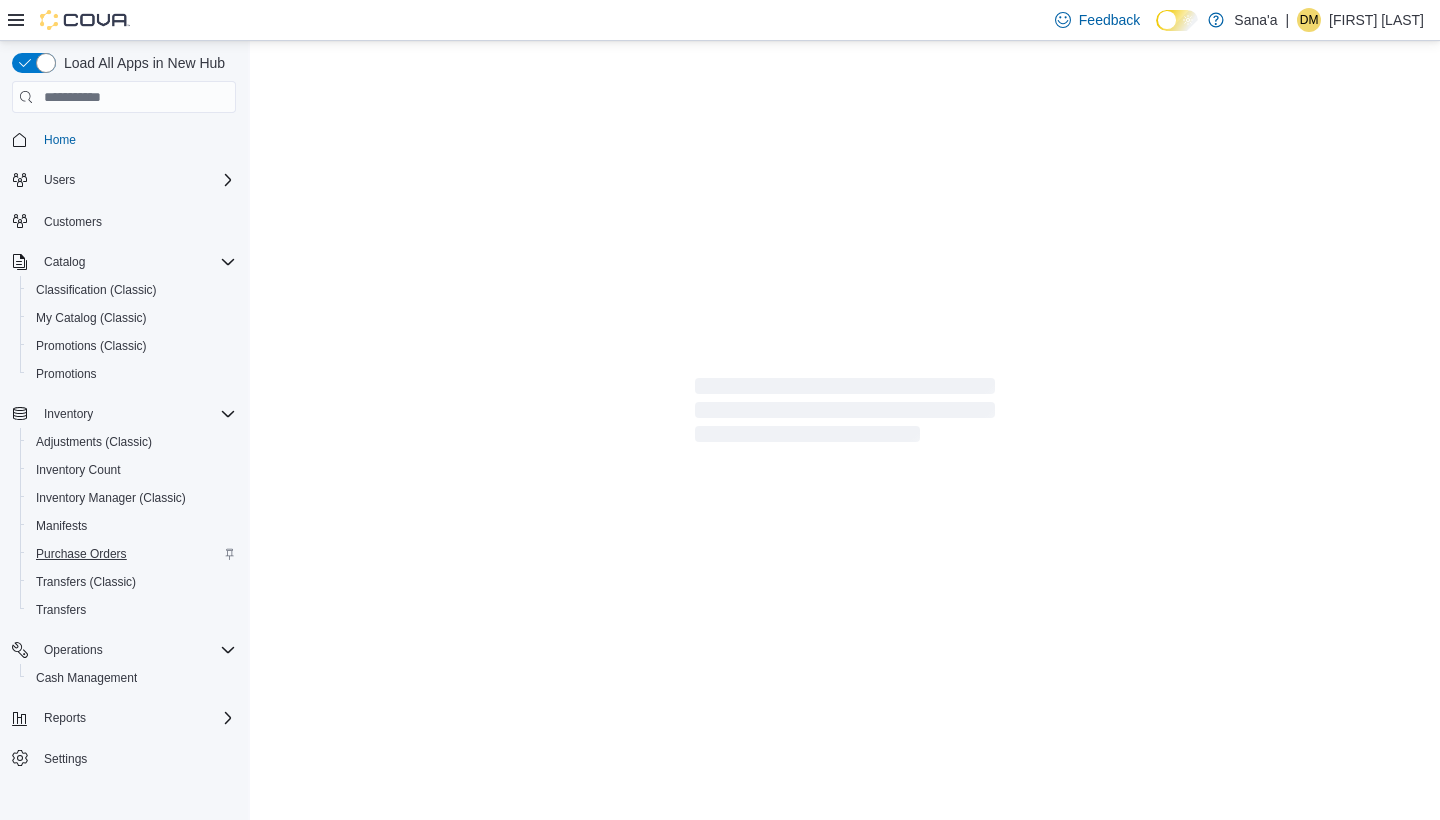 scroll, scrollTop: 0, scrollLeft: 0, axis: both 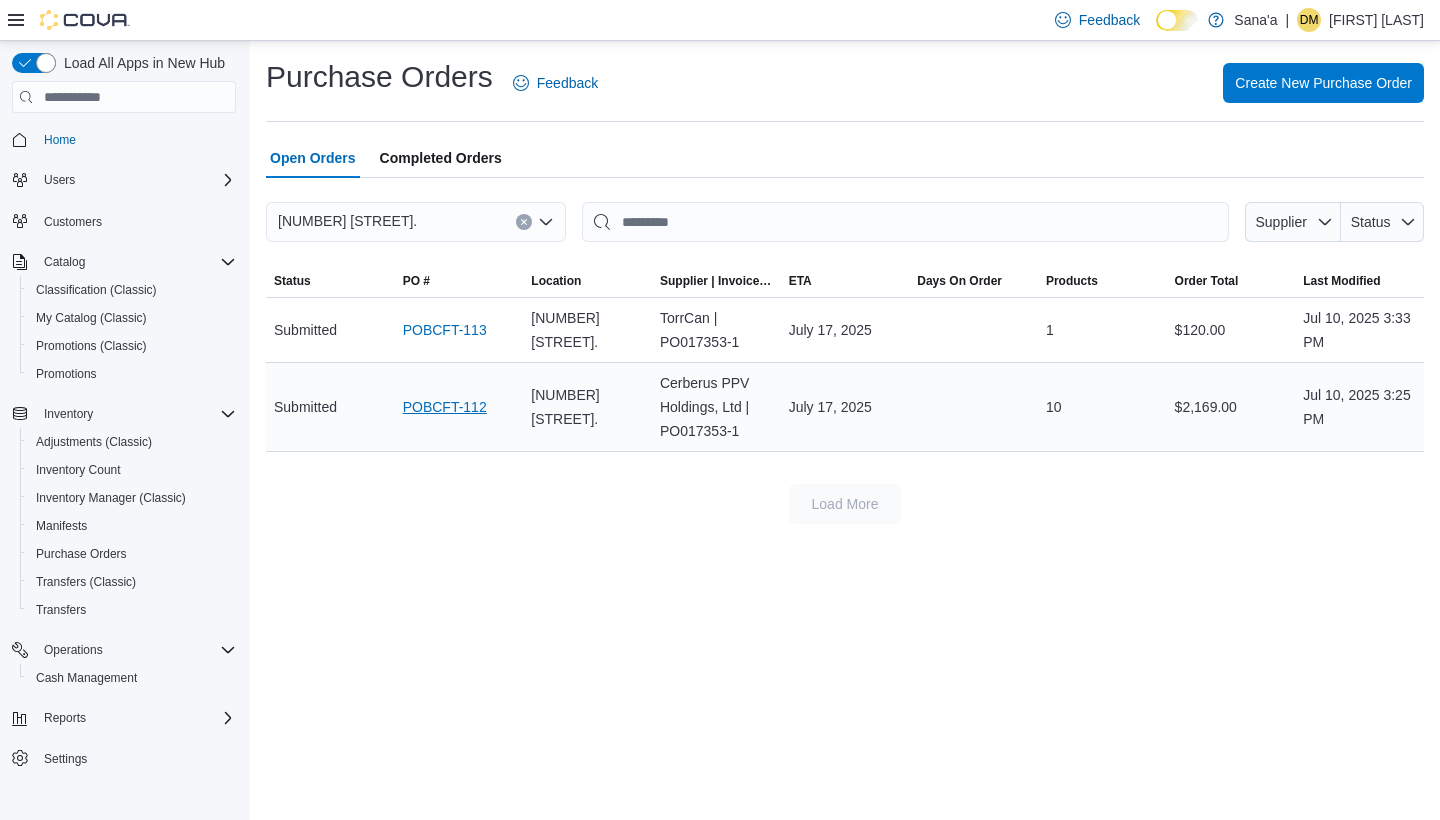 click on "POBCFT-112" at bounding box center [445, 407] 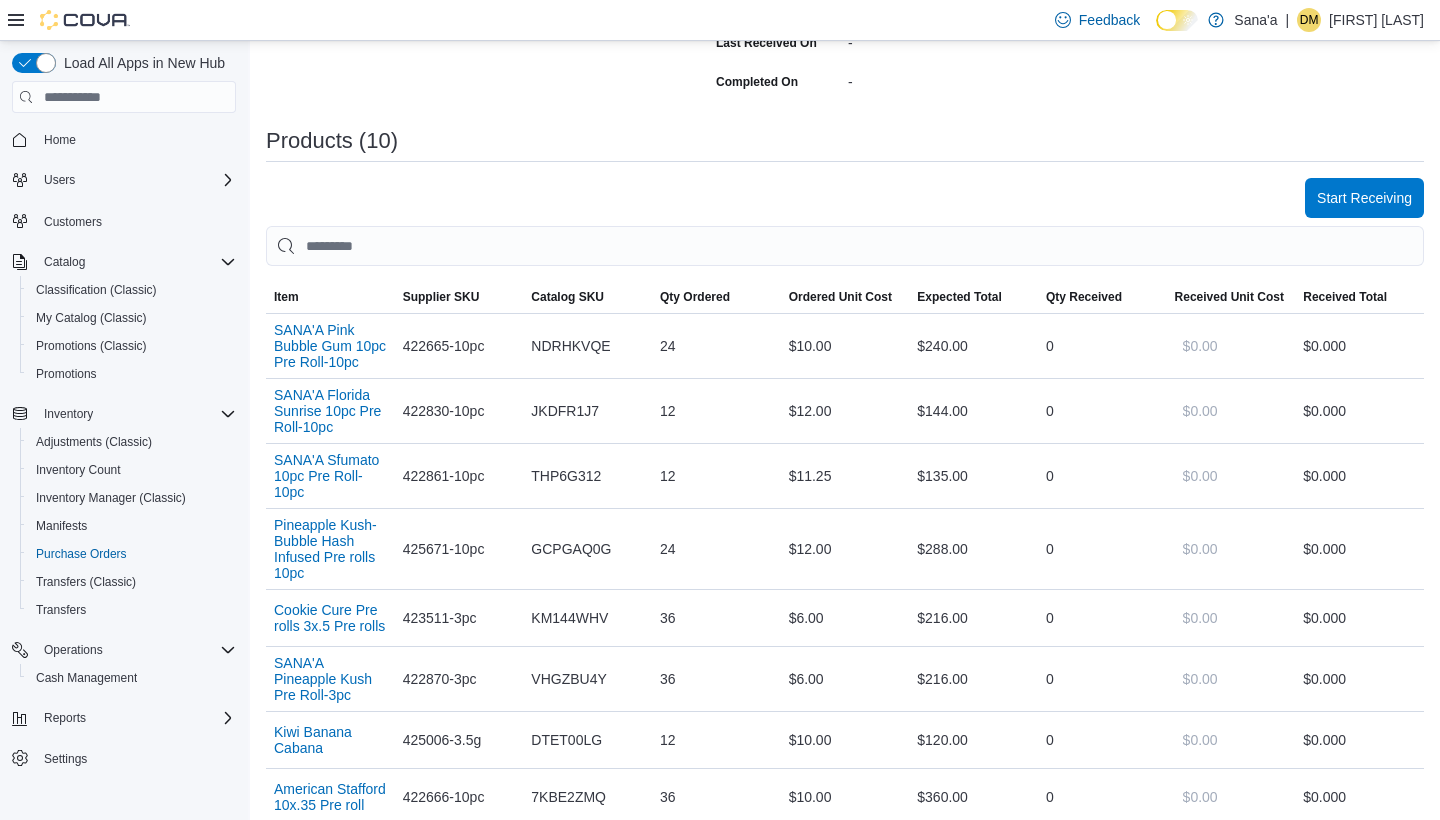 scroll, scrollTop: 466, scrollLeft: 0, axis: vertical 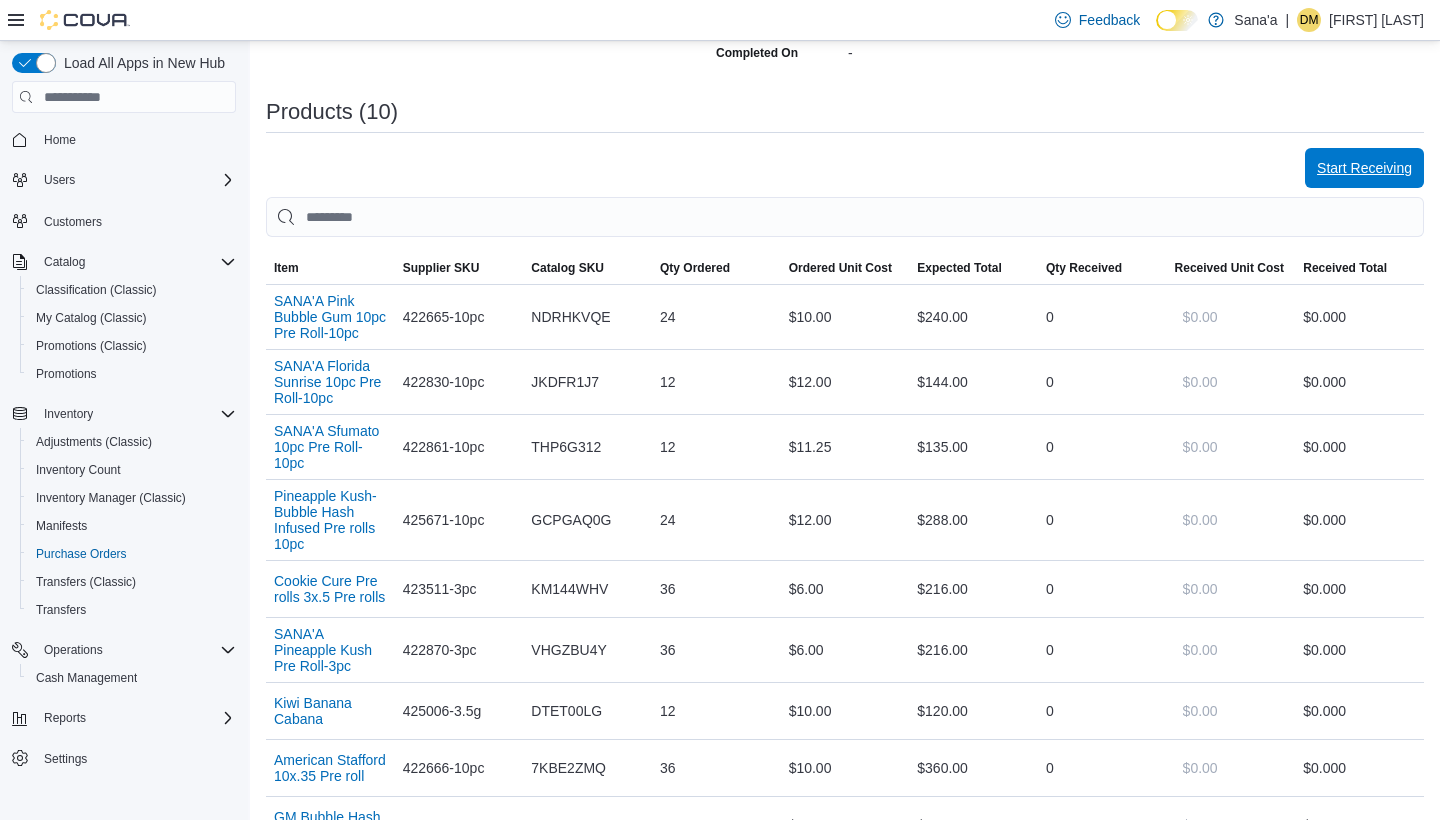 click on "Start Receiving" at bounding box center [1364, 168] 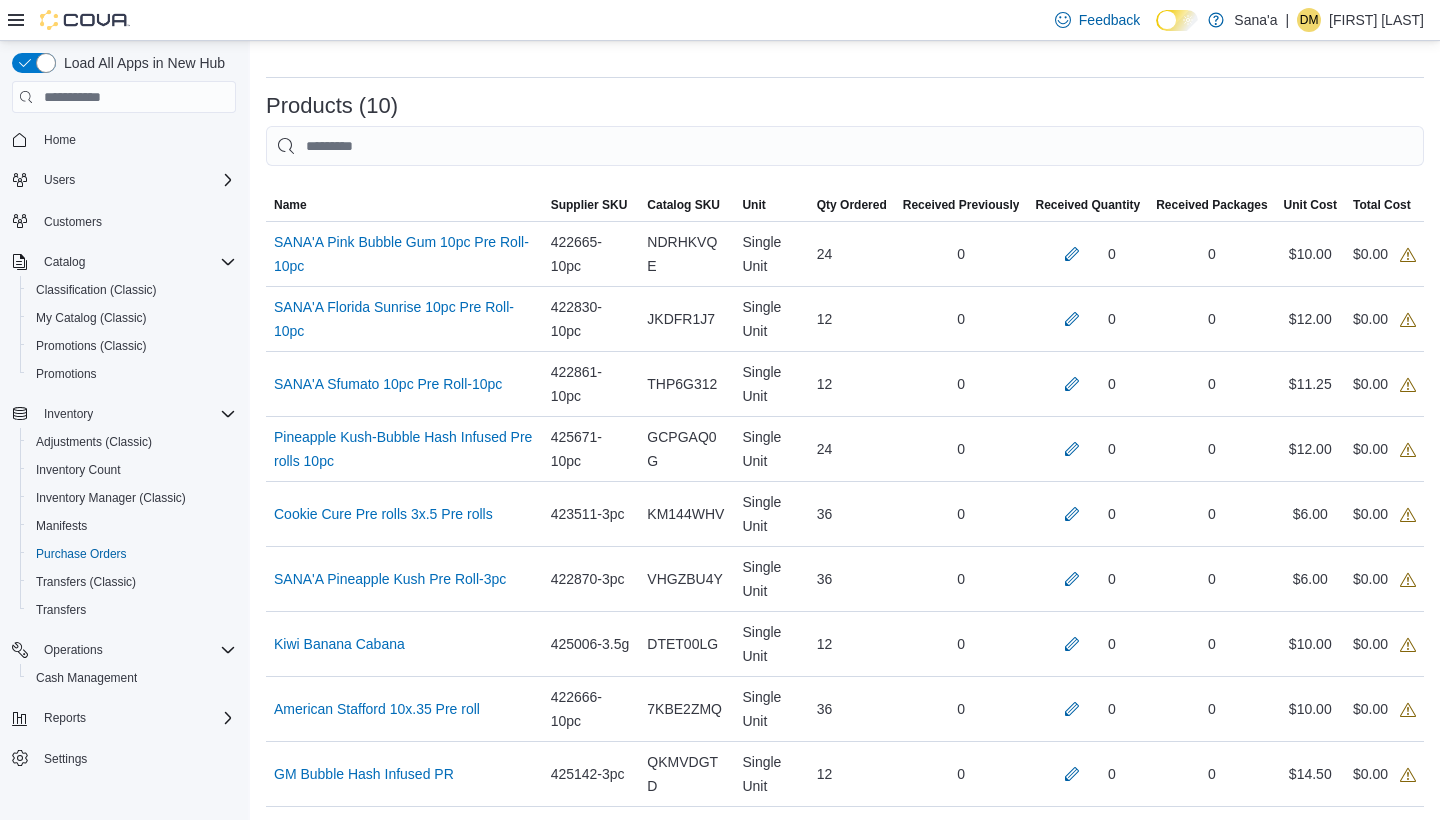 scroll, scrollTop: 431, scrollLeft: 0, axis: vertical 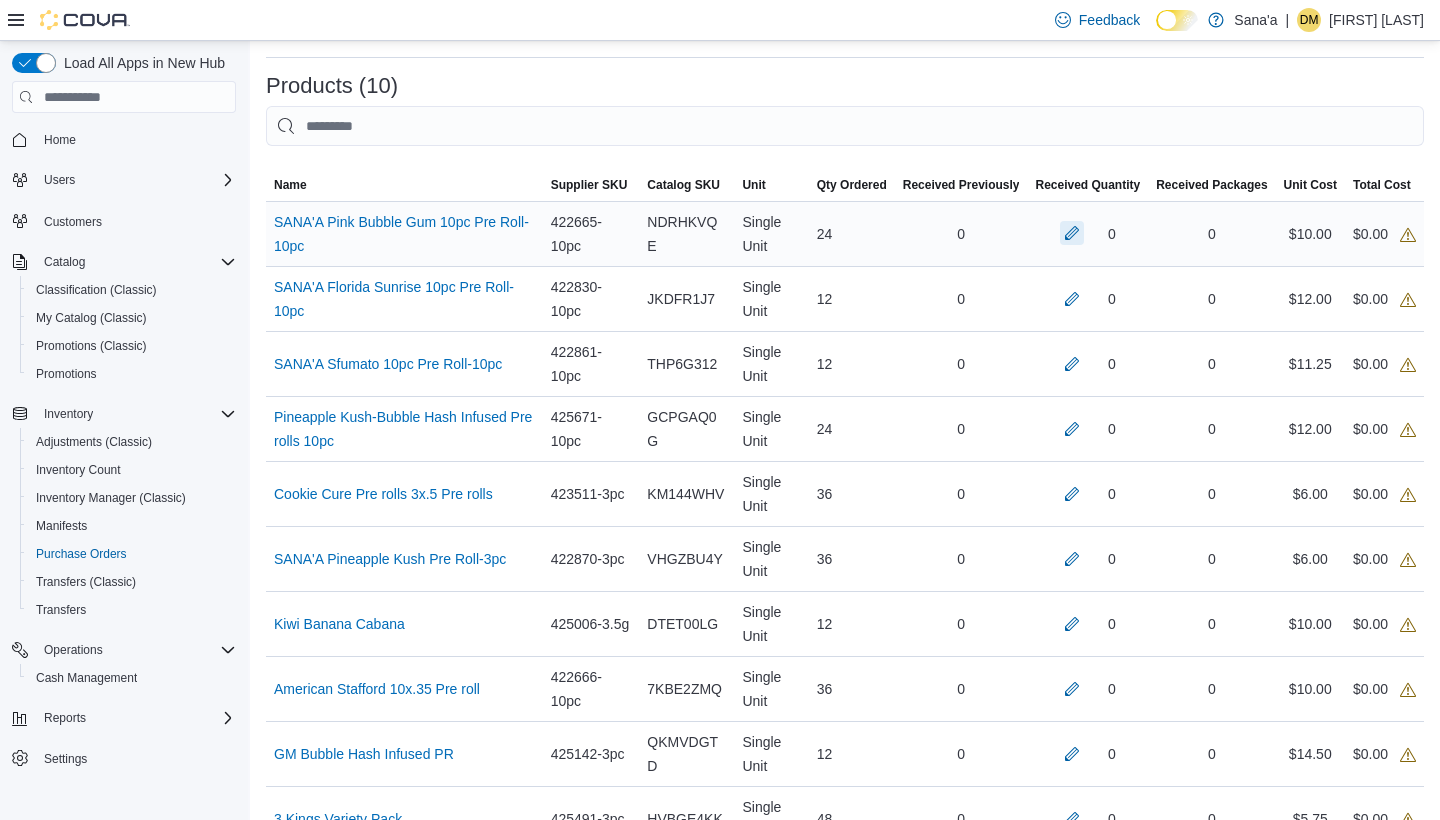 click at bounding box center [1072, 233] 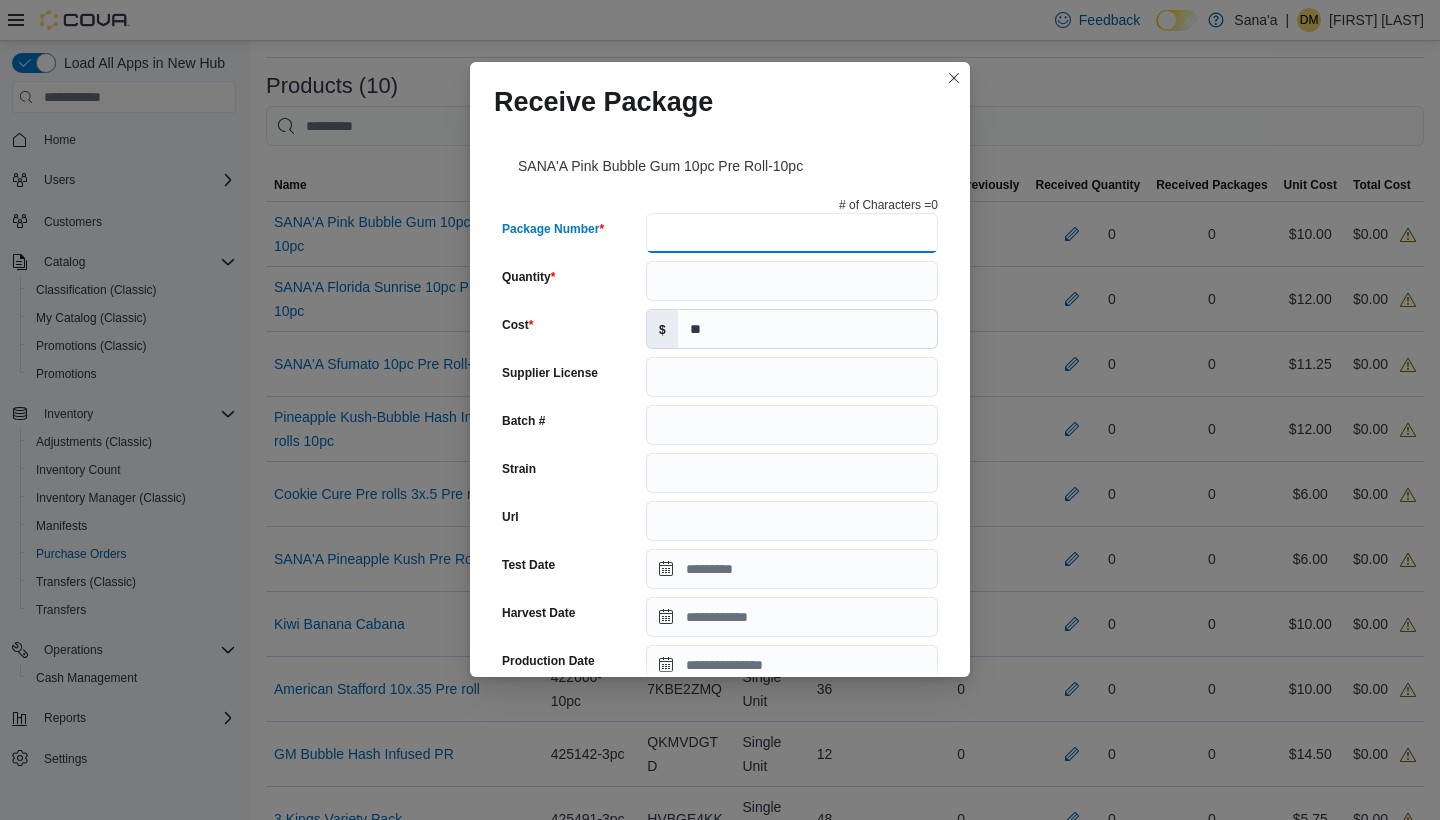 click on "Package Number" at bounding box center [792, 233] 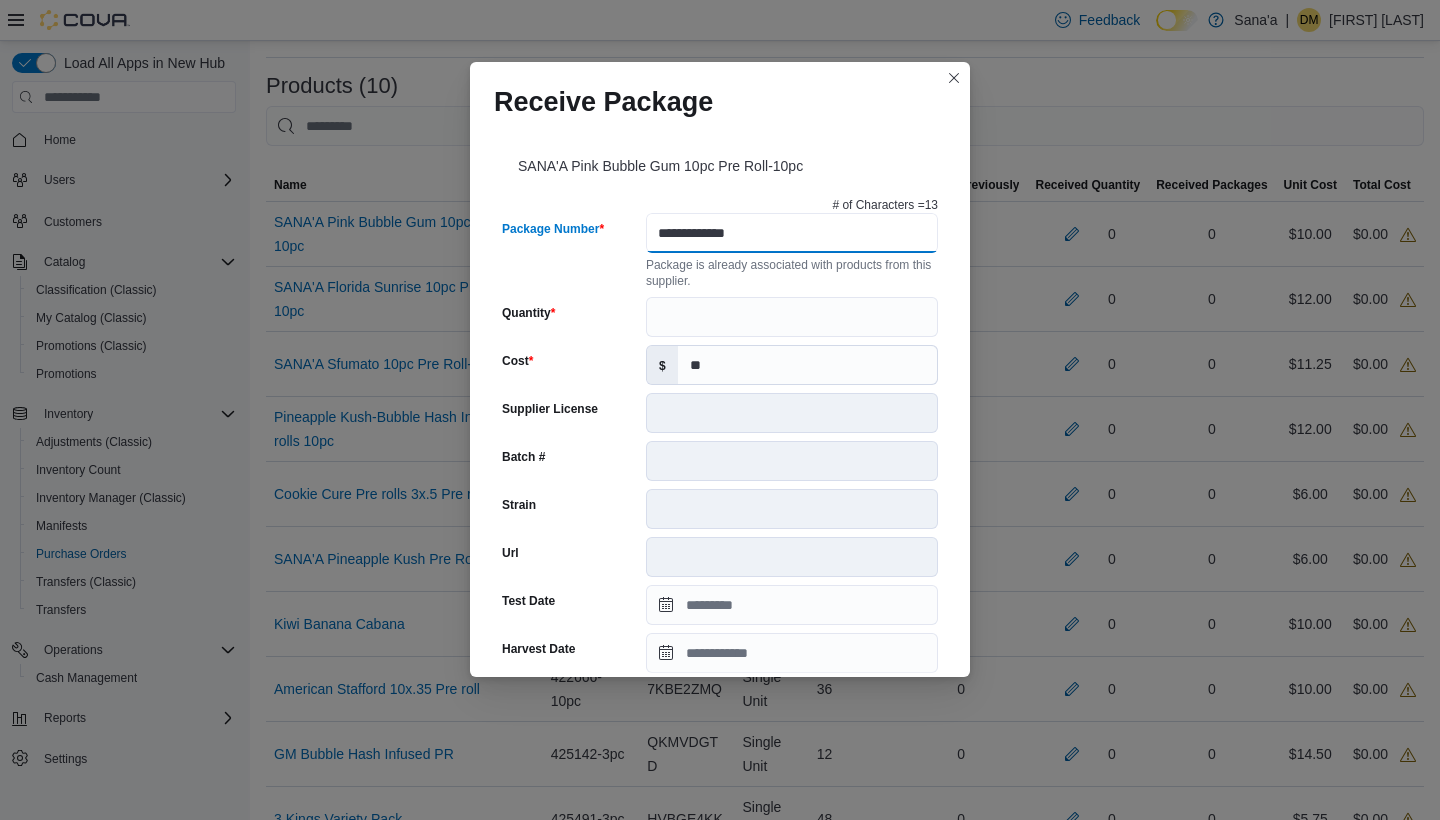 type on "**********" 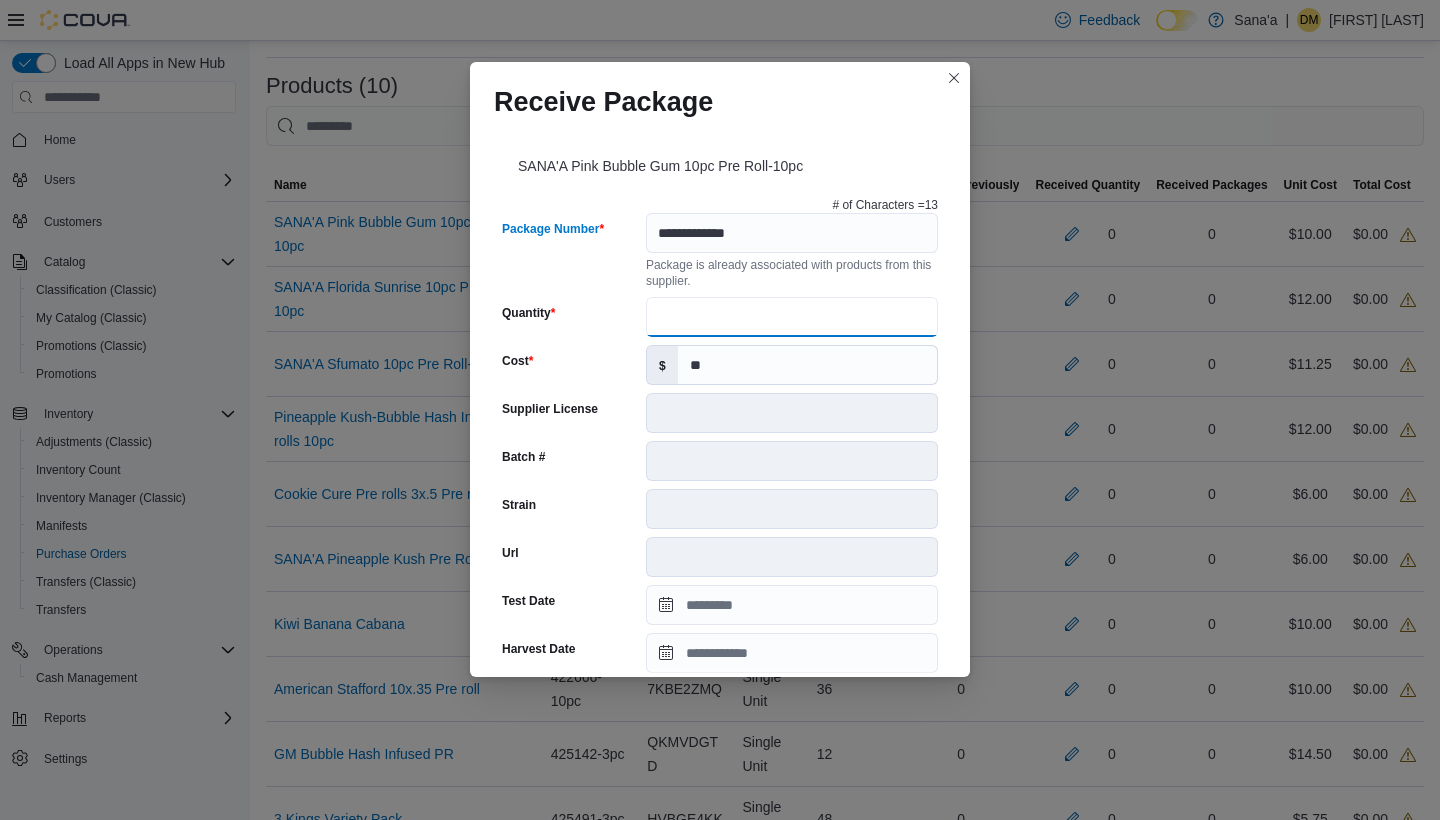 click on "Quantity" at bounding box center (792, 317) 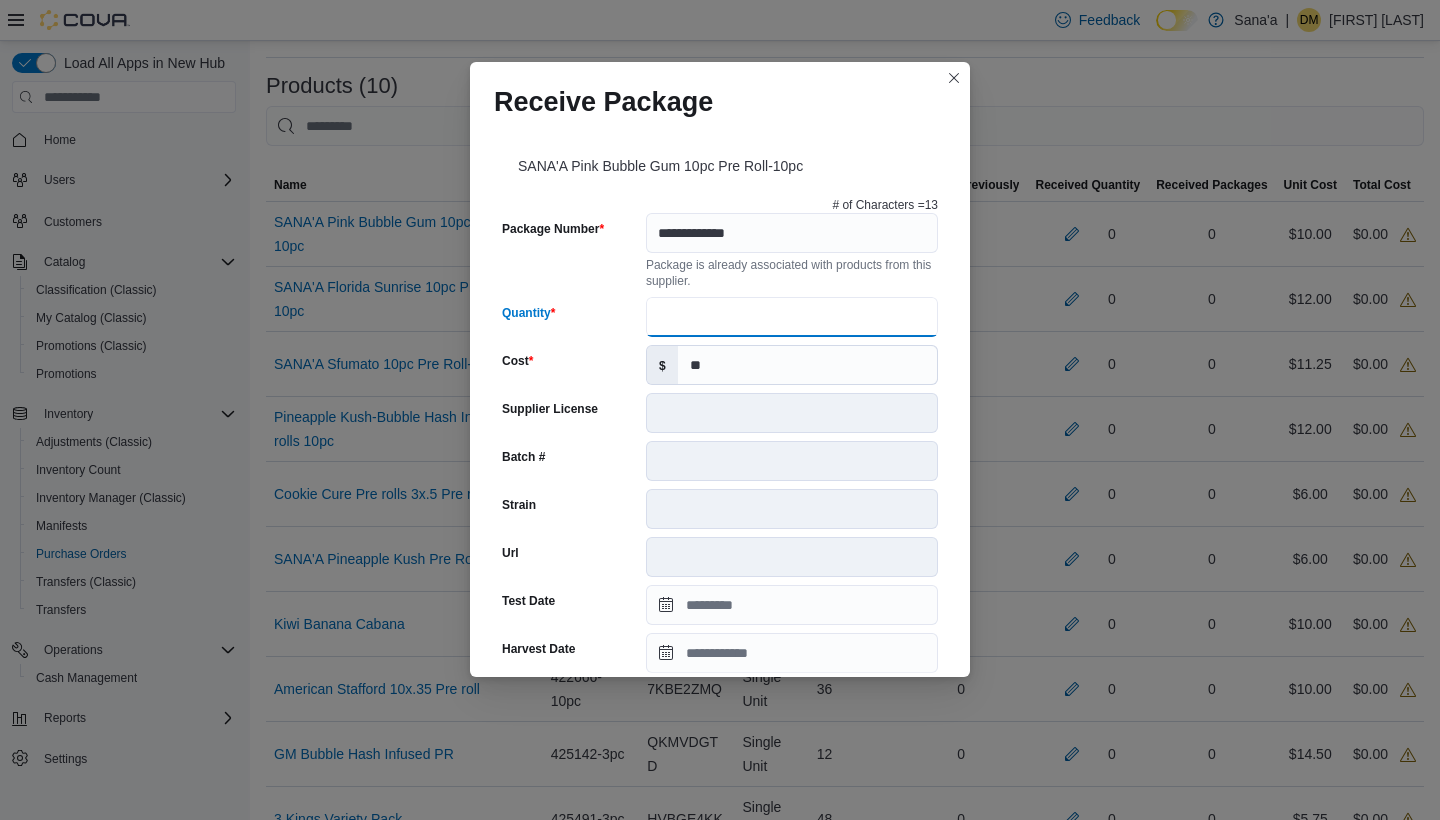 scroll, scrollTop: 0, scrollLeft: 0, axis: both 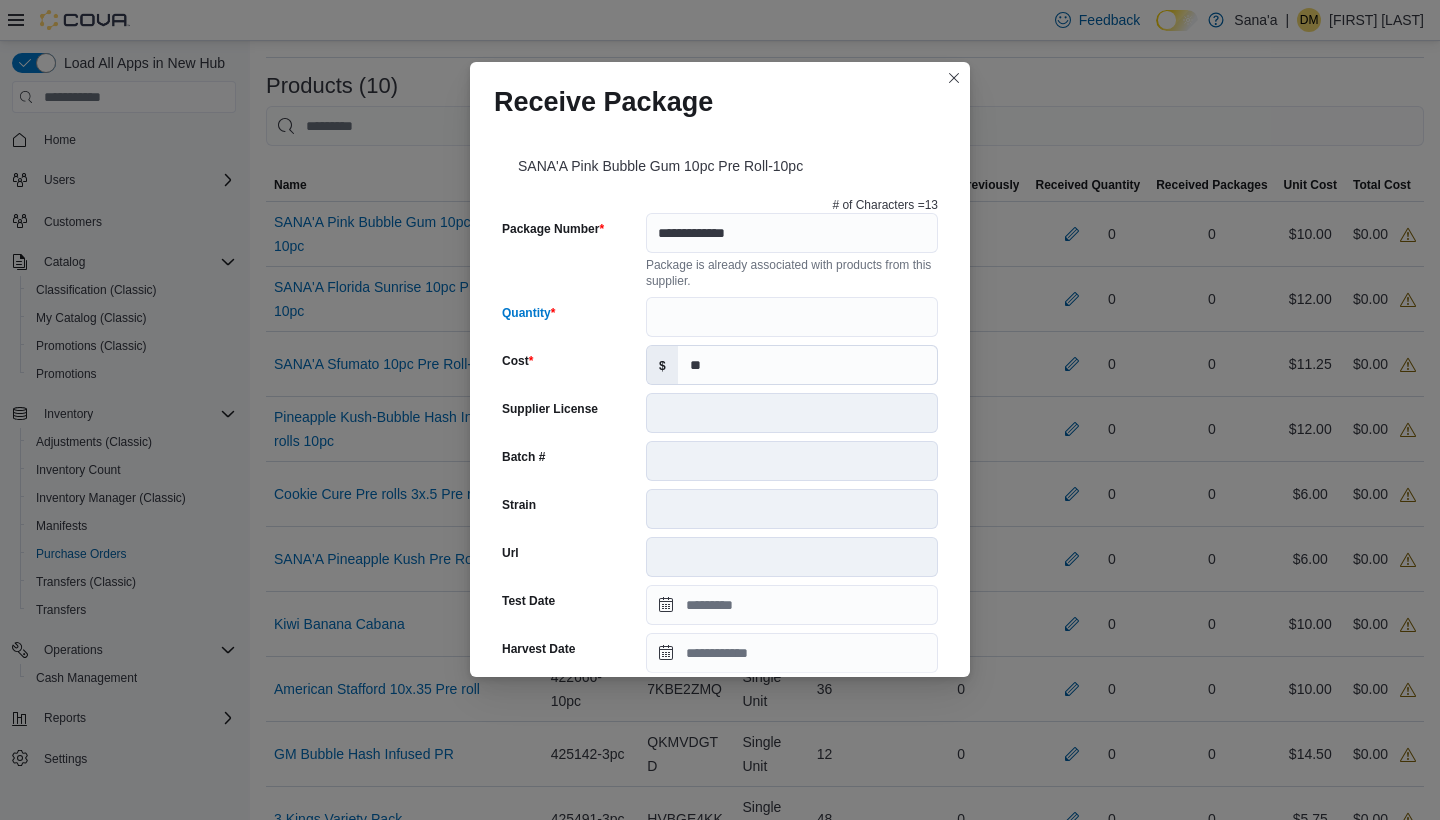 click on "**********" at bounding box center (720, 401) 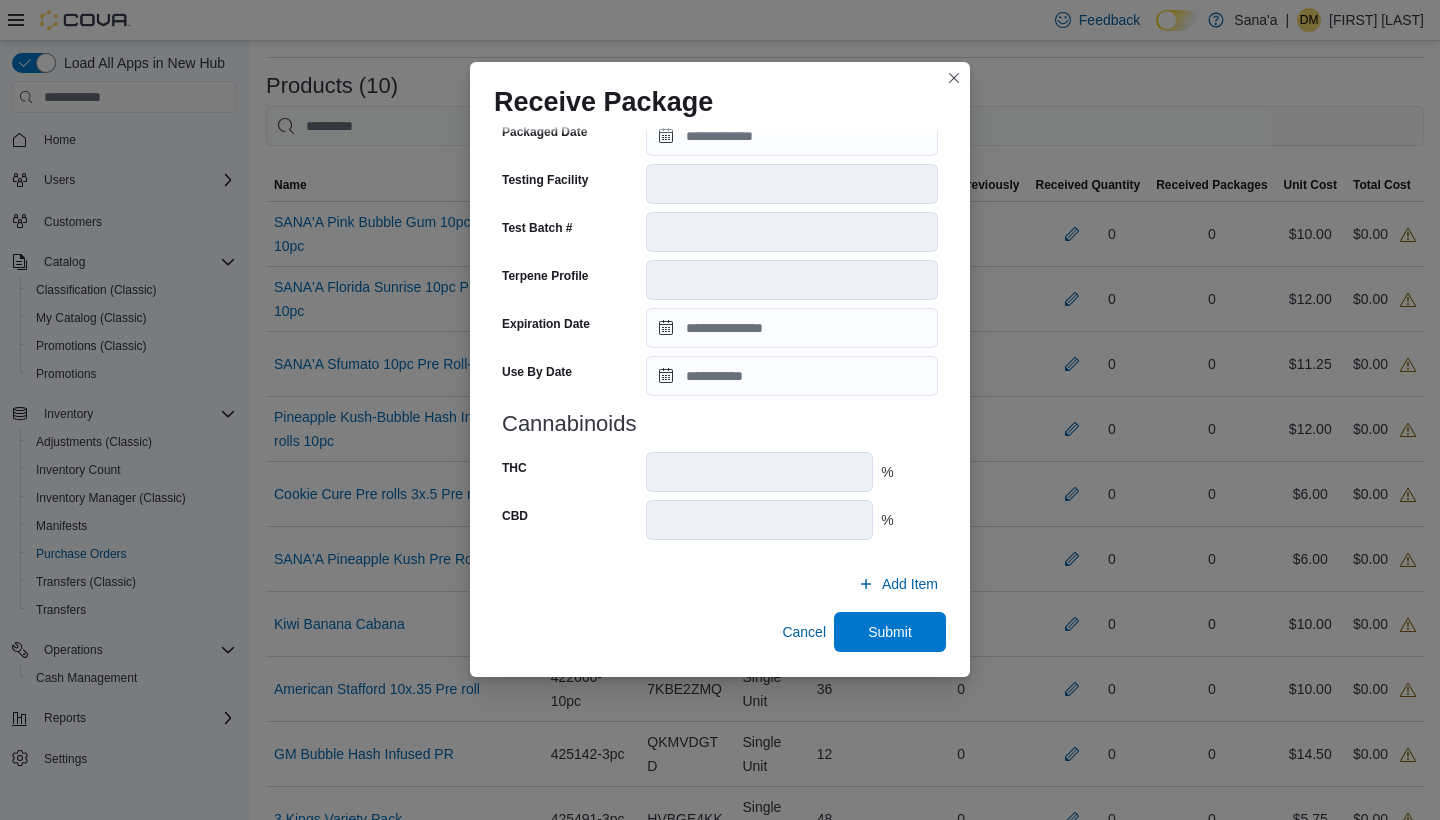 scroll, scrollTop: 612, scrollLeft: 0, axis: vertical 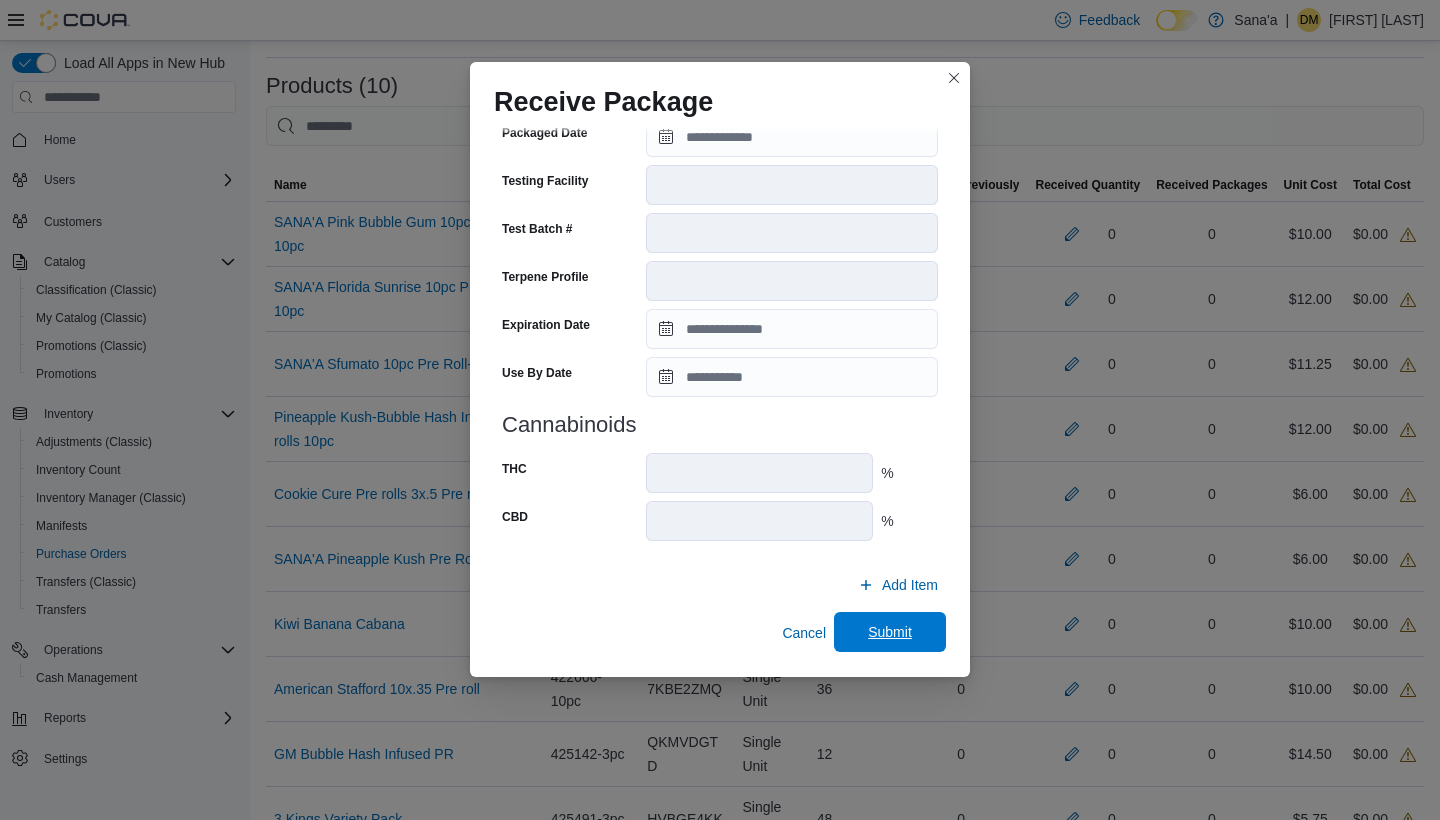 click on "Submit" at bounding box center (890, 632) 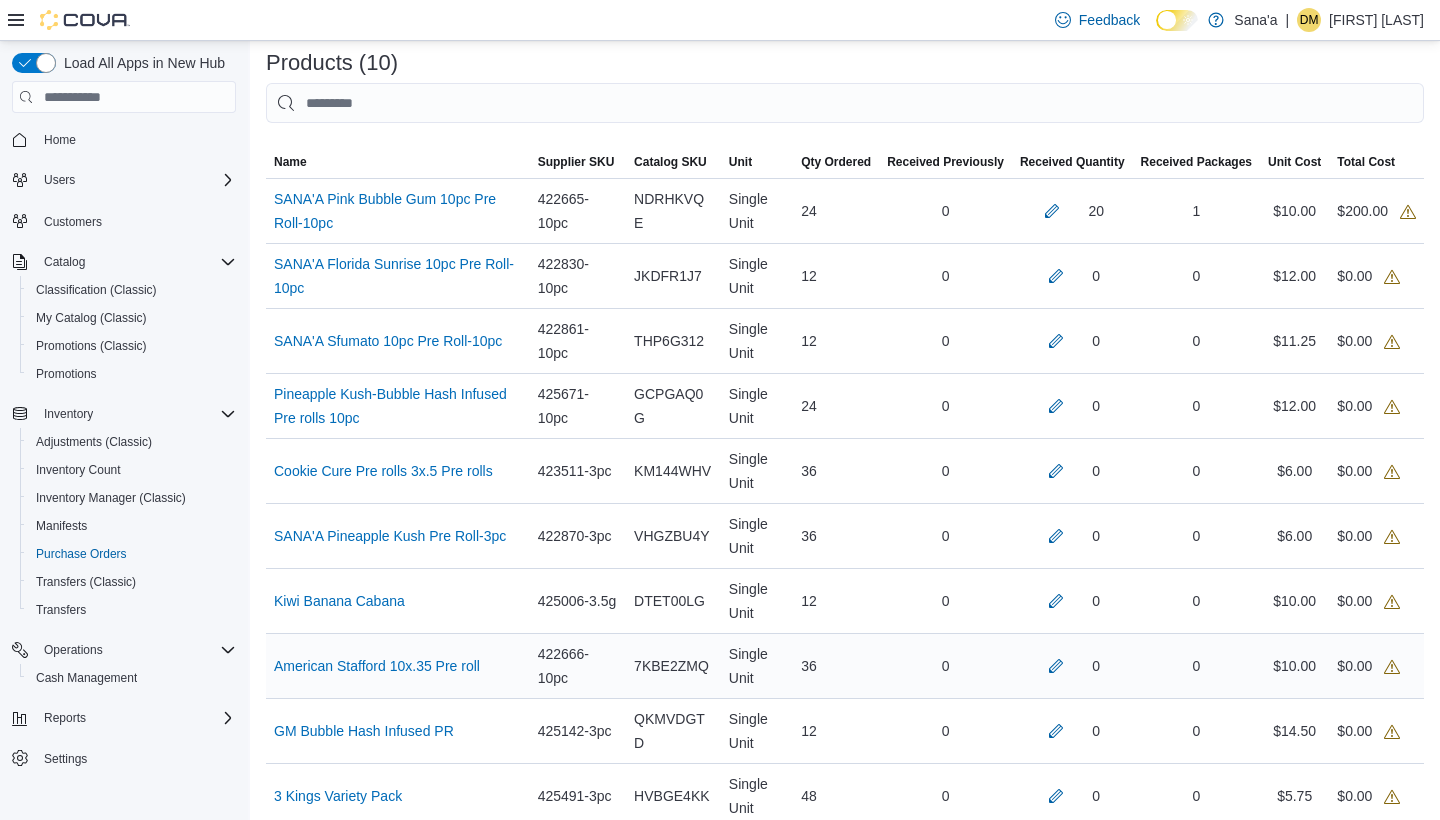 scroll, scrollTop: 452, scrollLeft: 0, axis: vertical 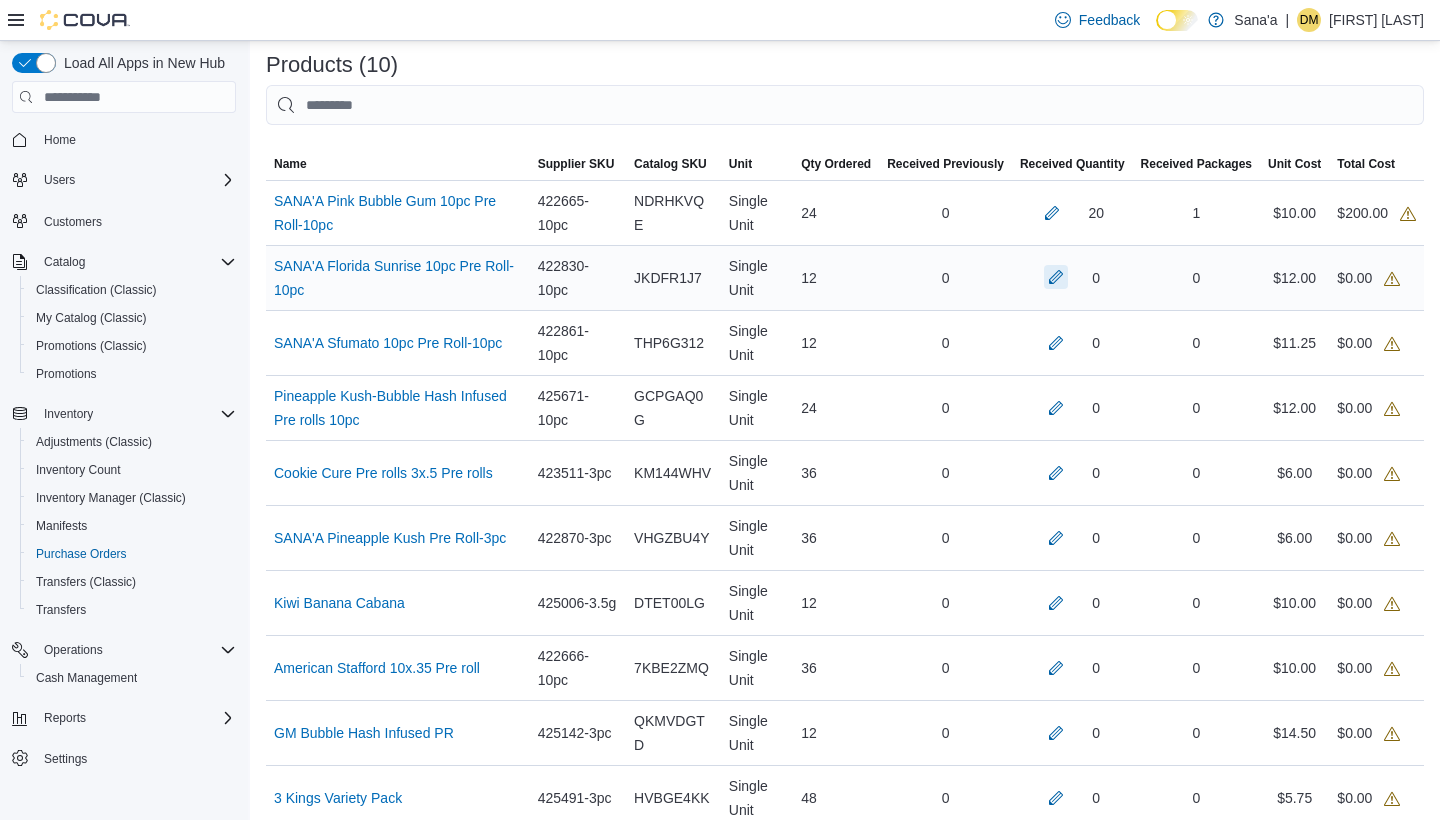 click at bounding box center (1056, 277) 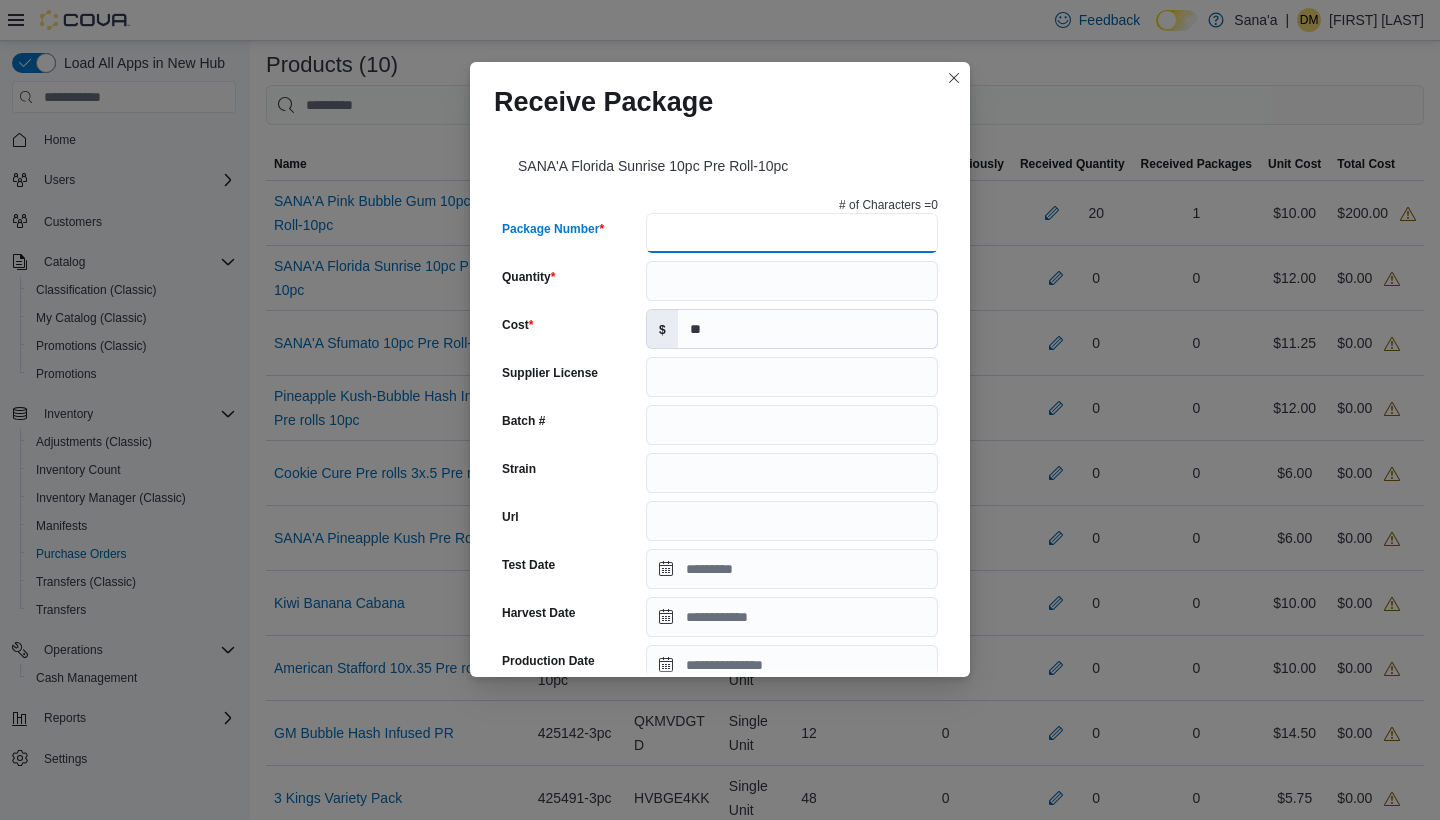 click on "Package Number" at bounding box center (792, 233) 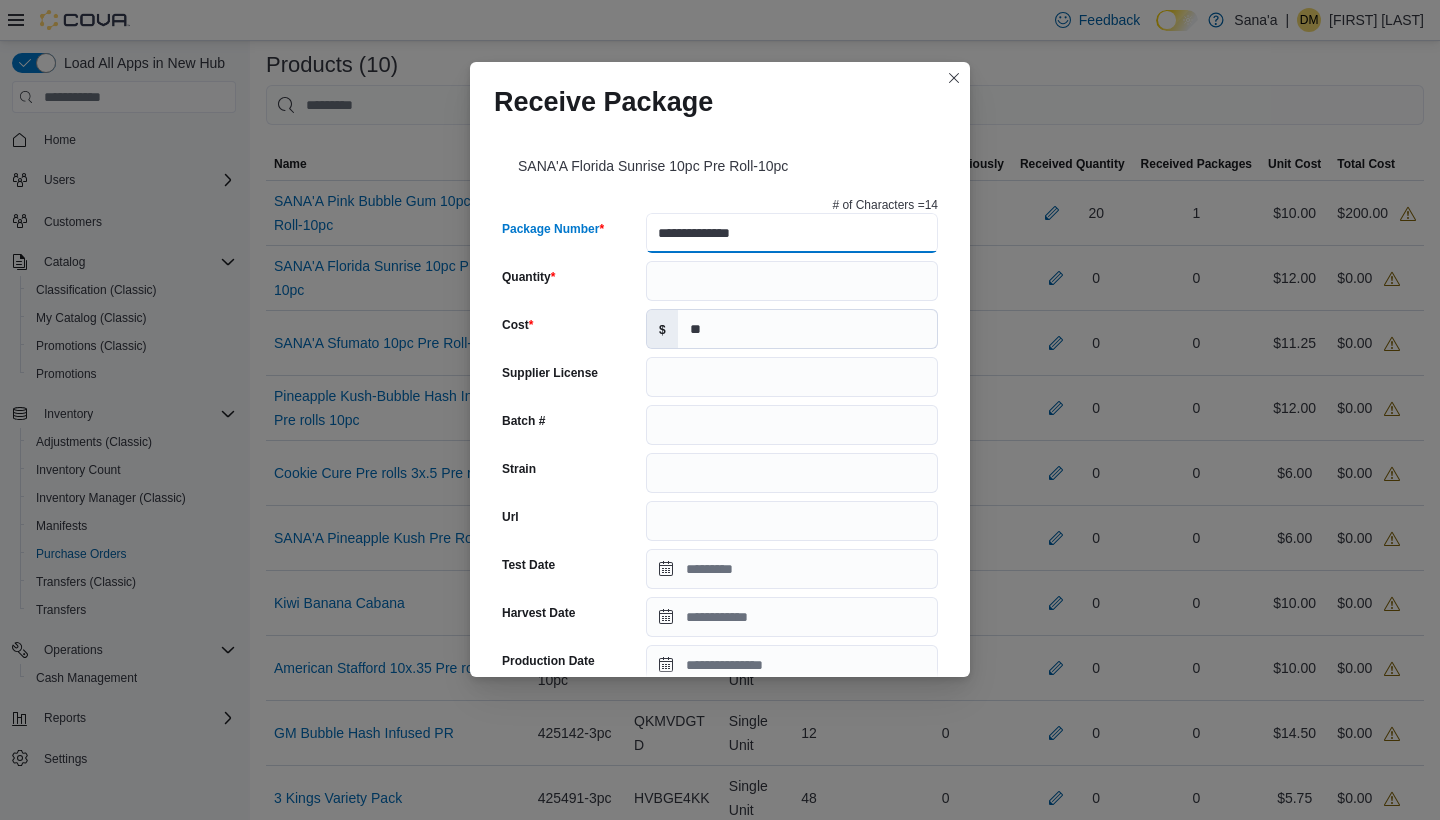 type on "**********" 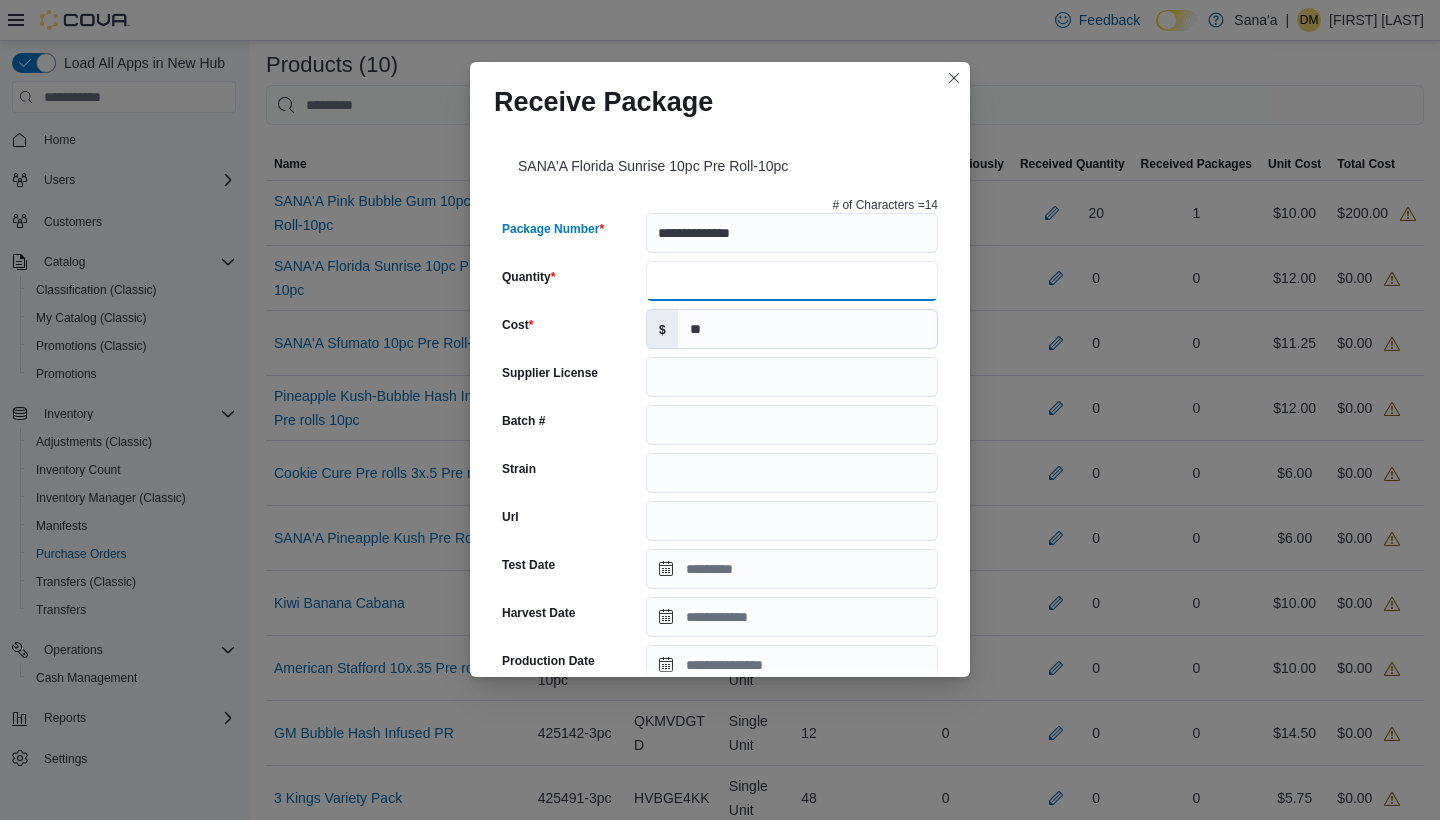 click on "Quantity" at bounding box center (792, 281) 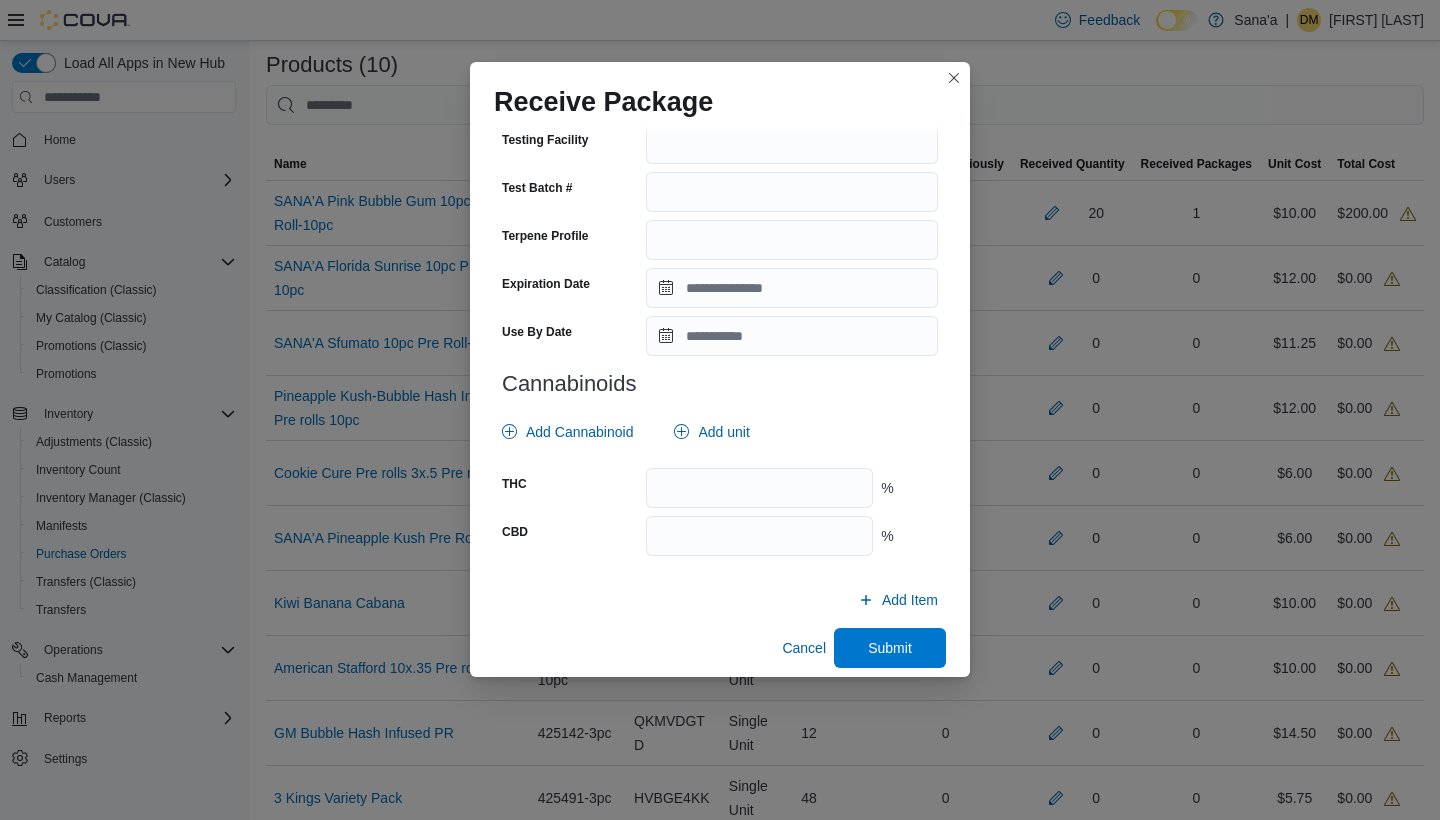 scroll, scrollTop: 632, scrollLeft: 0, axis: vertical 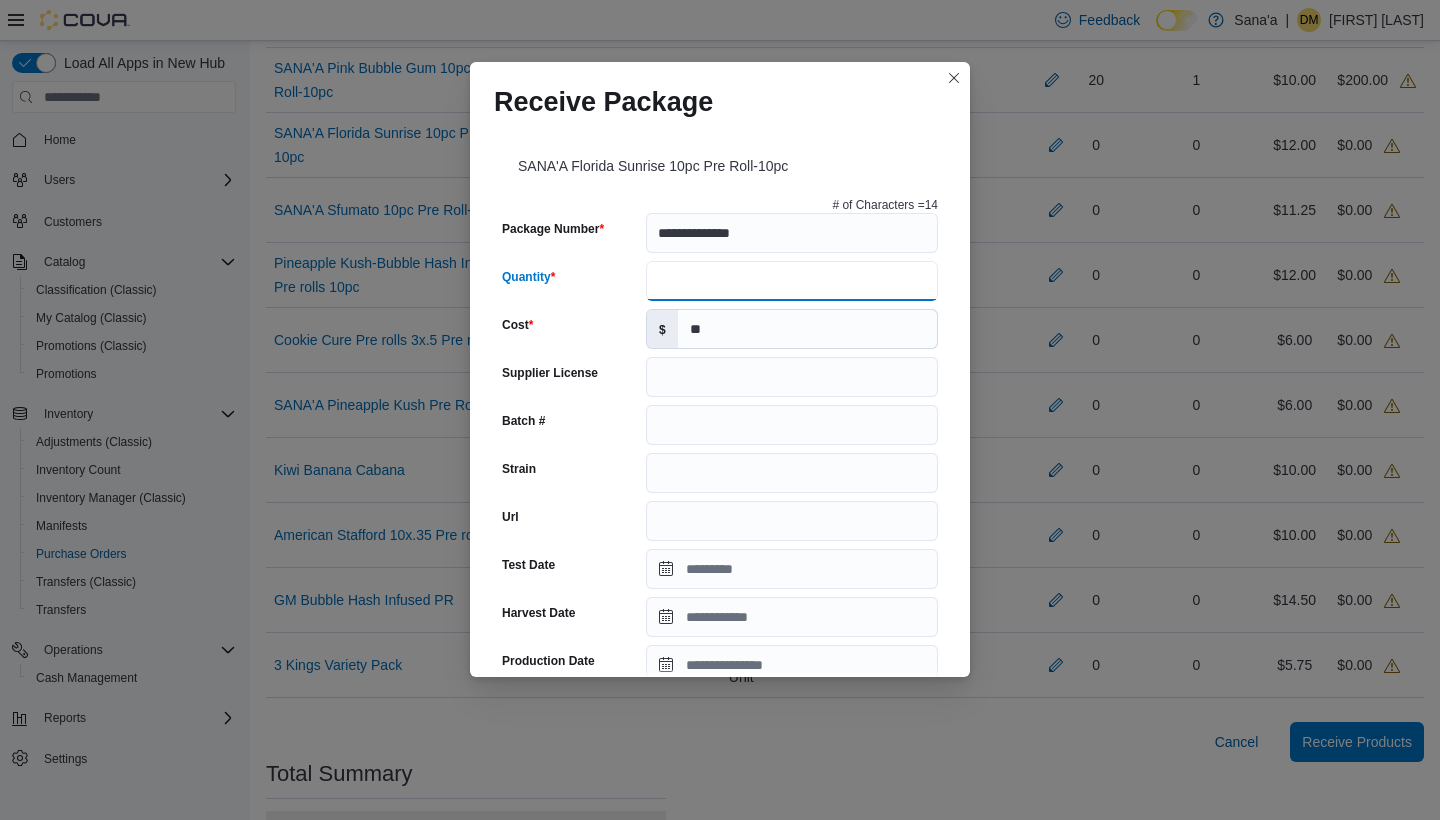 type on "*" 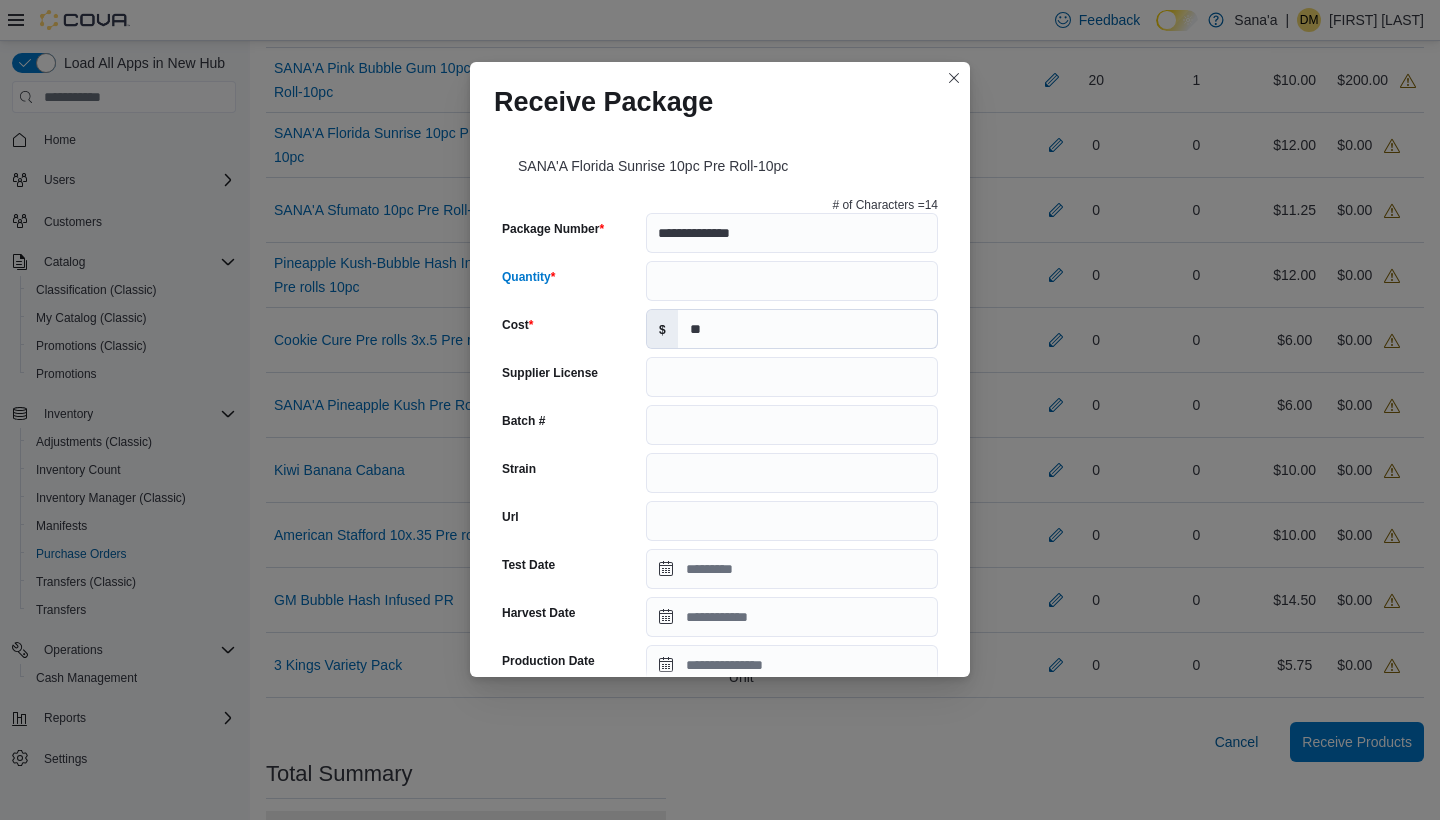 click on "**********" at bounding box center (720, 401) 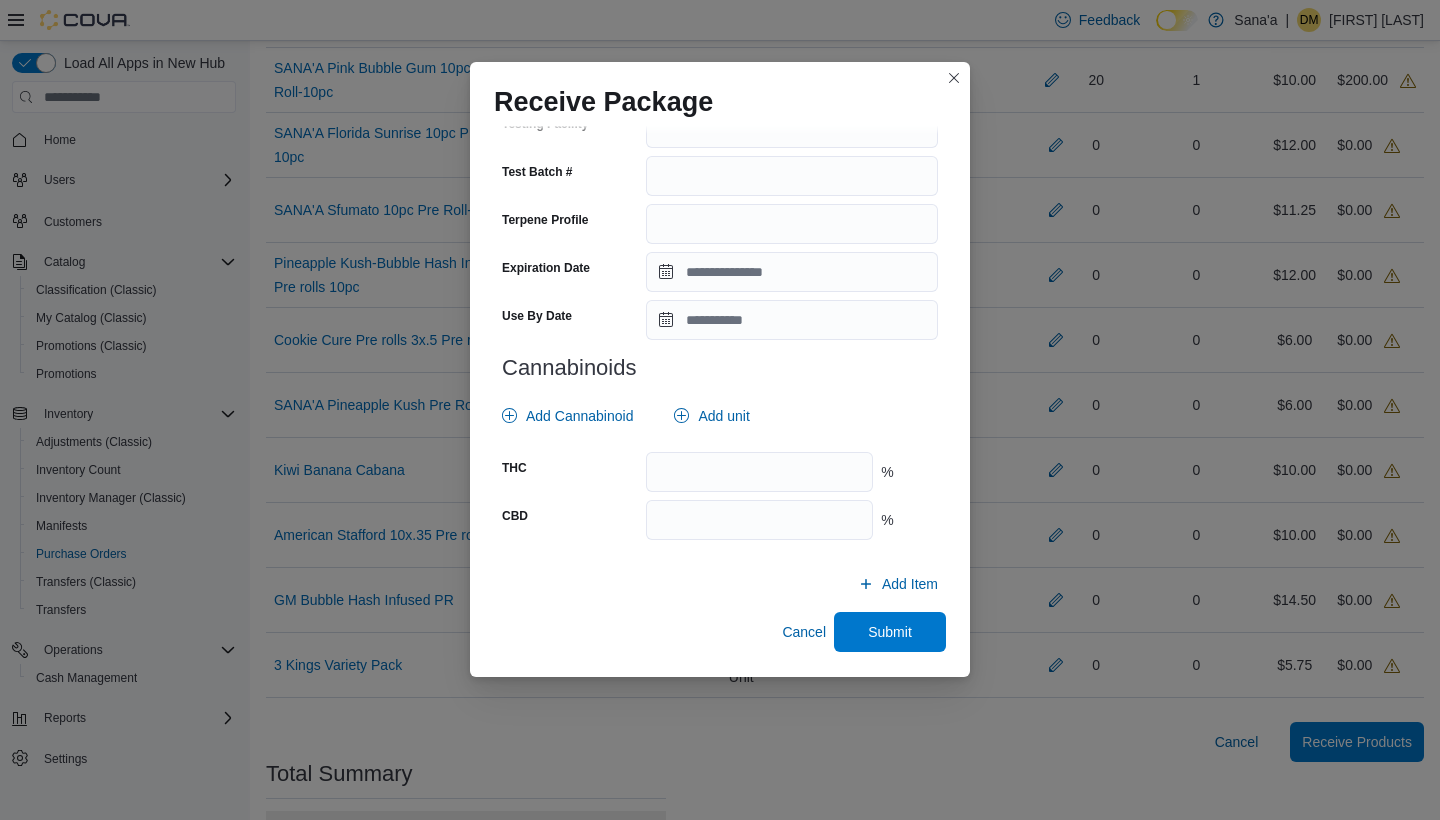scroll, scrollTop: 632, scrollLeft: 0, axis: vertical 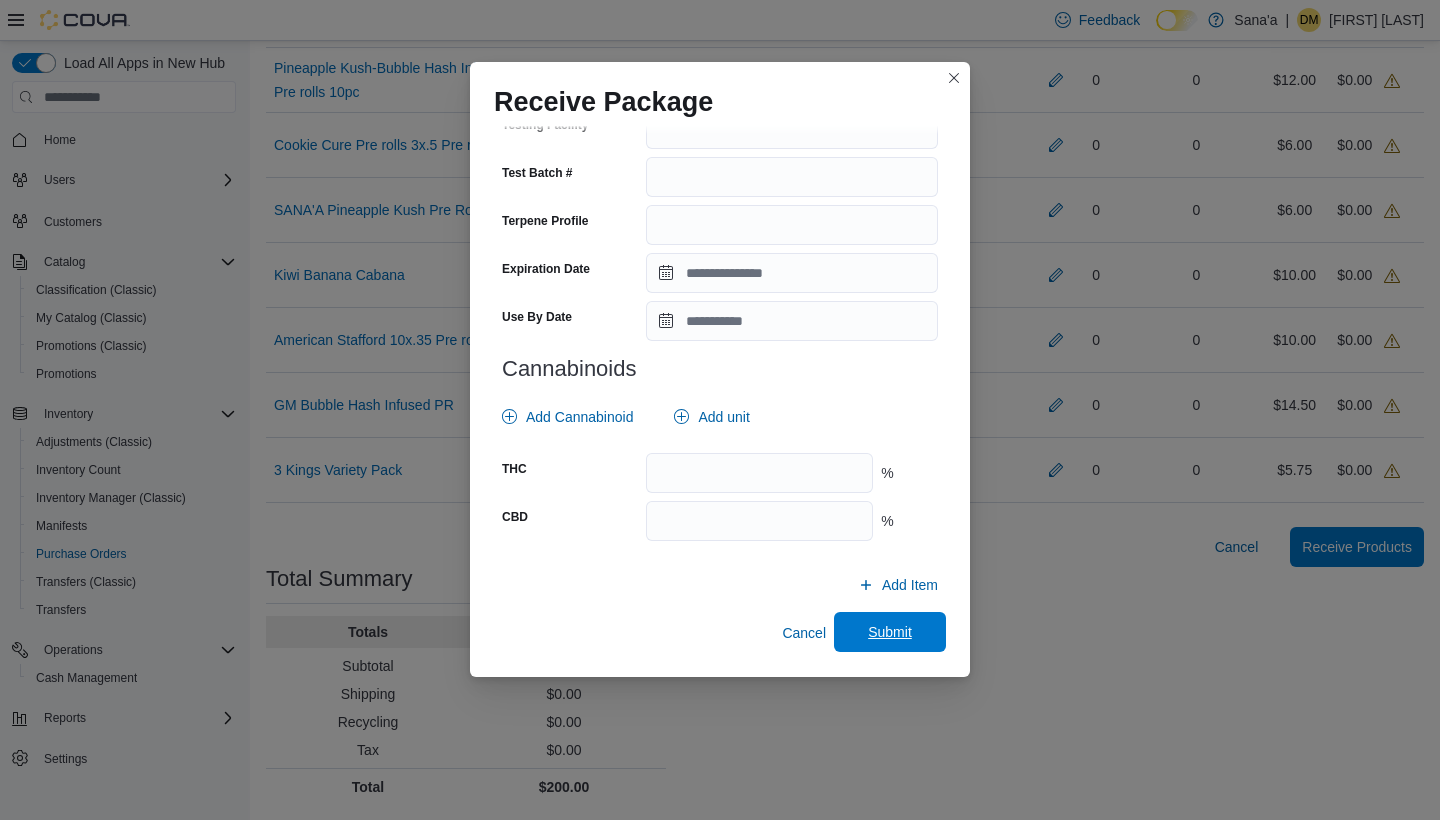 click on "Submit" at bounding box center (890, 632) 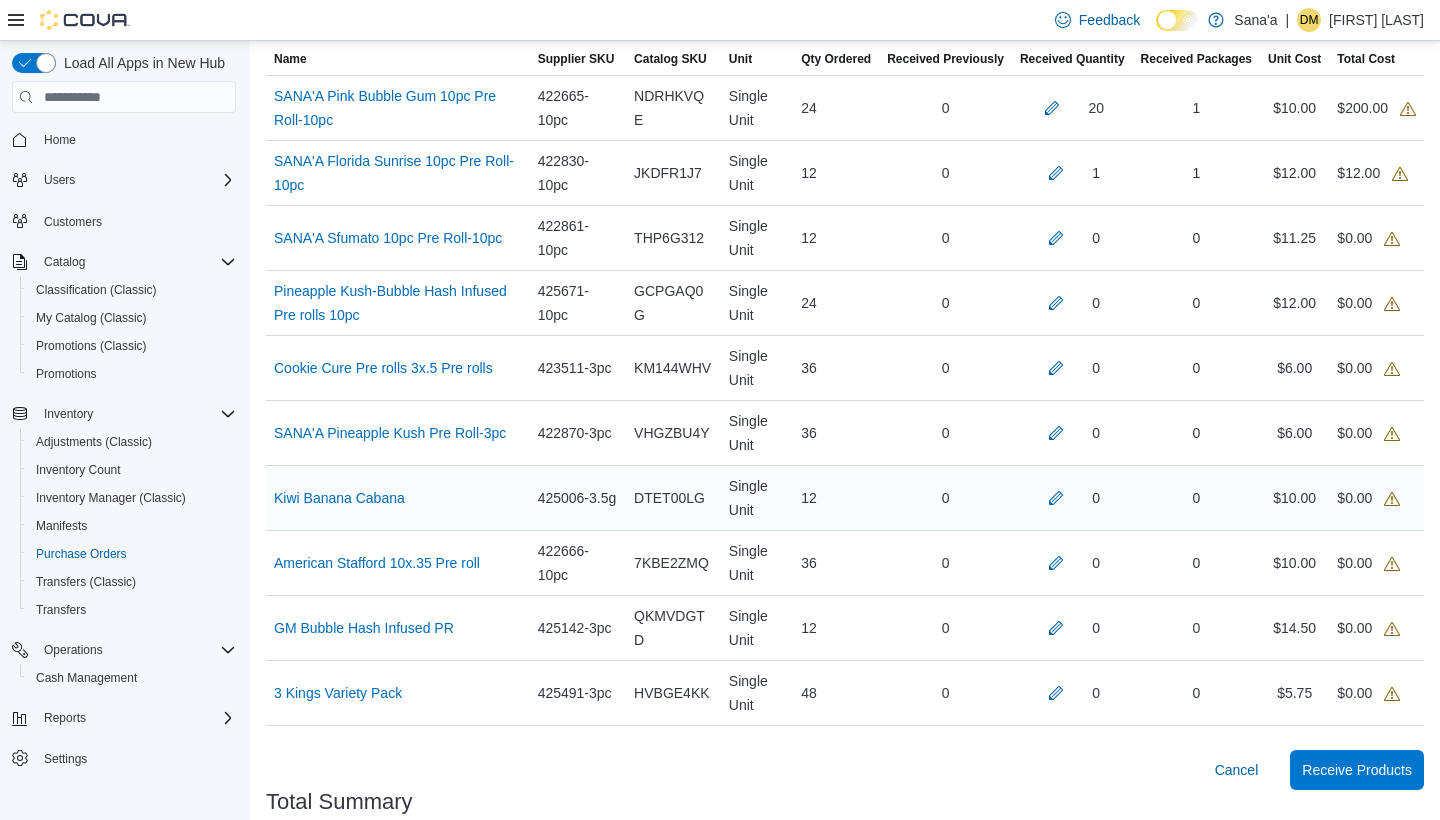 scroll, scrollTop: 555, scrollLeft: 0, axis: vertical 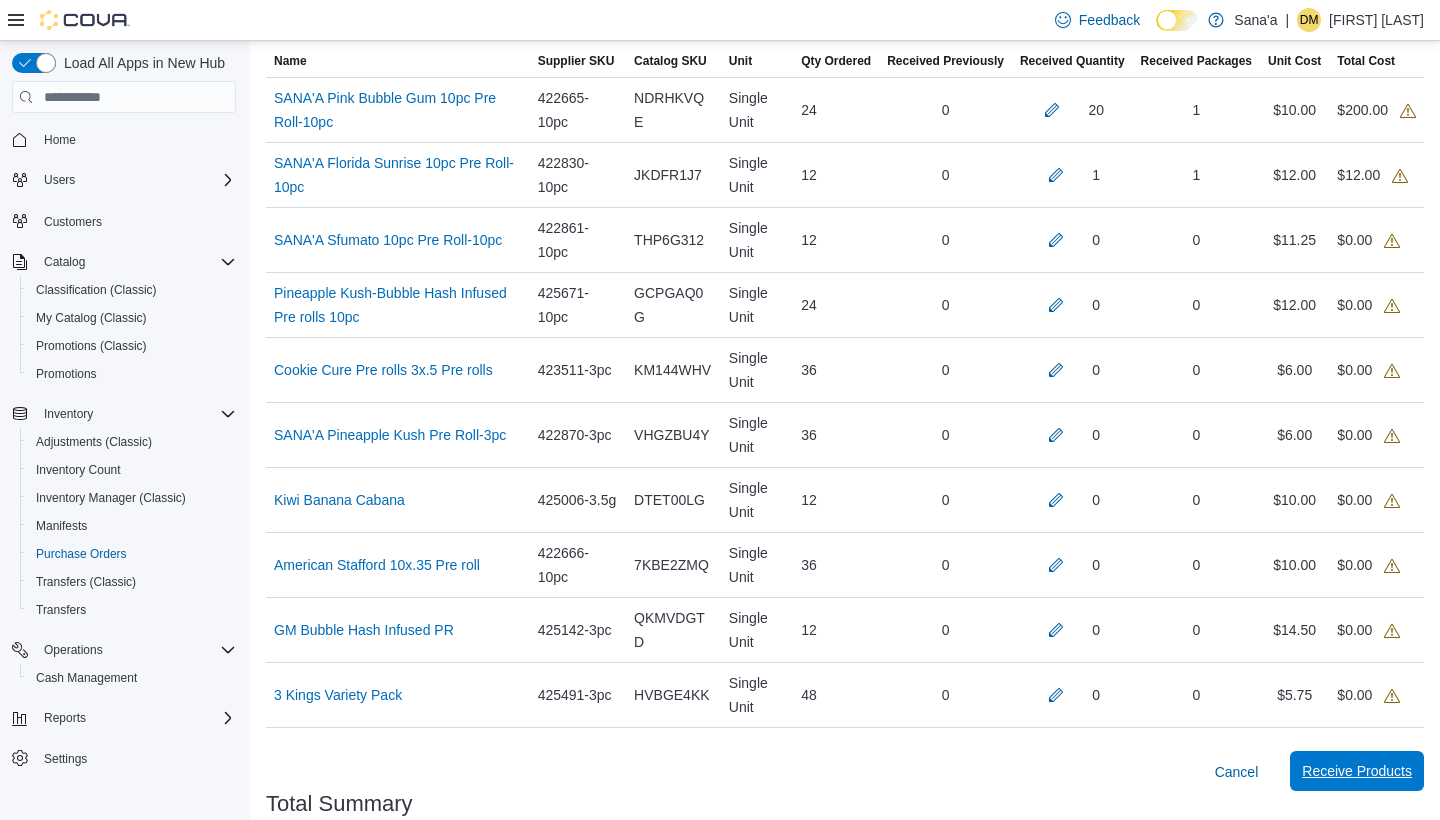 click on "Receive Products" at bounding box center (1357, 771) 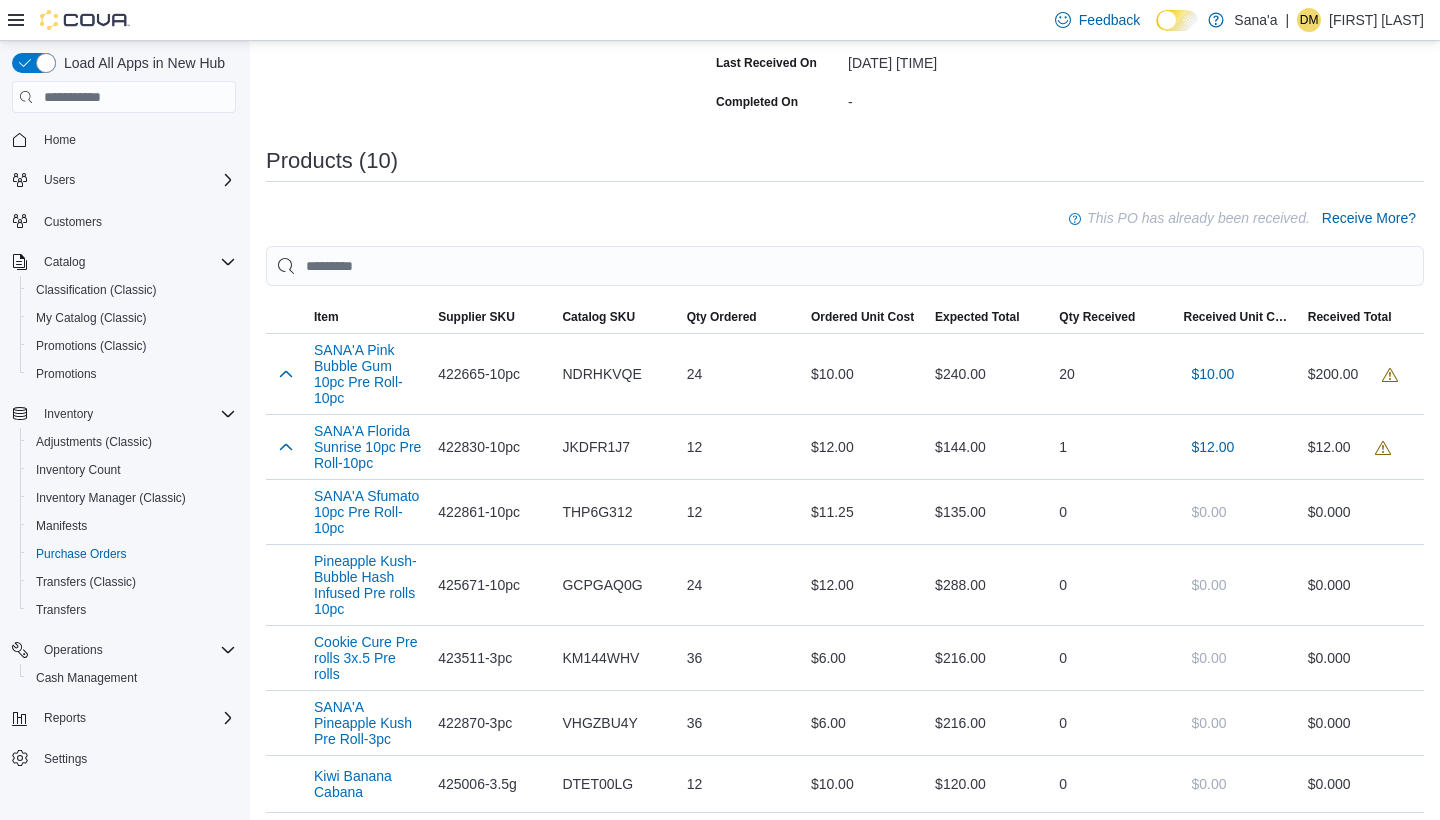 scroll, scrollTop: 412, scrollLeft: 0, axis: vertical 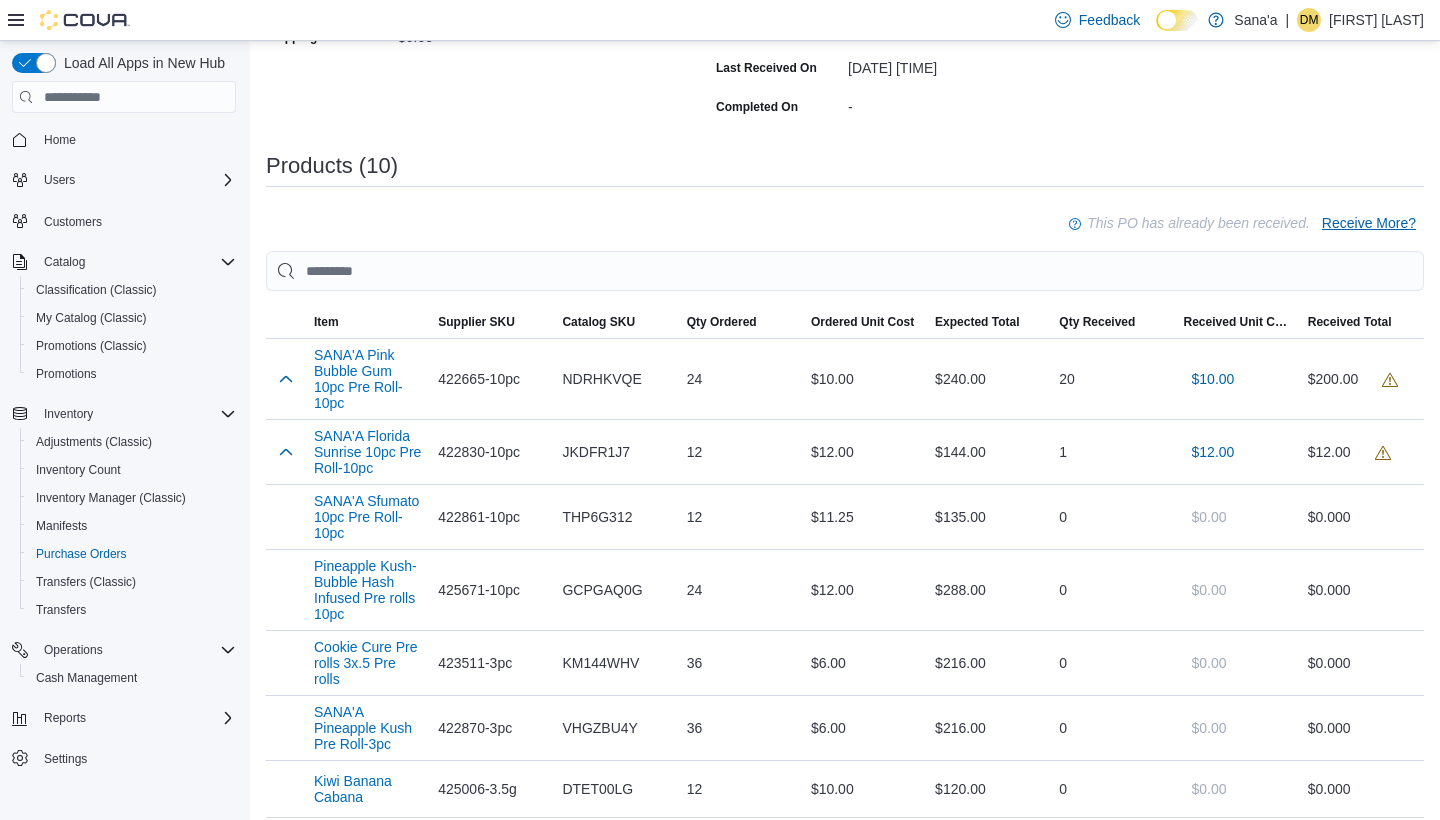 click on "Receive More?" at bounding box center (1369, 223) 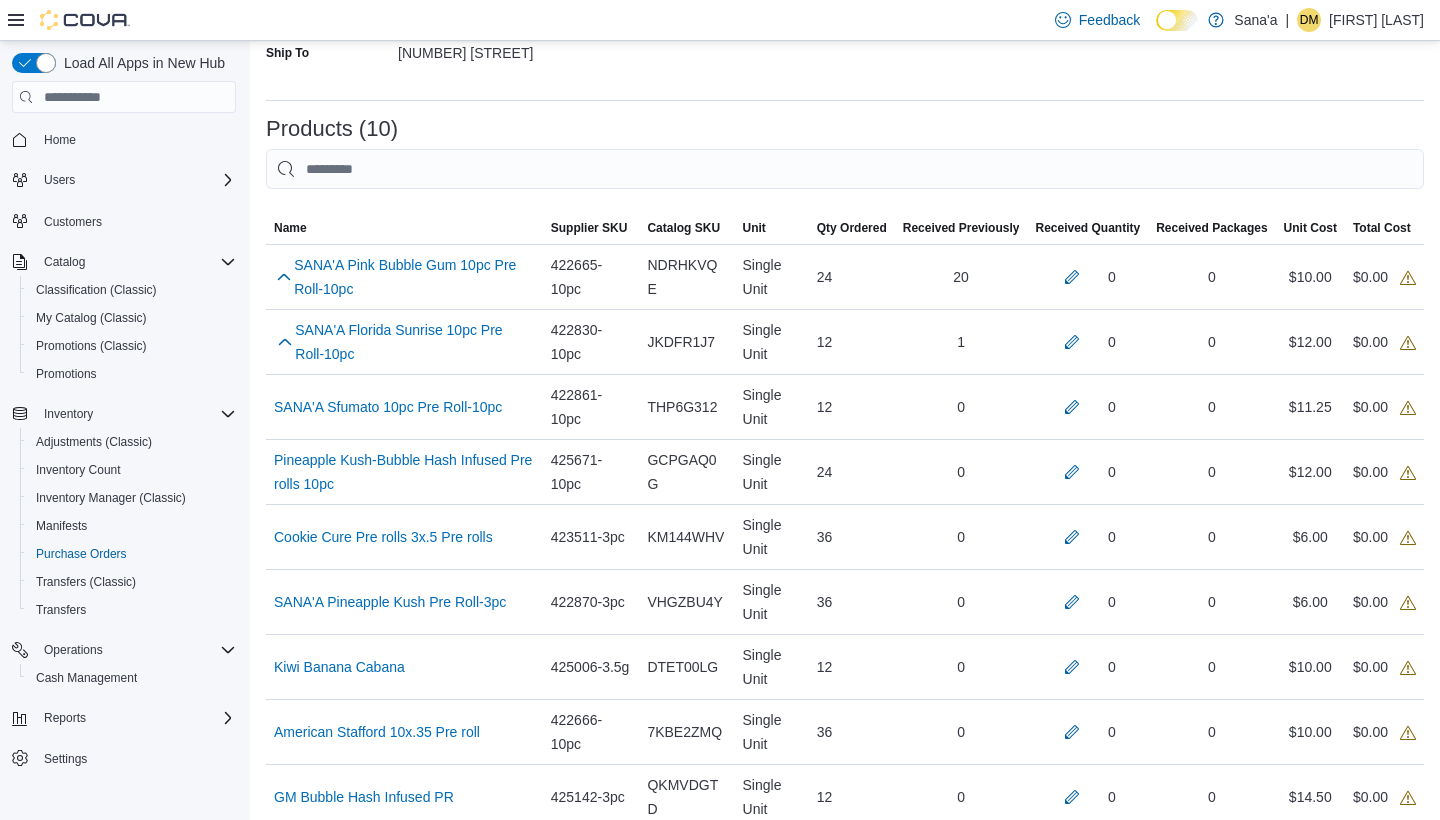 scroll, scrollTop: 389, scrollLeft: 0, axis: vertical 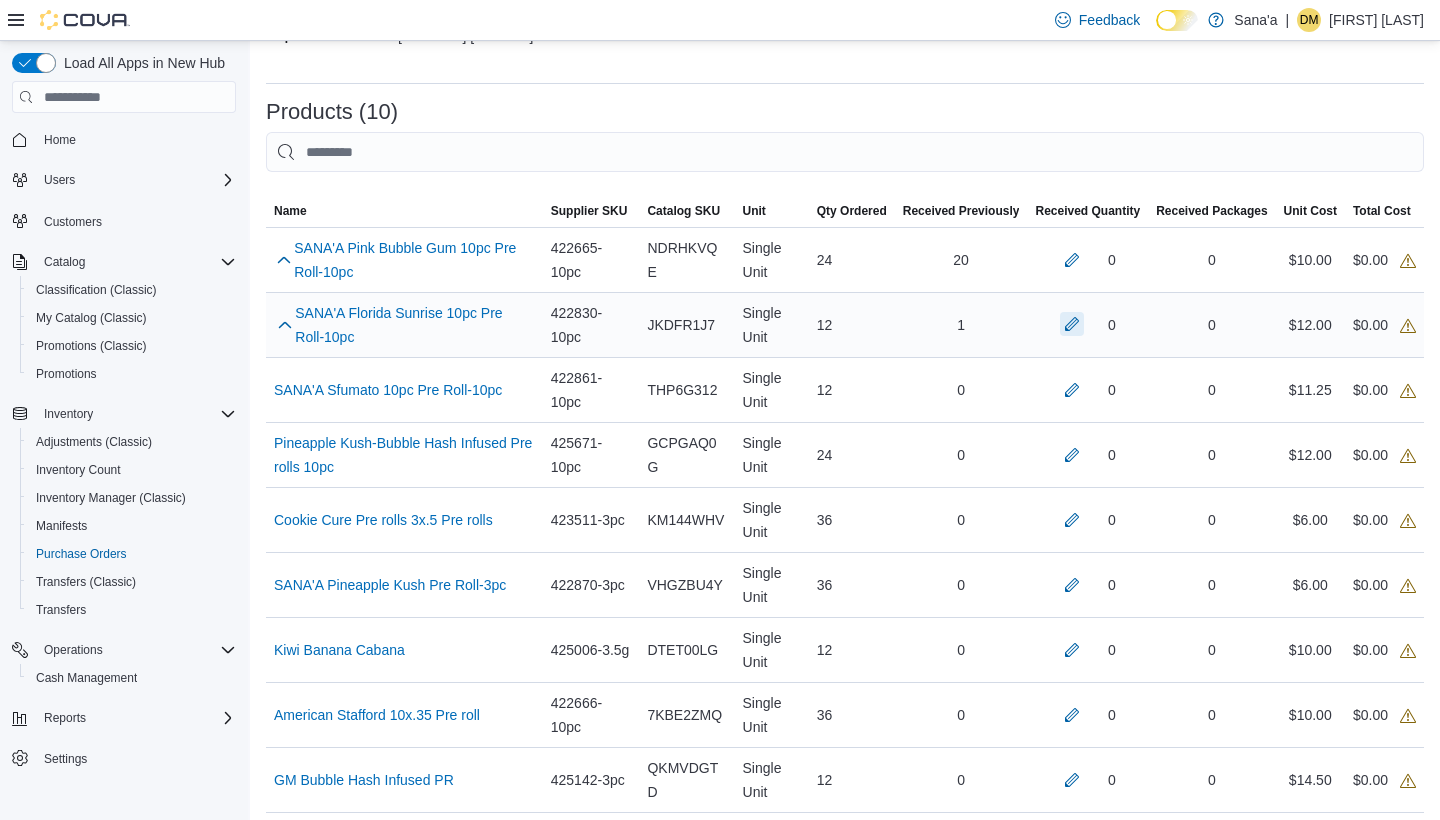 click at bounding box center [1072, 324] 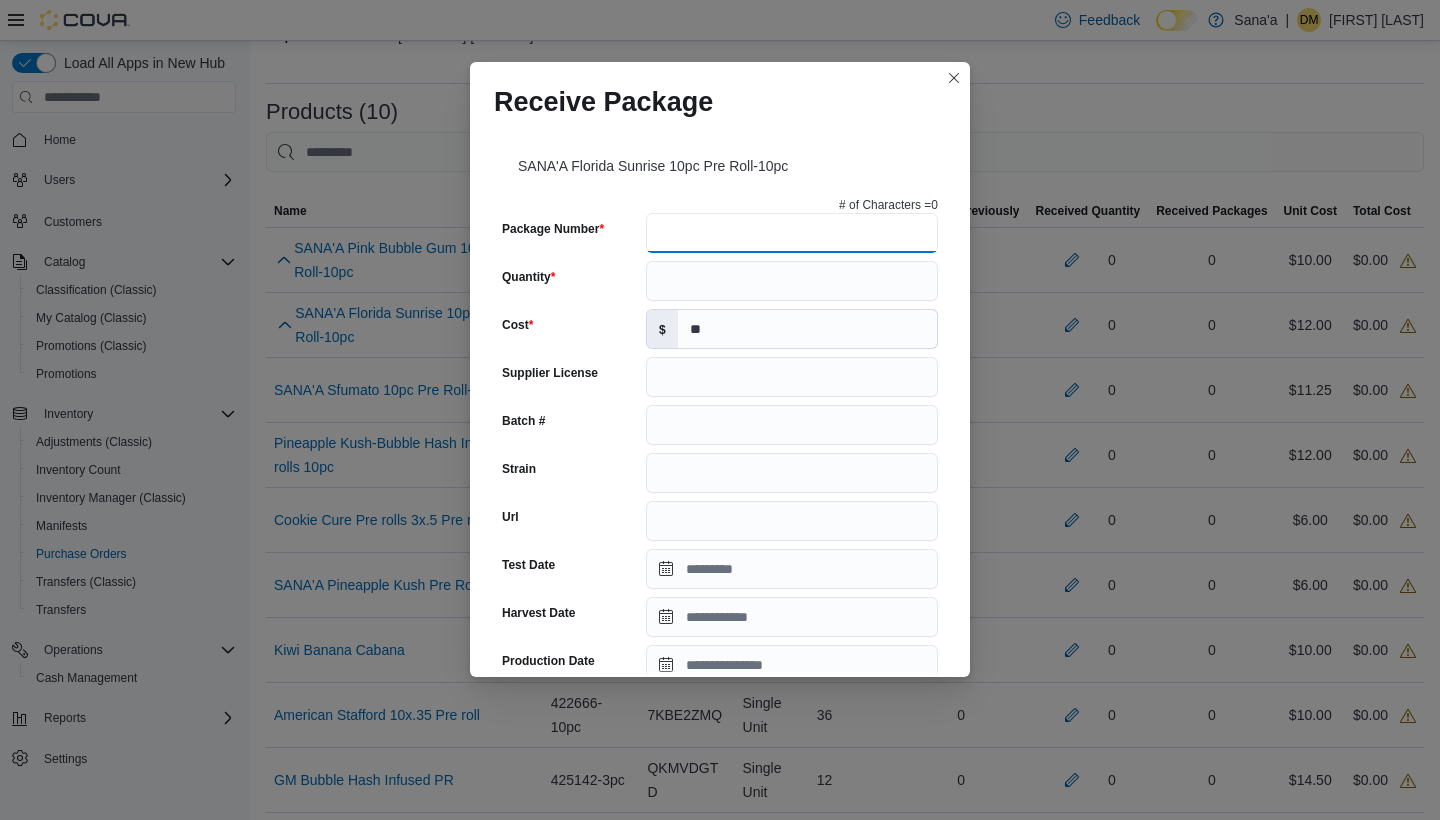 click on "Package Number" at bounding box center (792, 233) 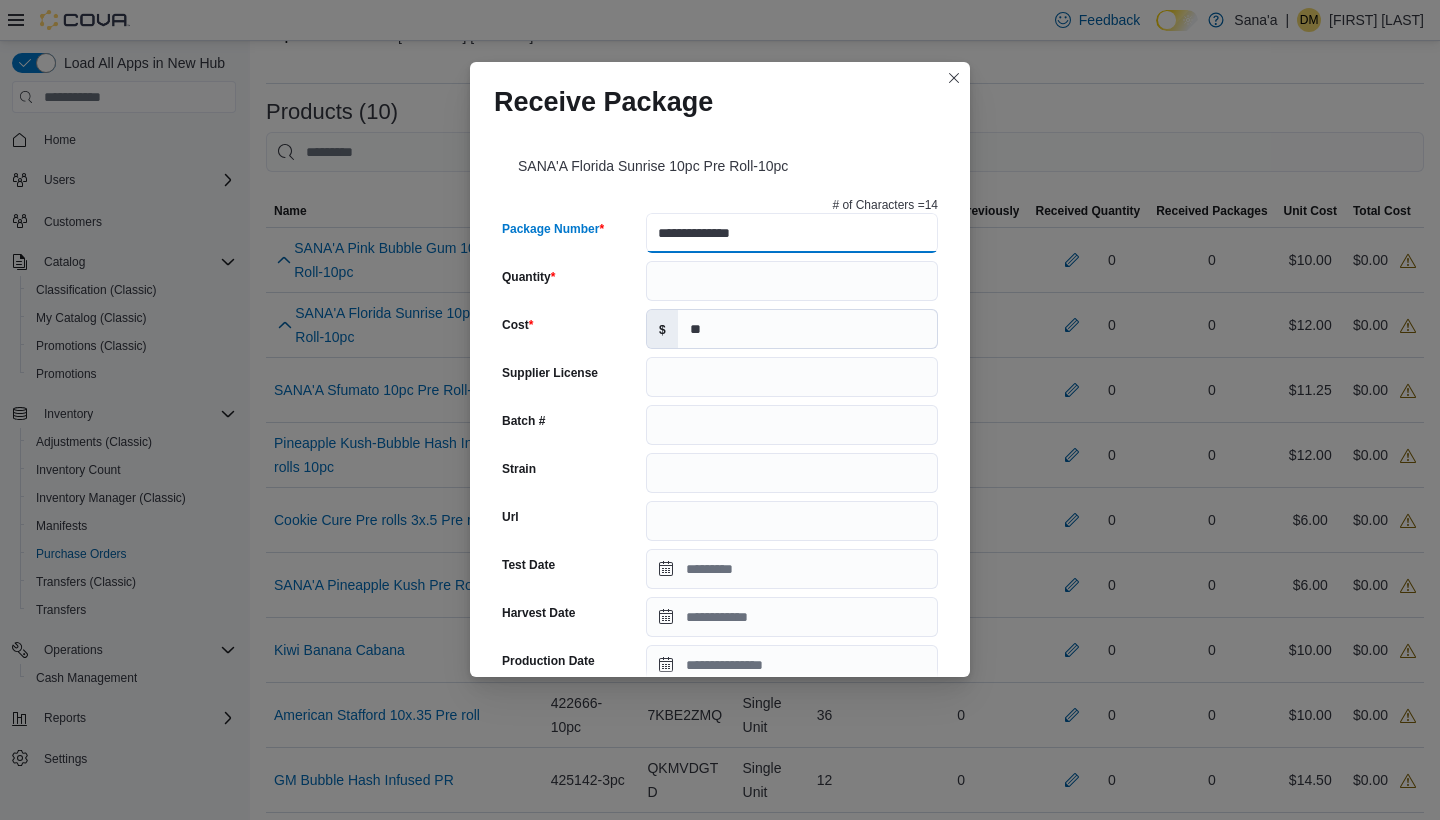 type on "**********" 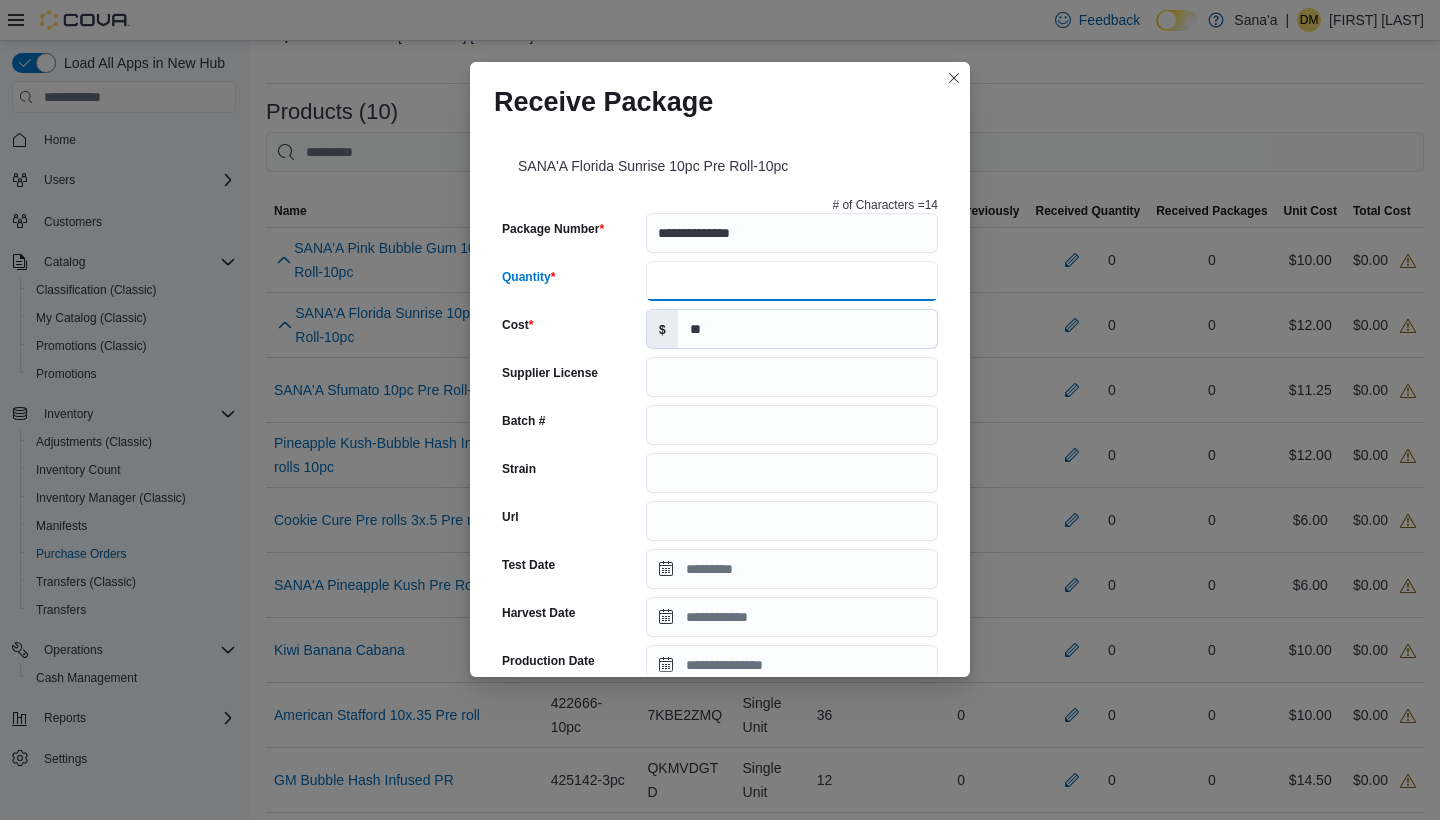 click on "Quantity" at bounding box center (792, 281) 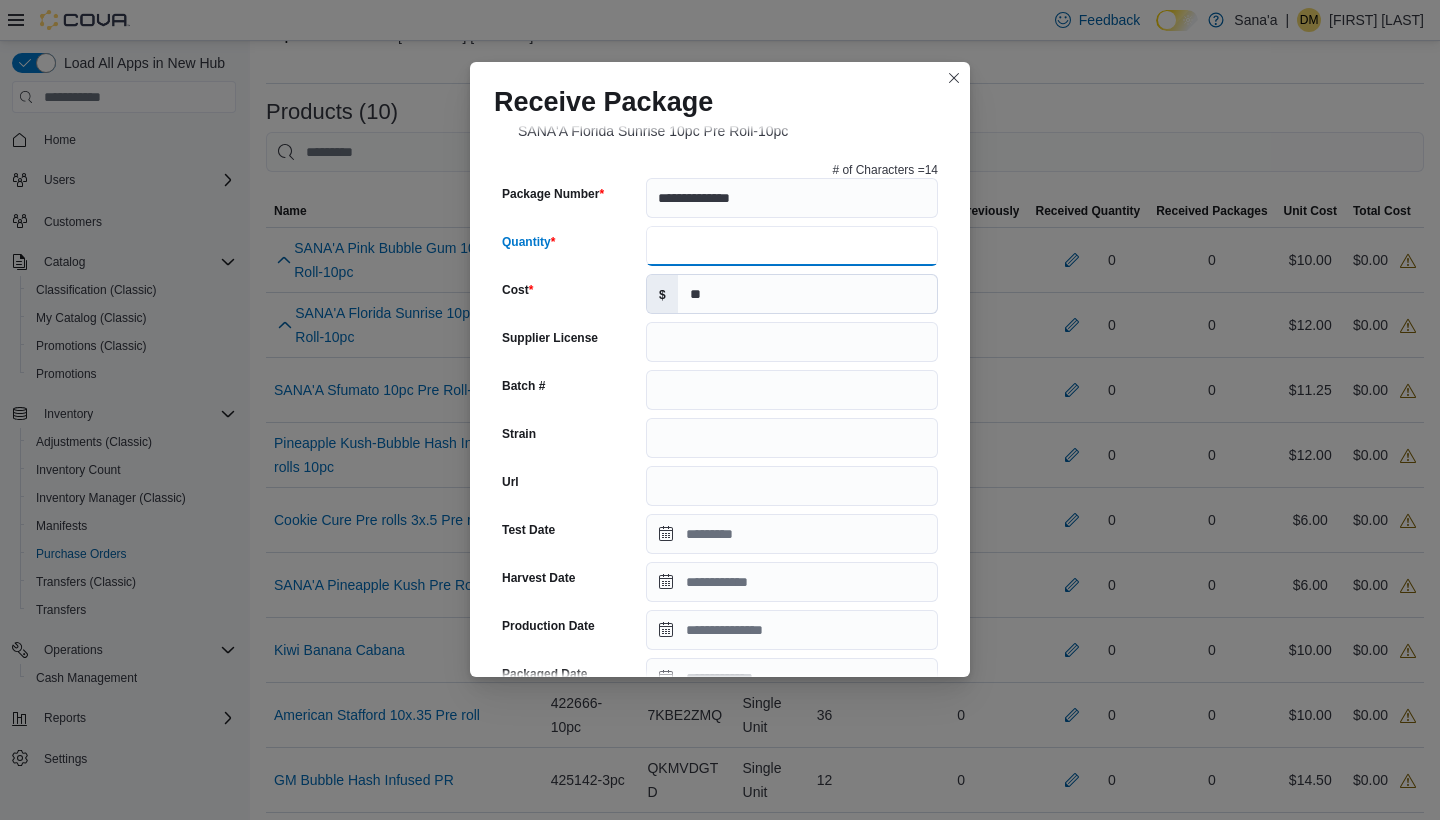 scroll, scrollTop: 21, scrollLeft: 0, axis: vertical 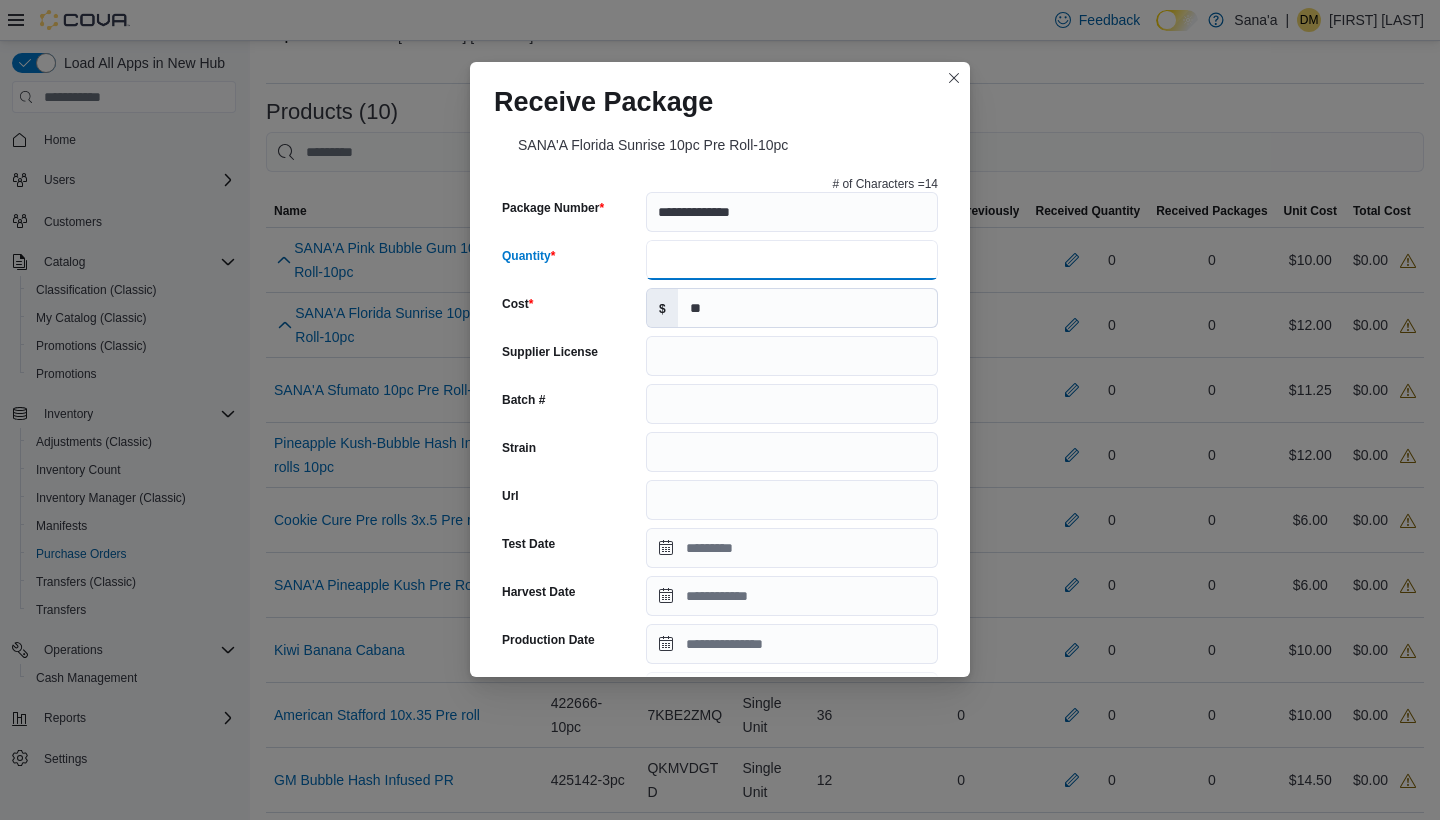 type on "**" 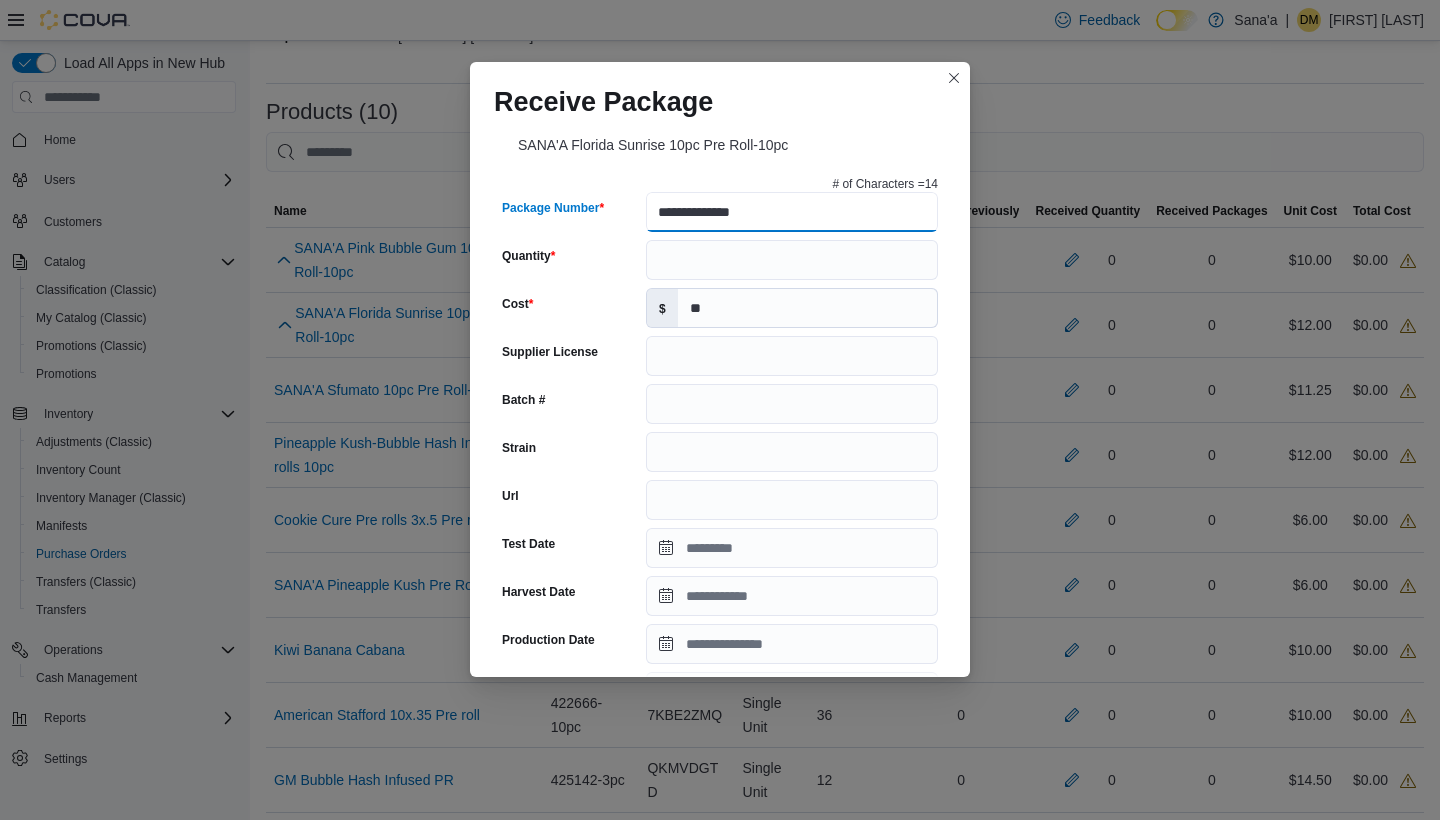 click on "**********" at bounding box center (792, 212) 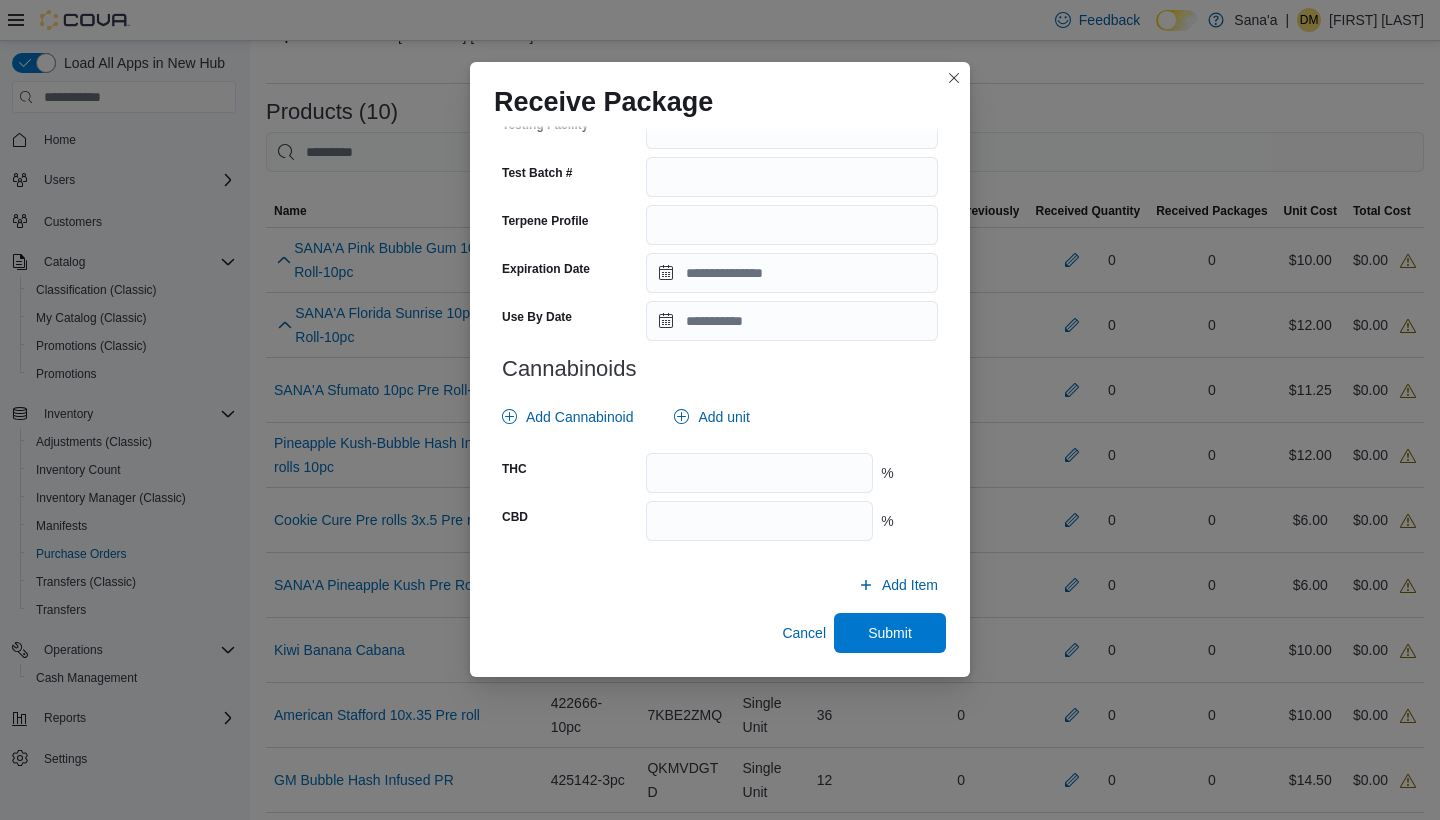 scroll, scrollTop: 632, scrollLeft: 0, axis: vertical 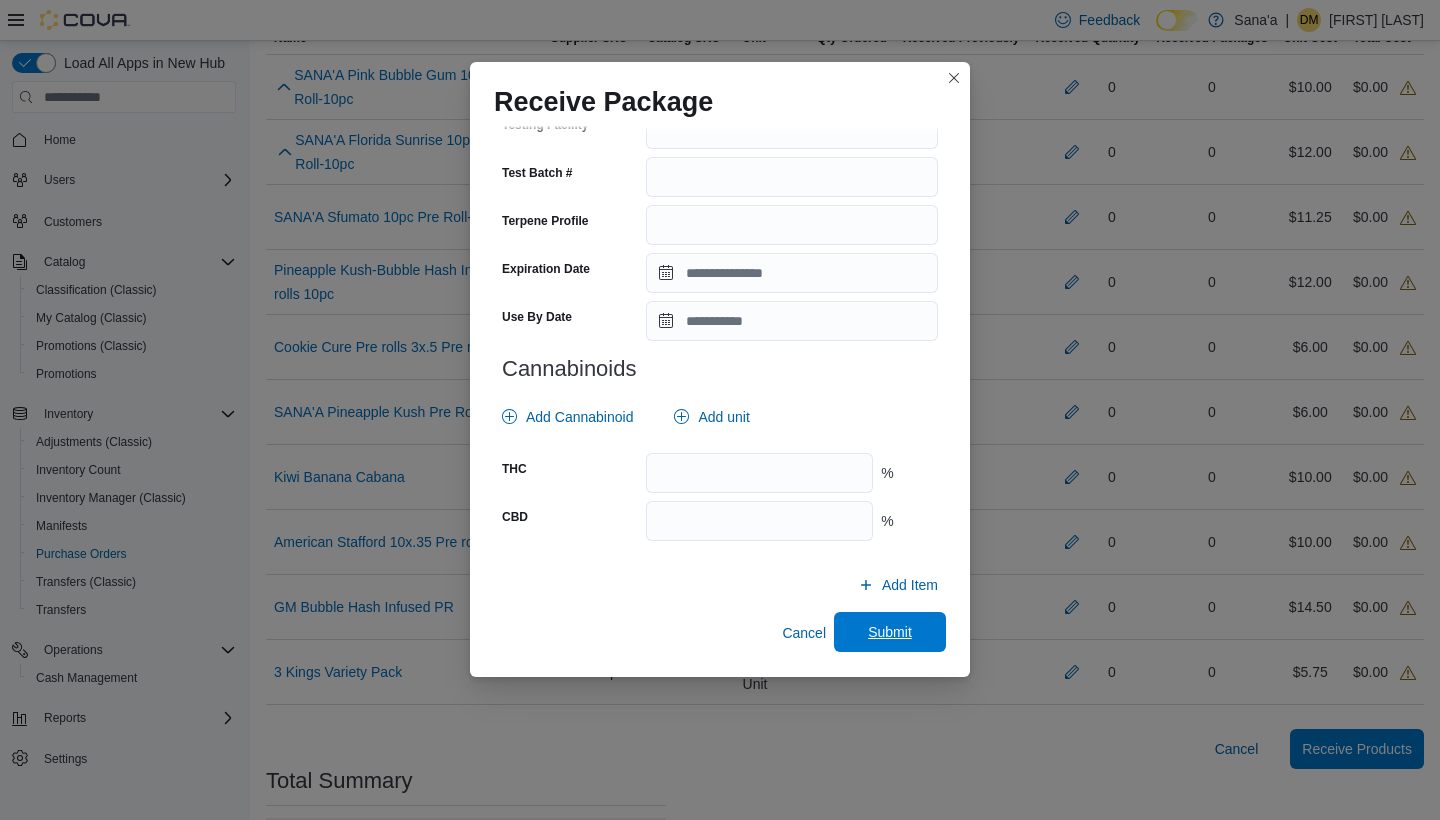 click on "Submit" at bounding box center (890, 632) 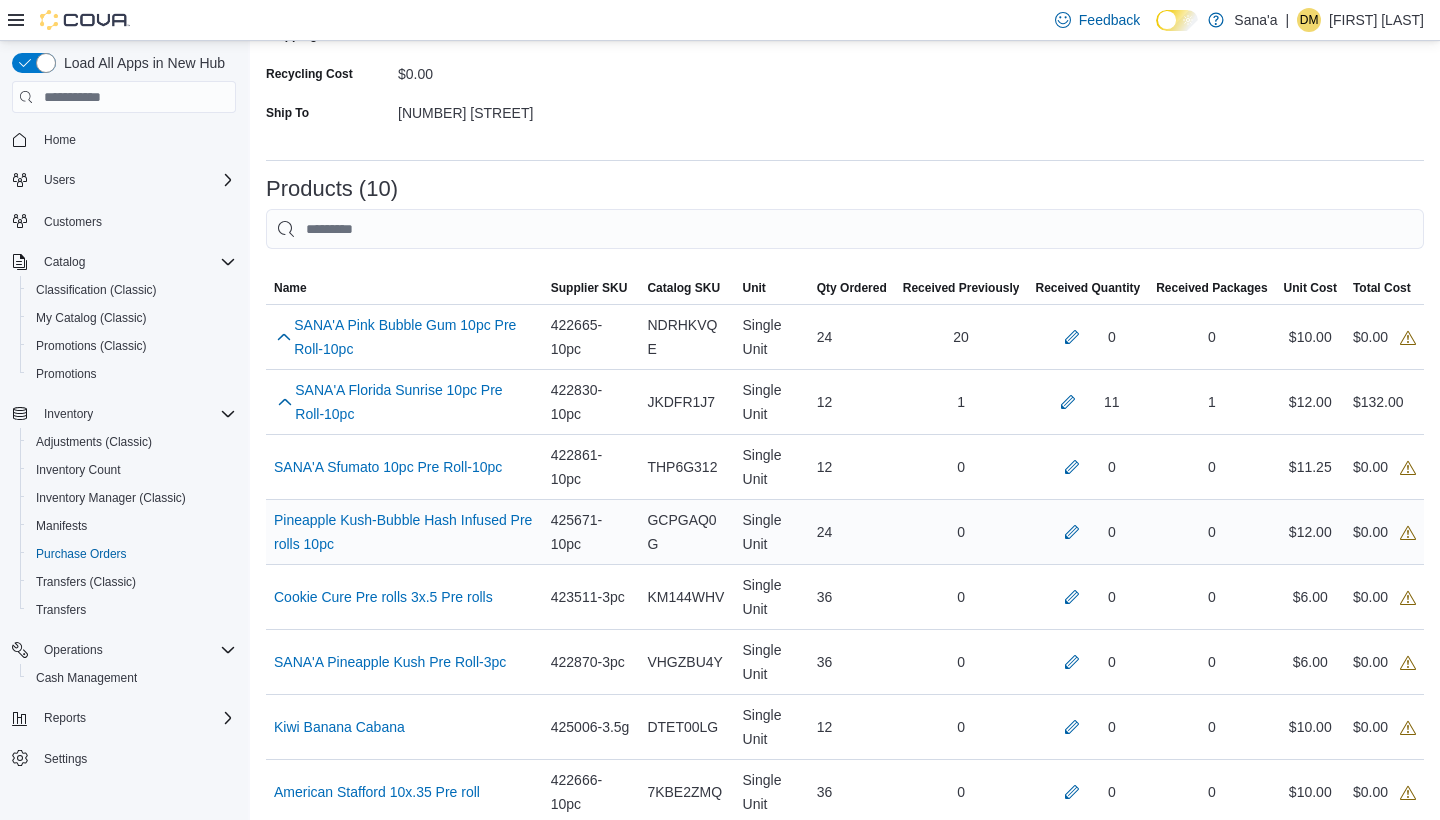 scroll, scrollTop: 322, scrollLeft: 0, axis: vertical 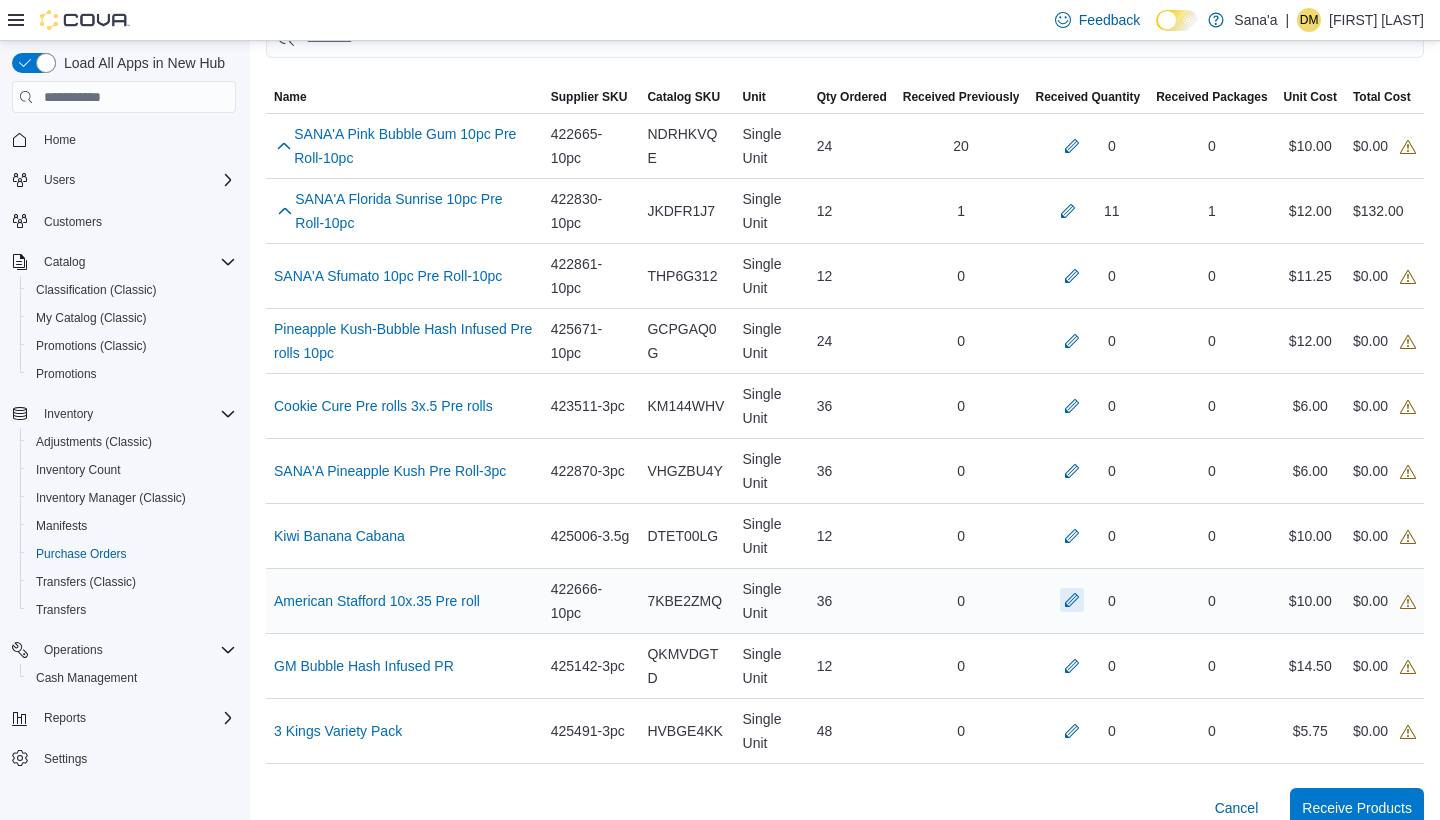 click at bounding box center (1072, 600) 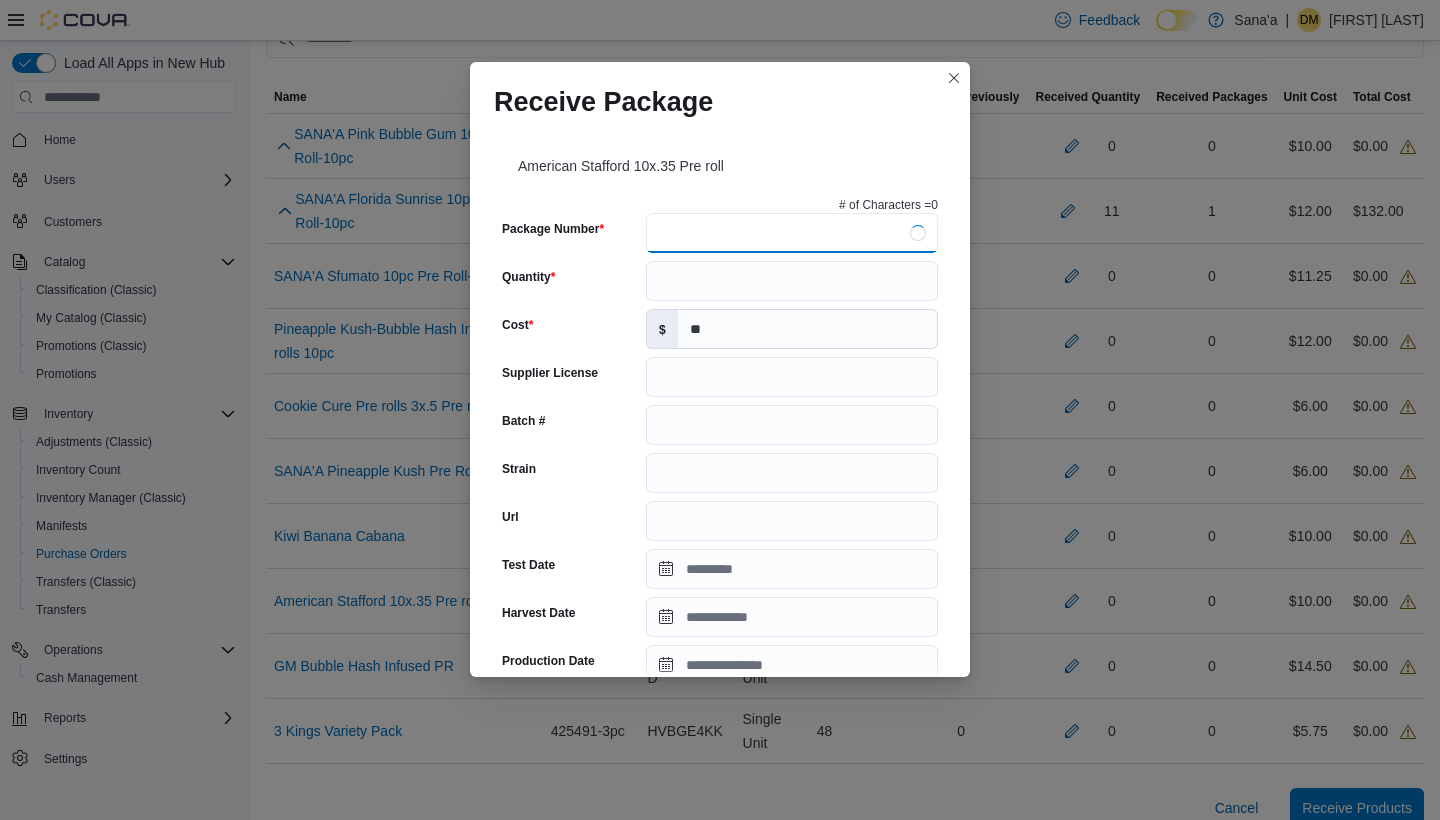 click on "Package Number" at bounding box center (792, 233) 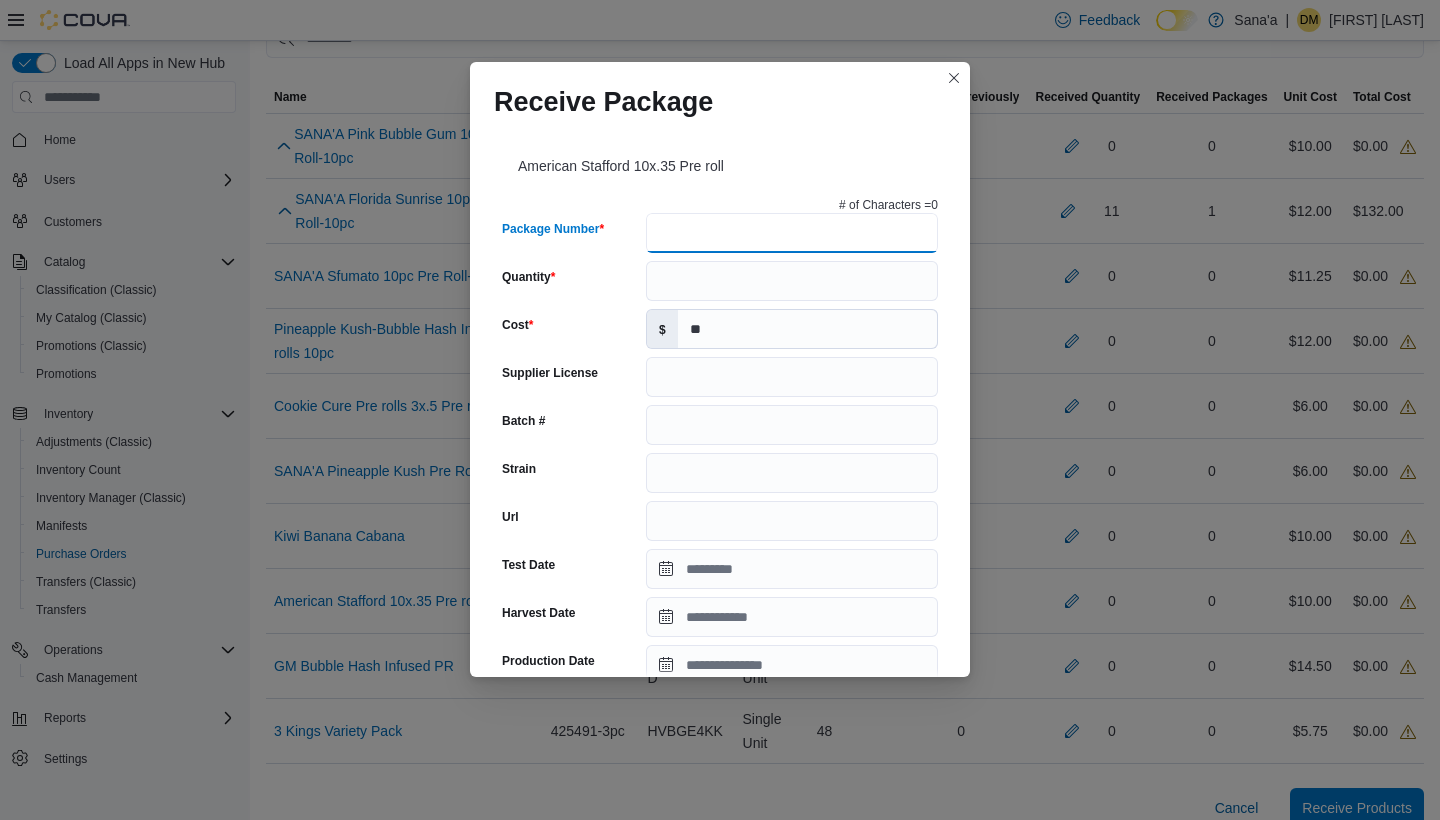paste on "**********" 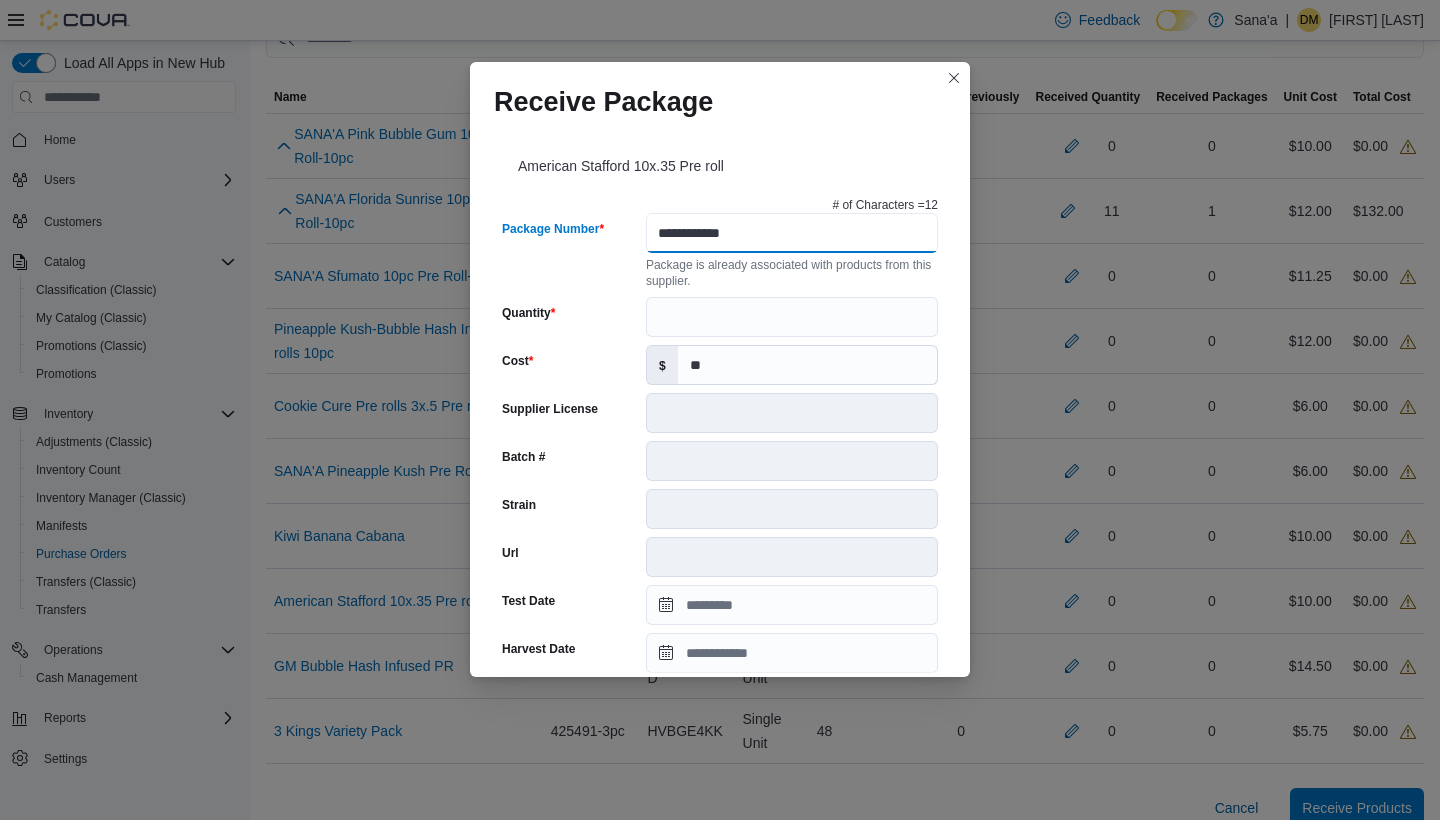 type on "**********" 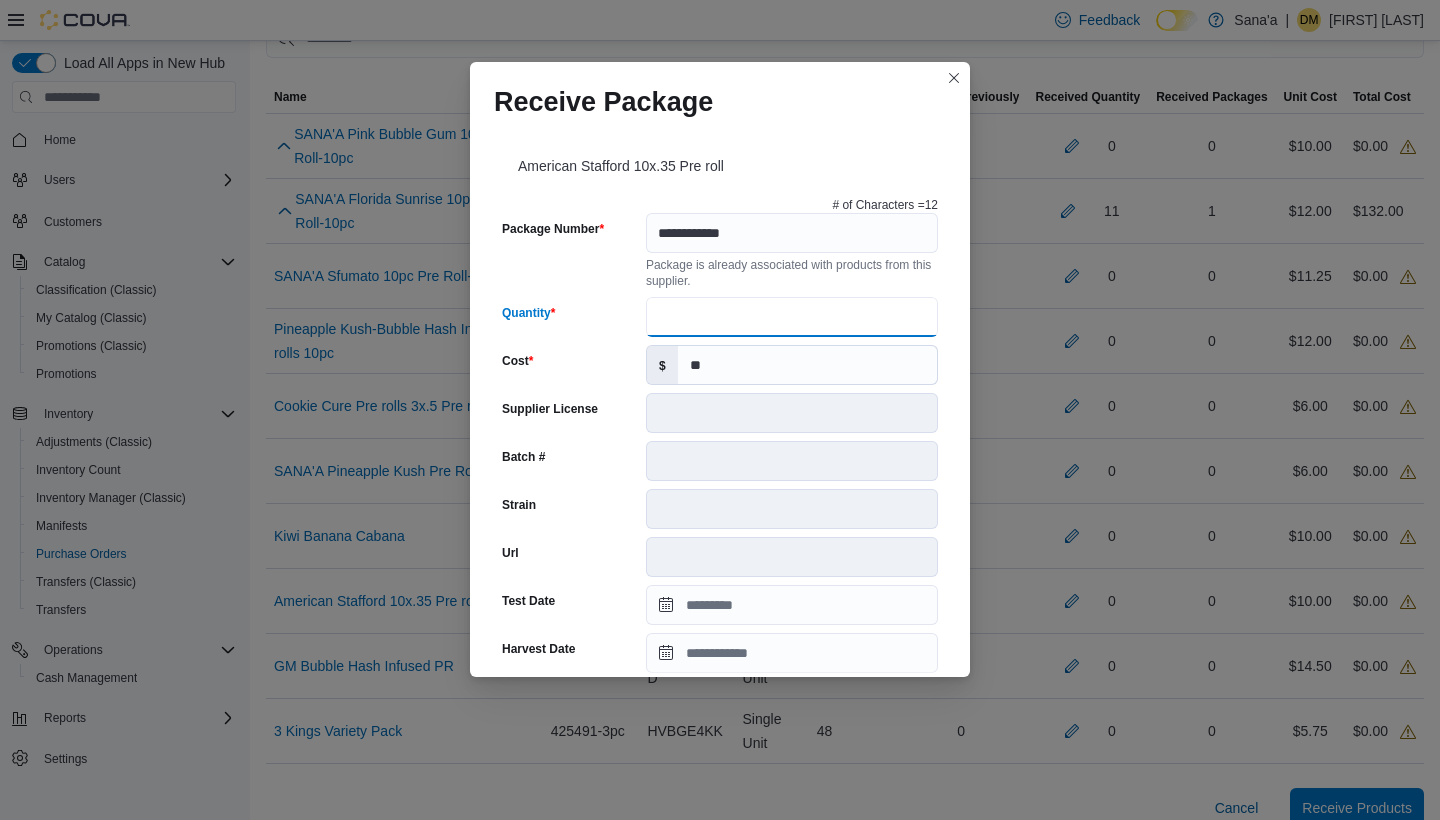 click on "Quantity" at bounding box center [792, 317] 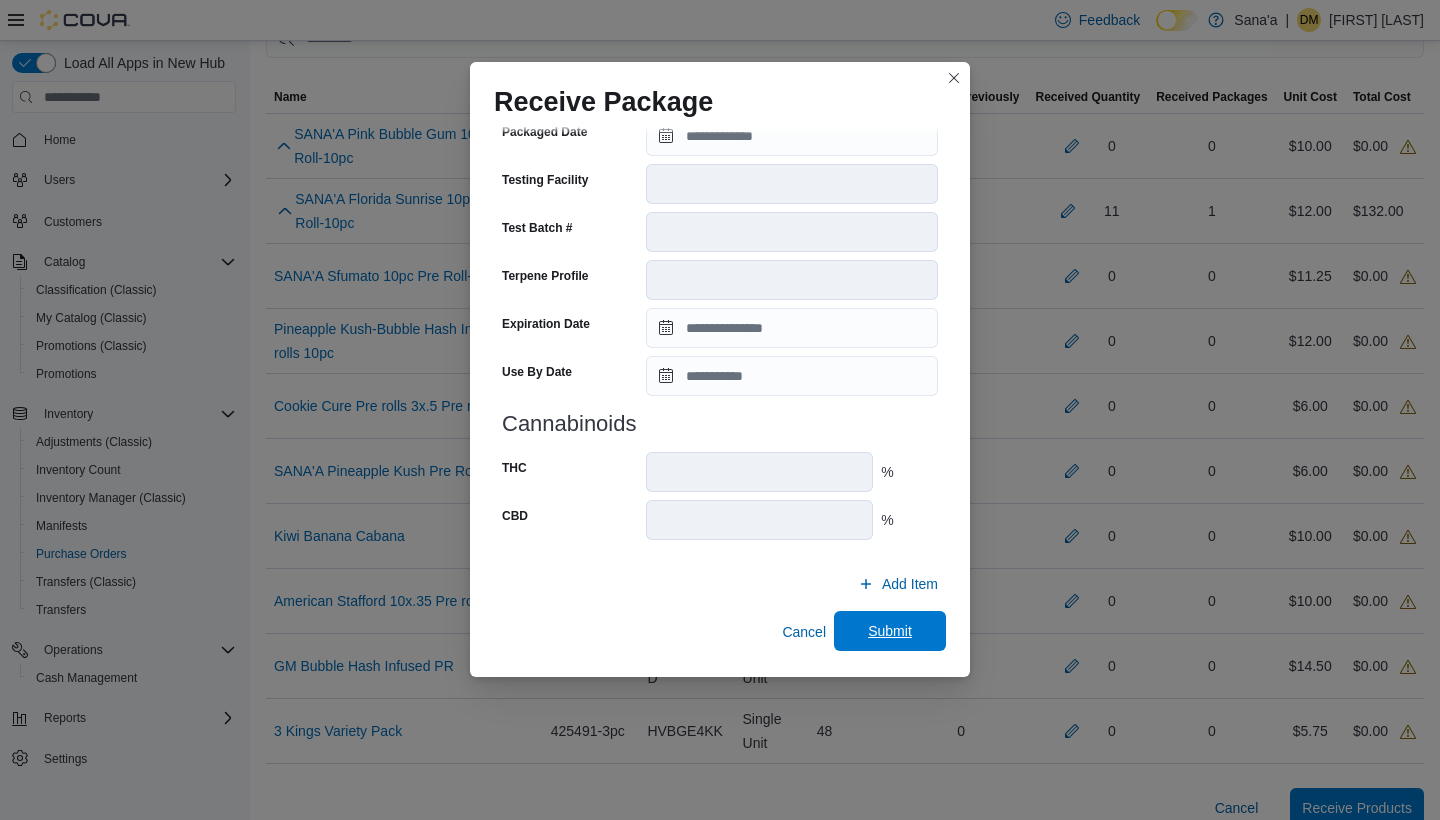 scroll, scrollTop: 612, scrollLeft: 0, axis: vertical 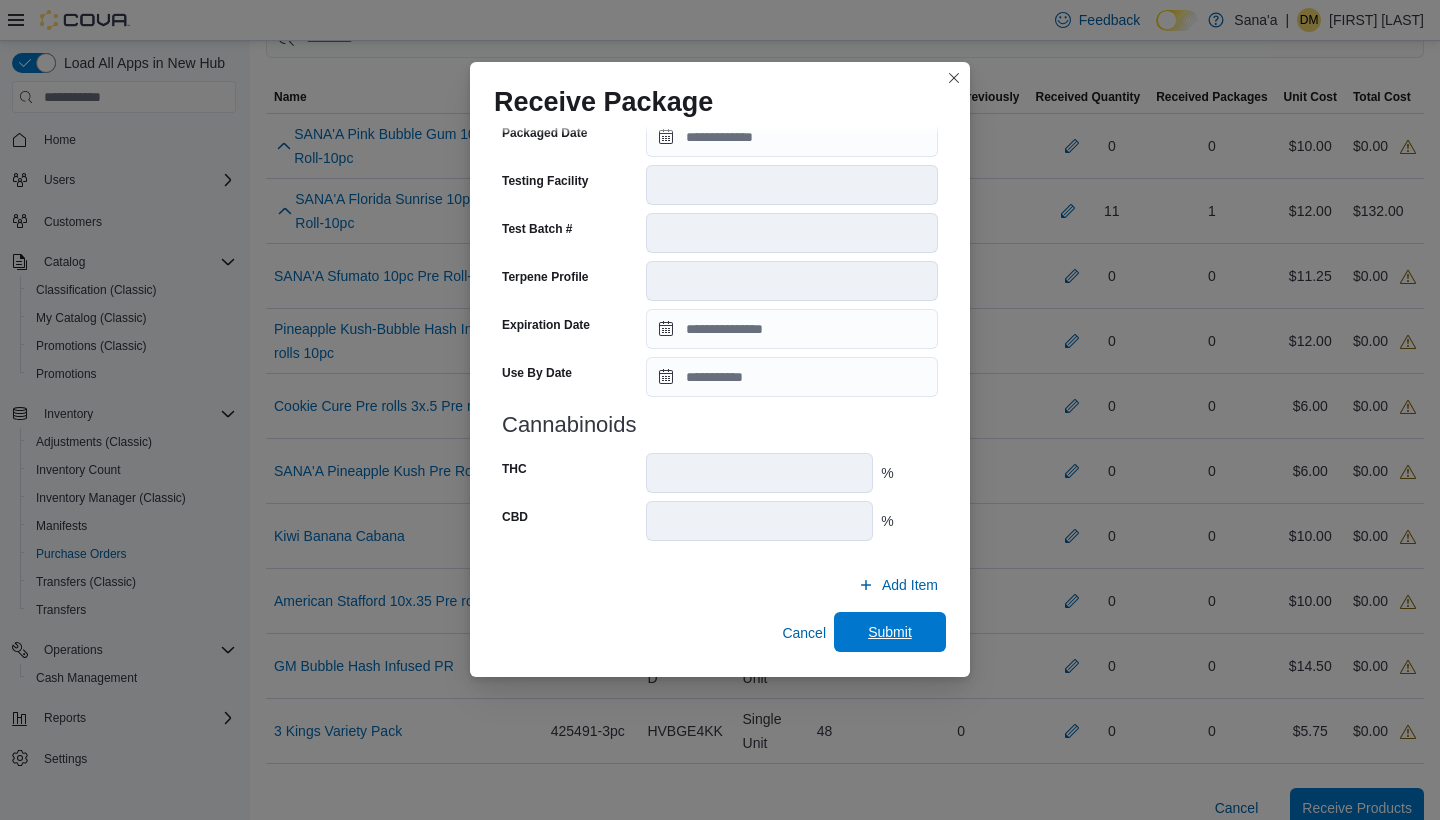 type on "**" 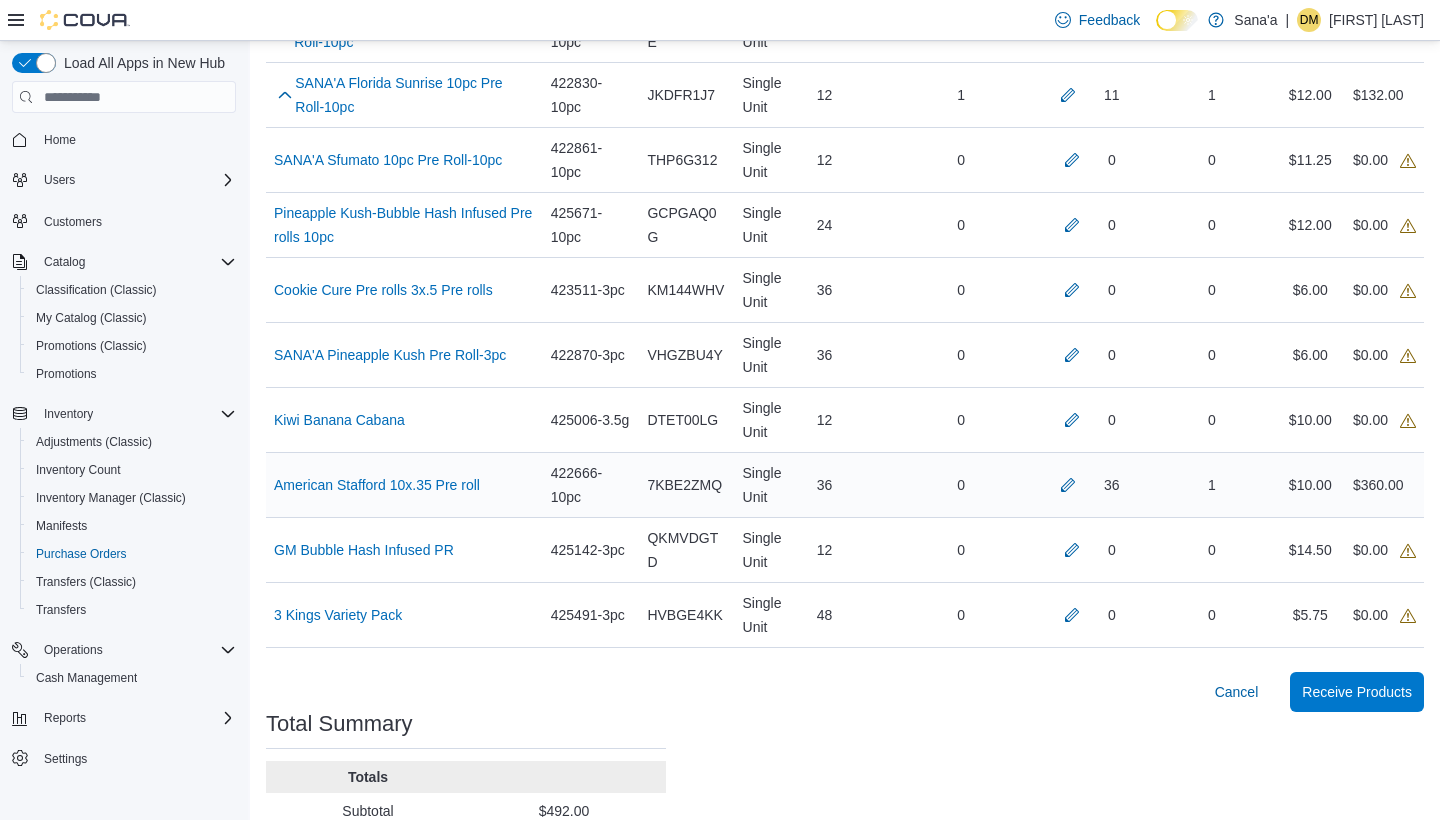 scroll, scrollTop: 745, scrollLeft: 0, axis: vertical 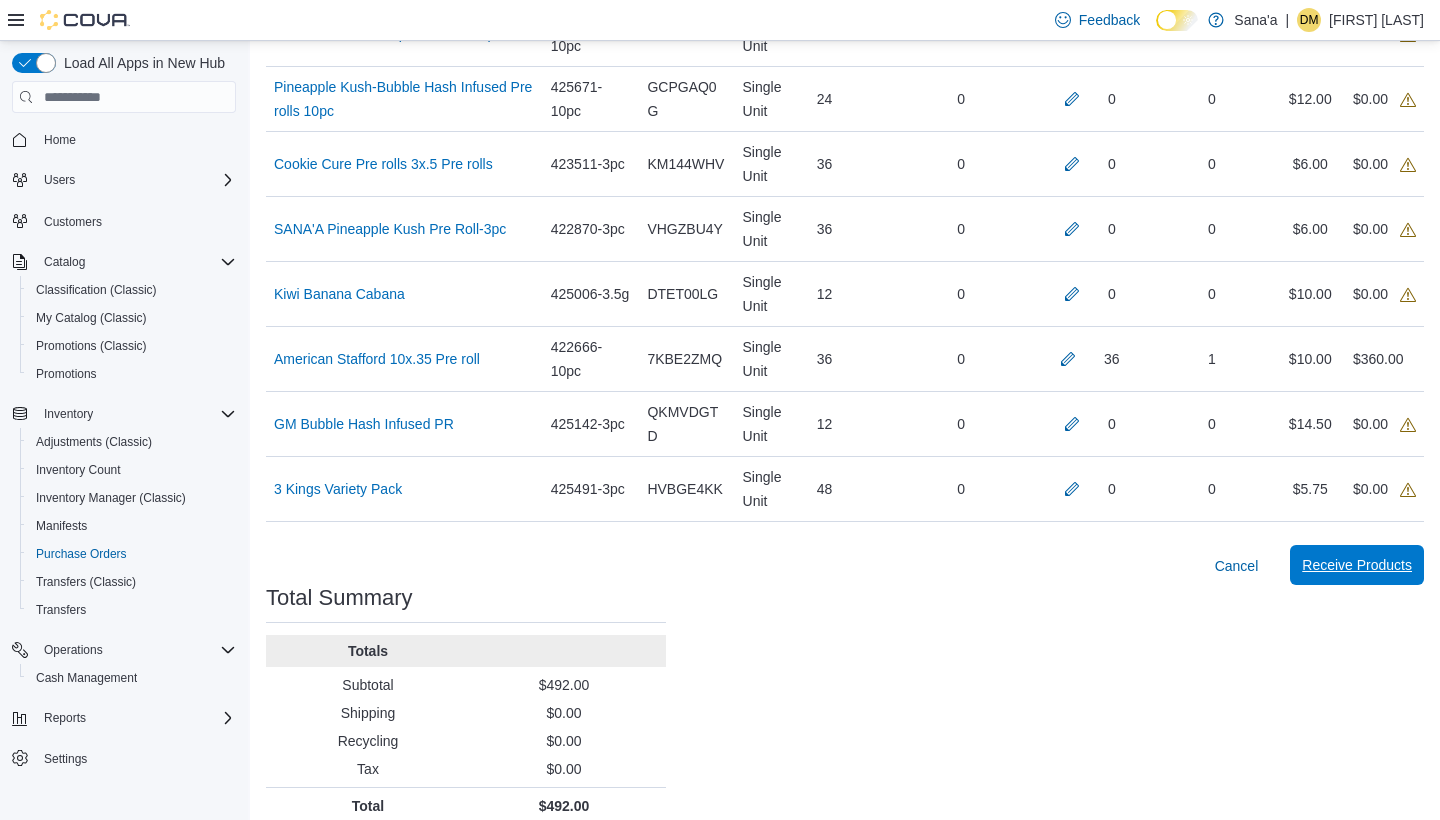 click on "Receive Products" at bounding box center [1357, 565] 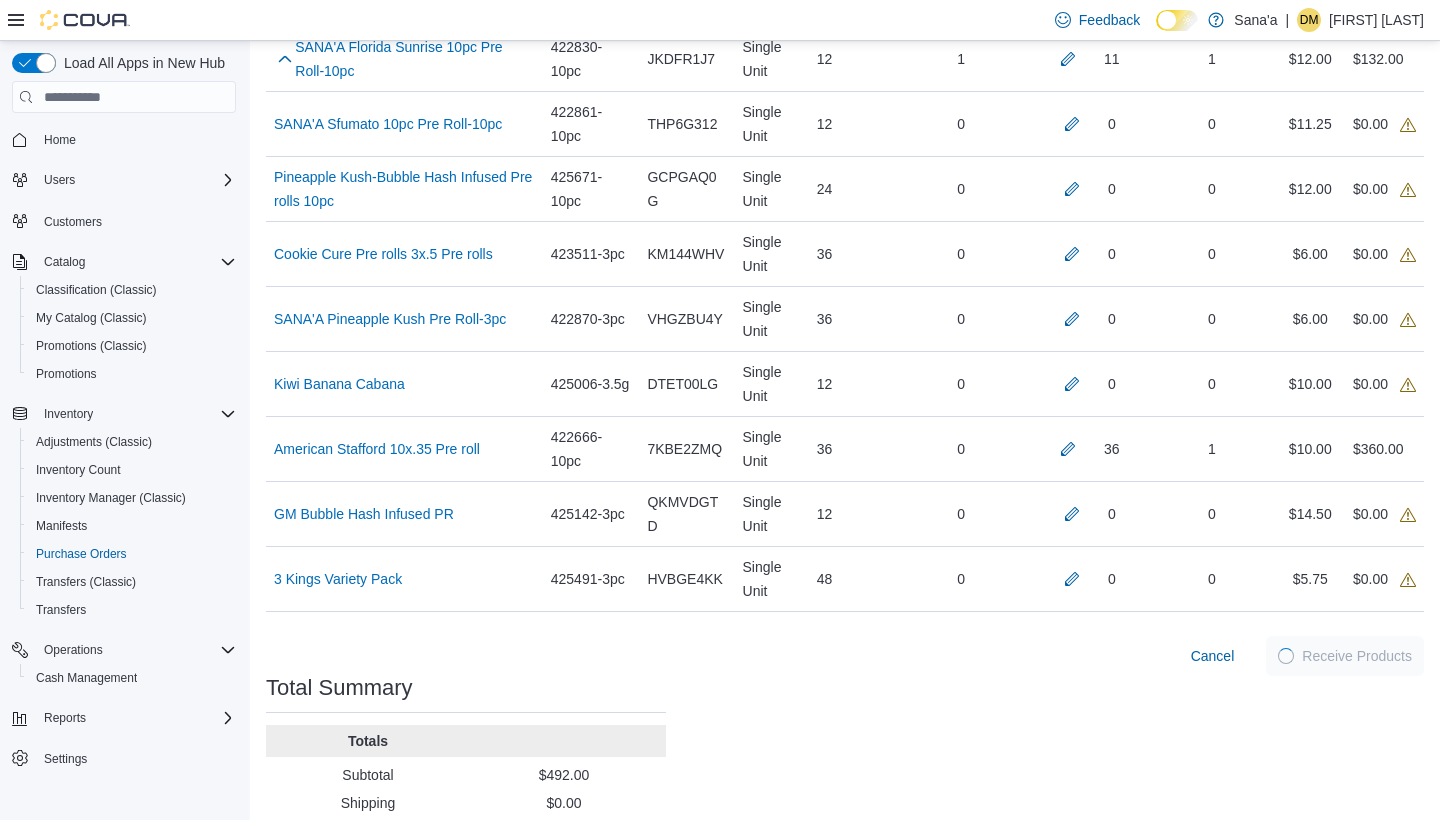 scroll, scrollTop: 649, scrollLeft: 0, axis: vertical 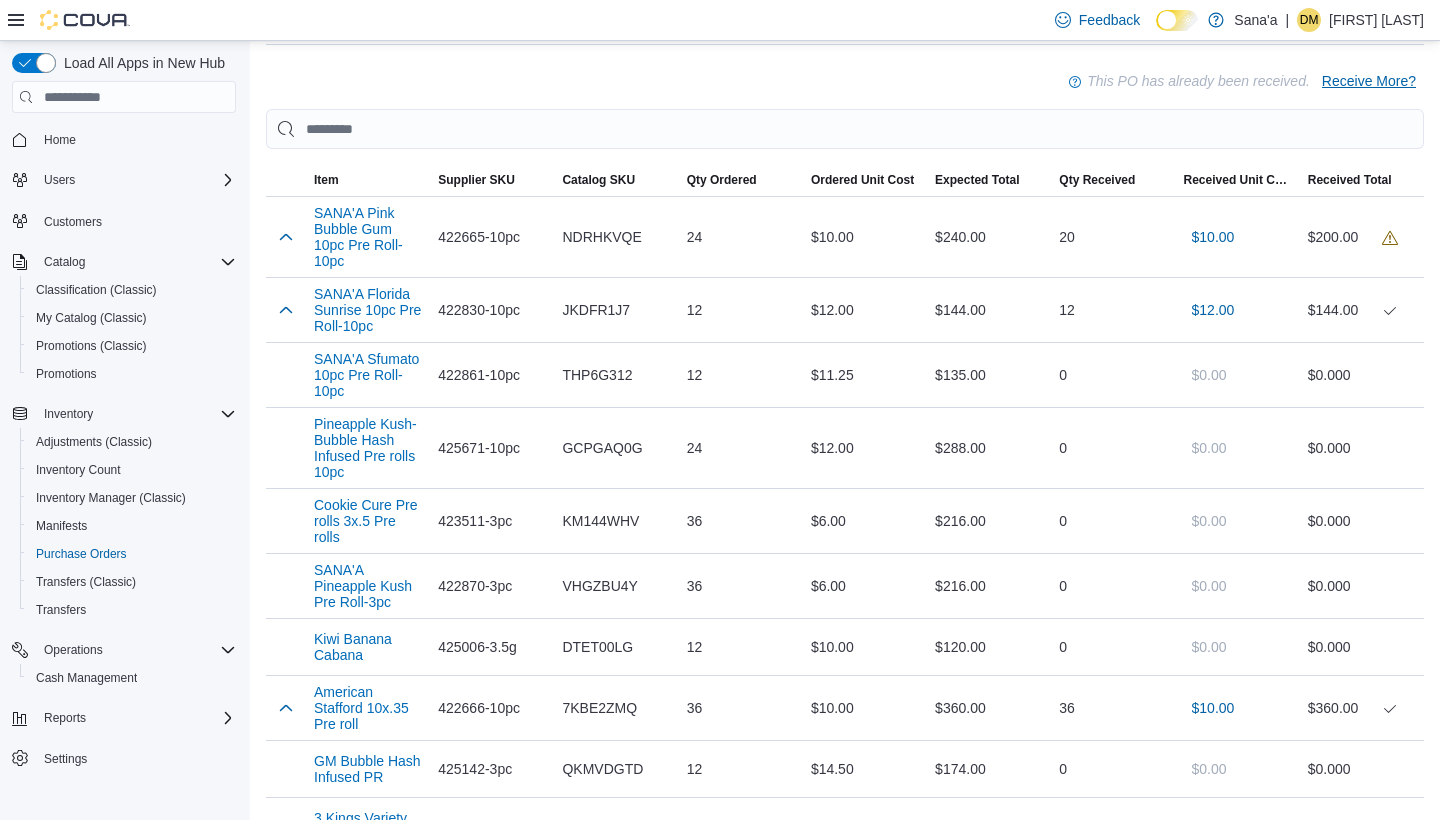 click on "Receive More?" at bounding box center [1369, 81] 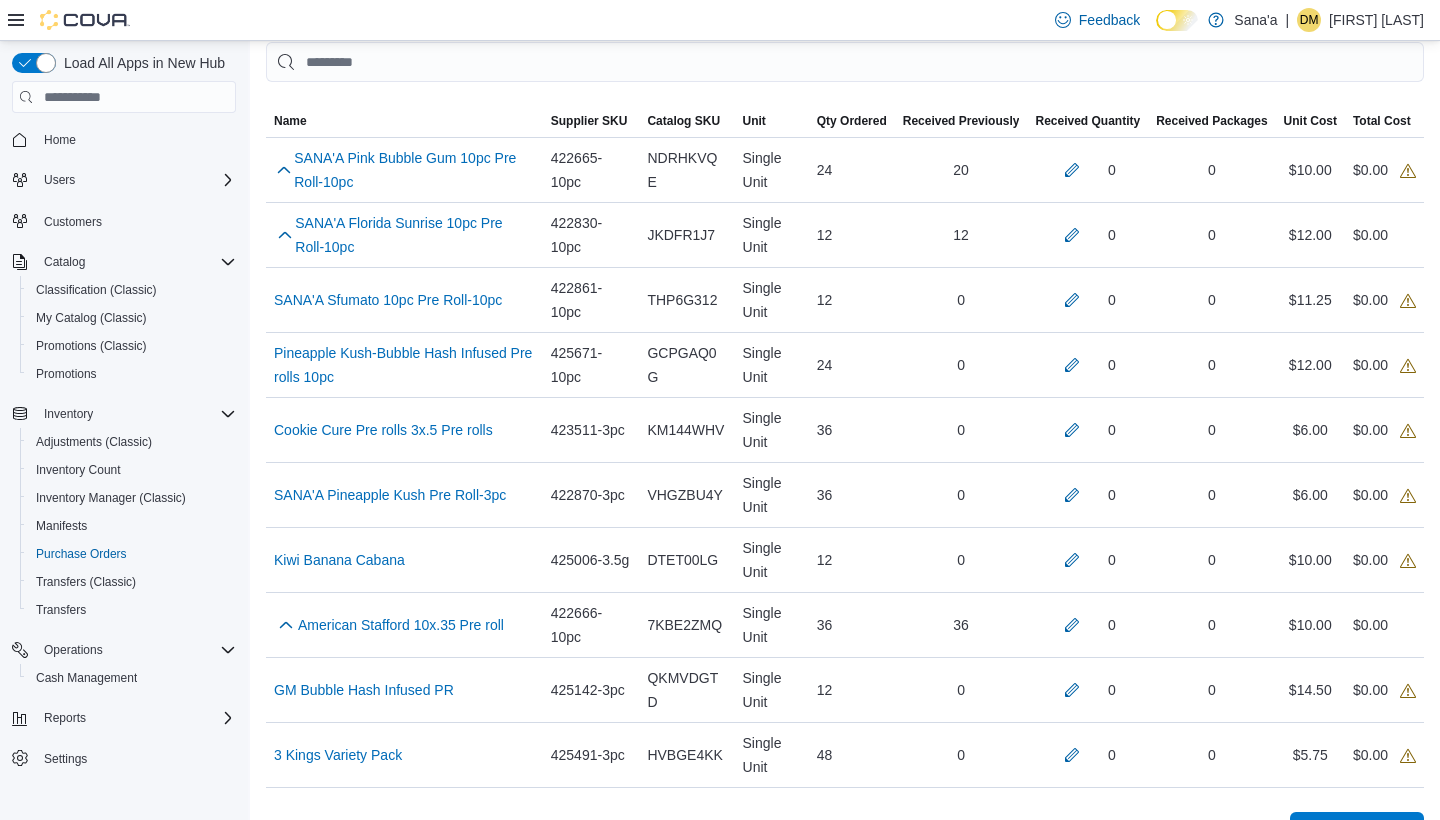 scroll, scrollTop: 494, scrollLeft: 0, axis: vertical 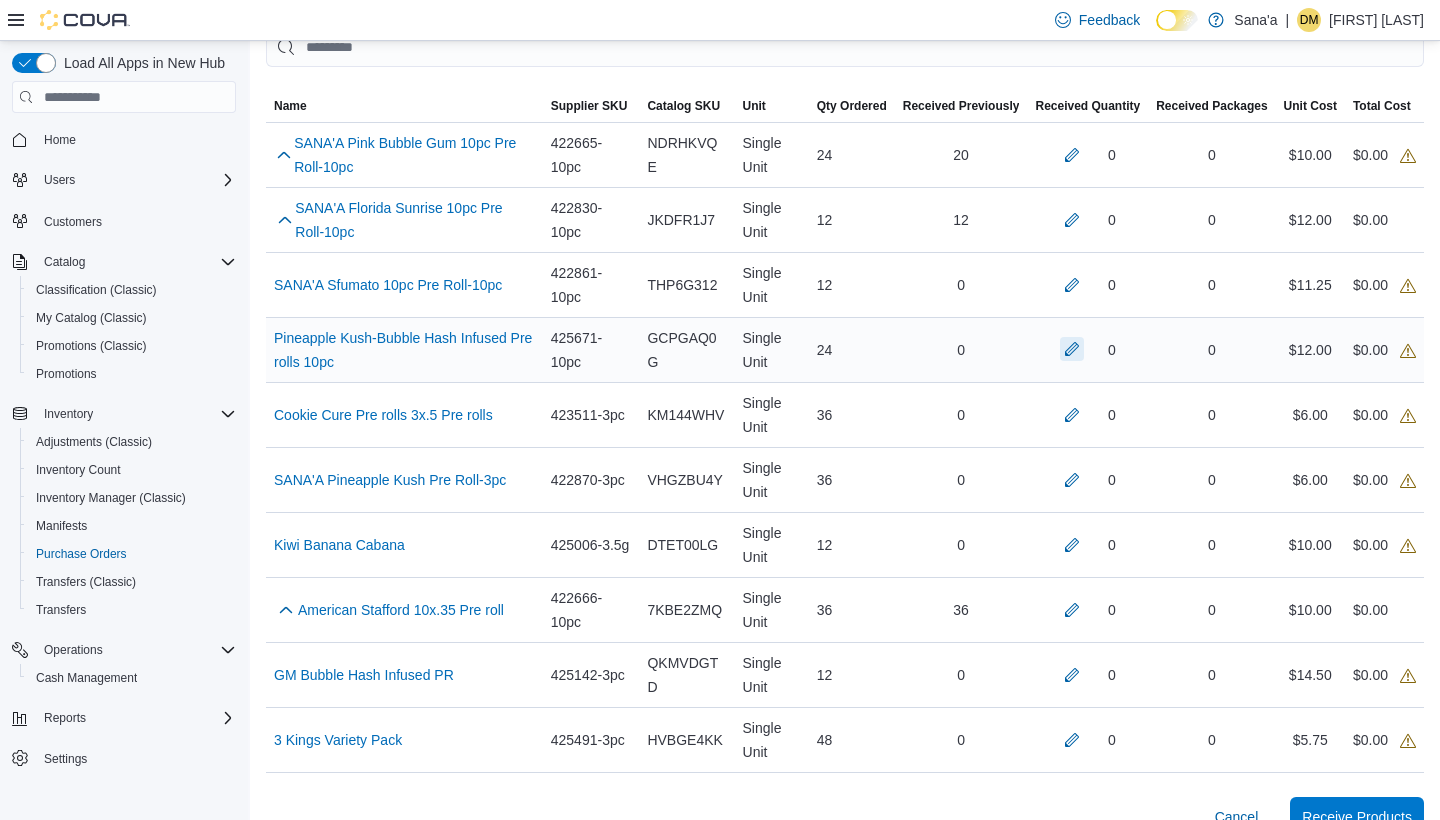 click at bounding box center [1072, 349] 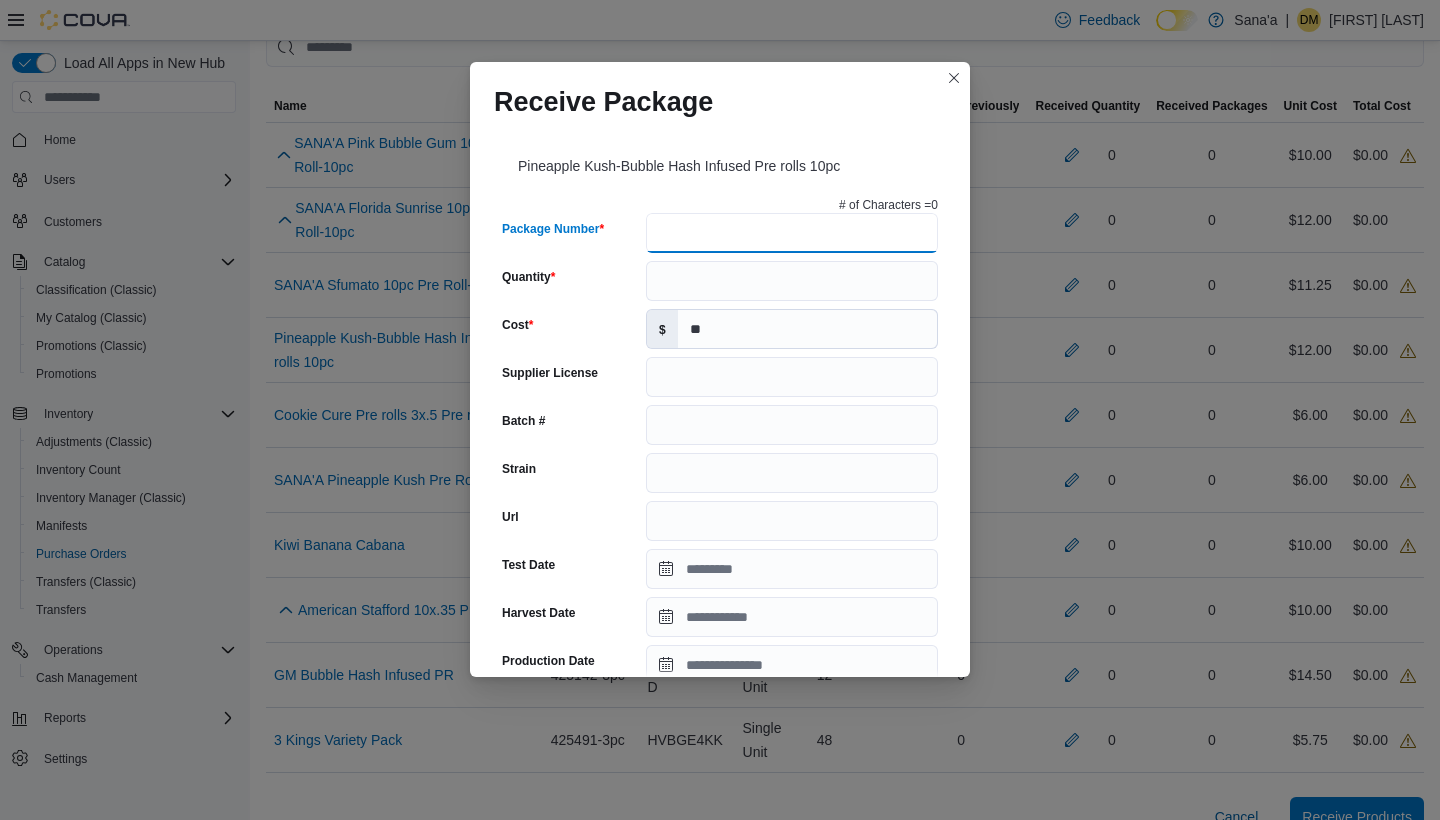 click on "Package Number" at bounding box center (792, 233) 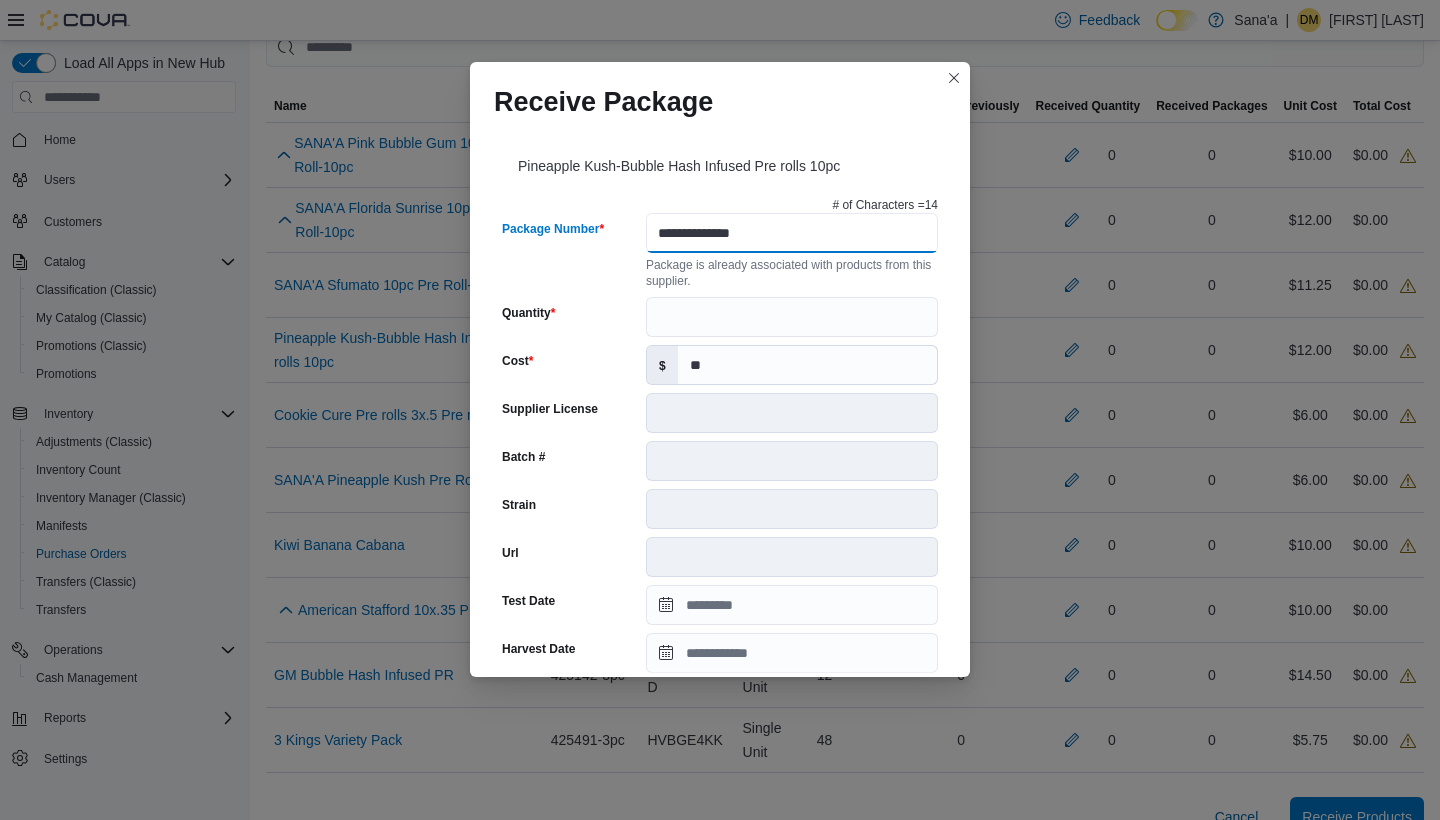 type on "**********" 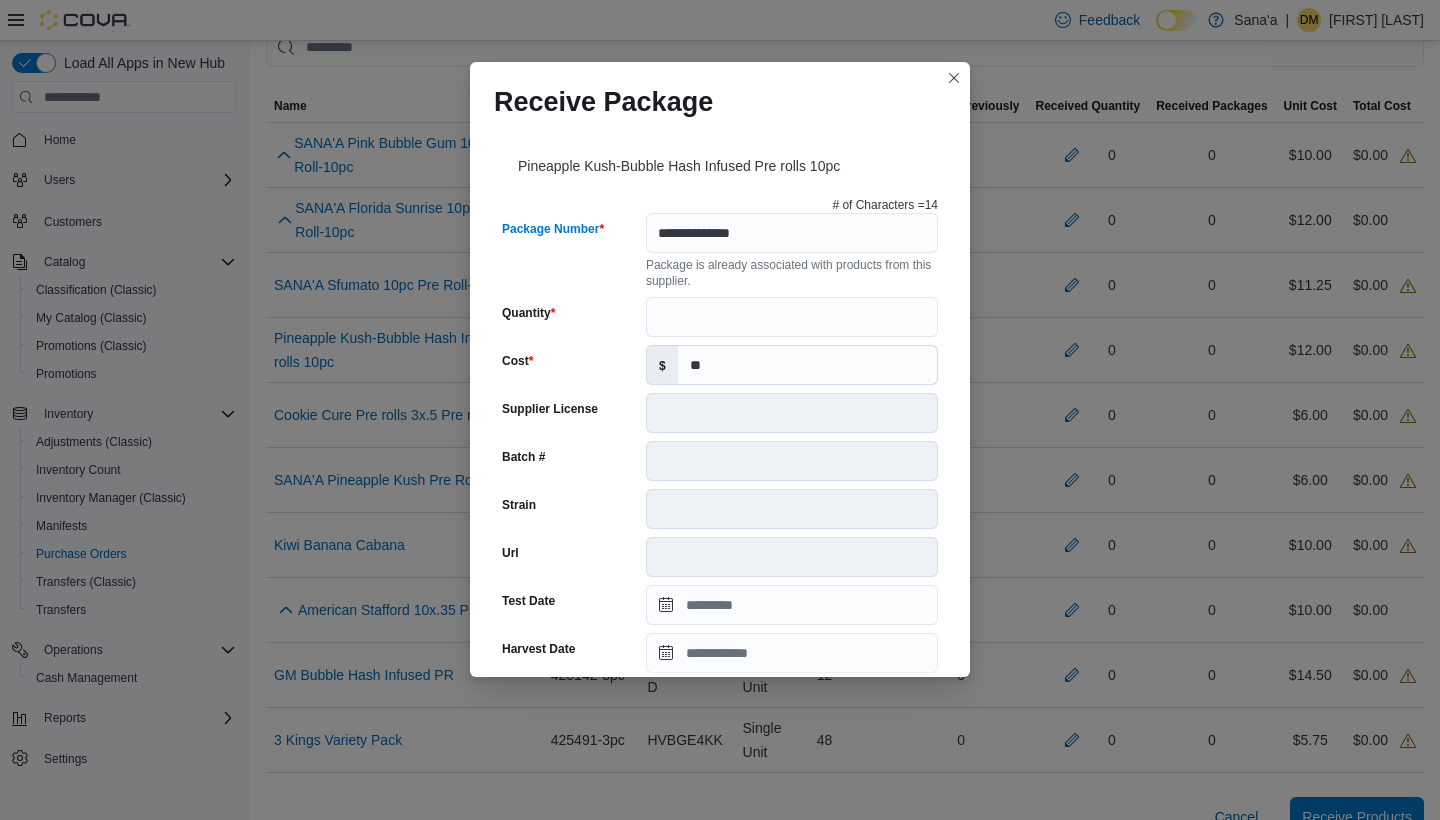 click on "**********" at bounding box center (720, 679) 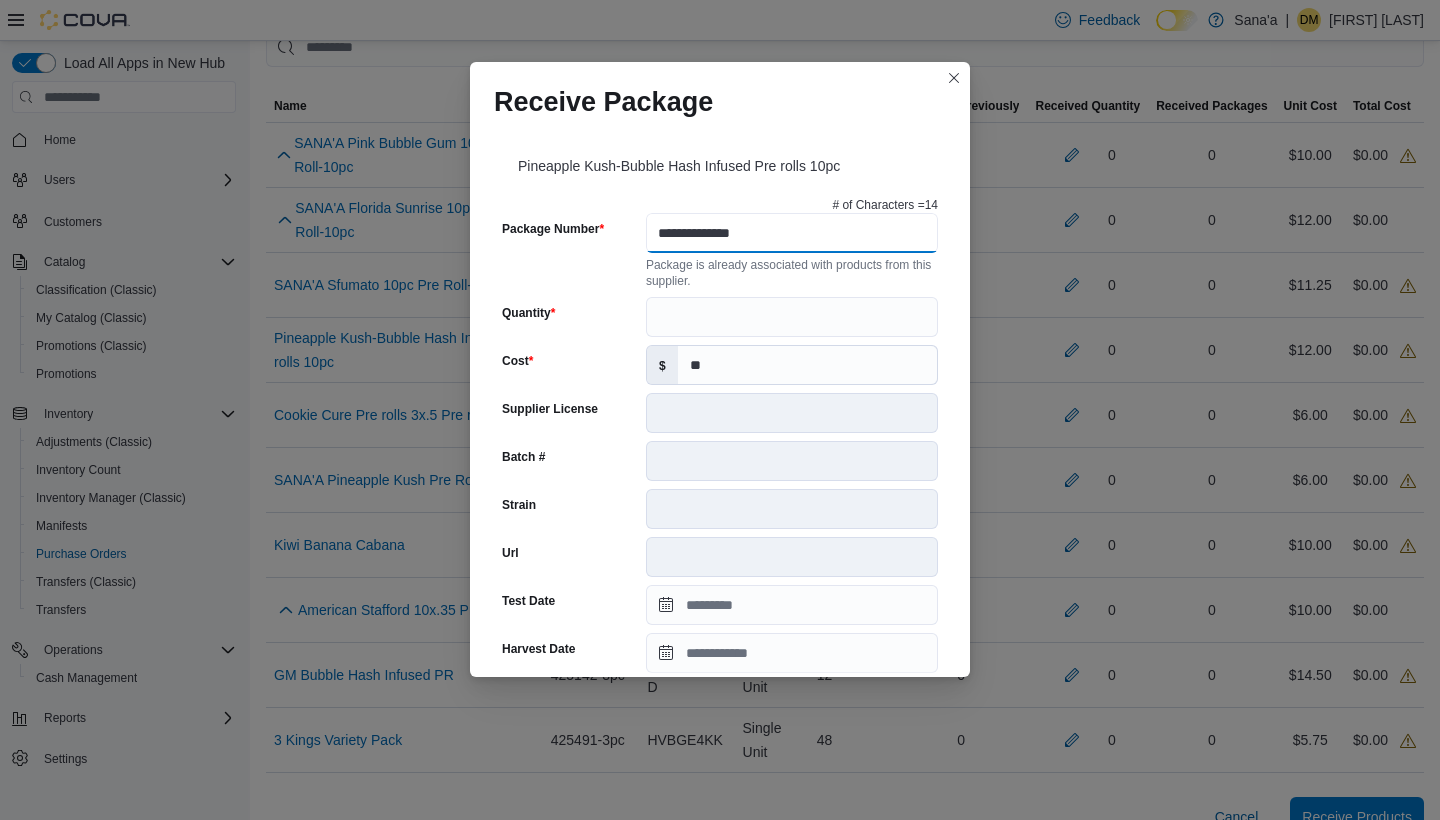 click on "**********" at bounding box center (792, 233) 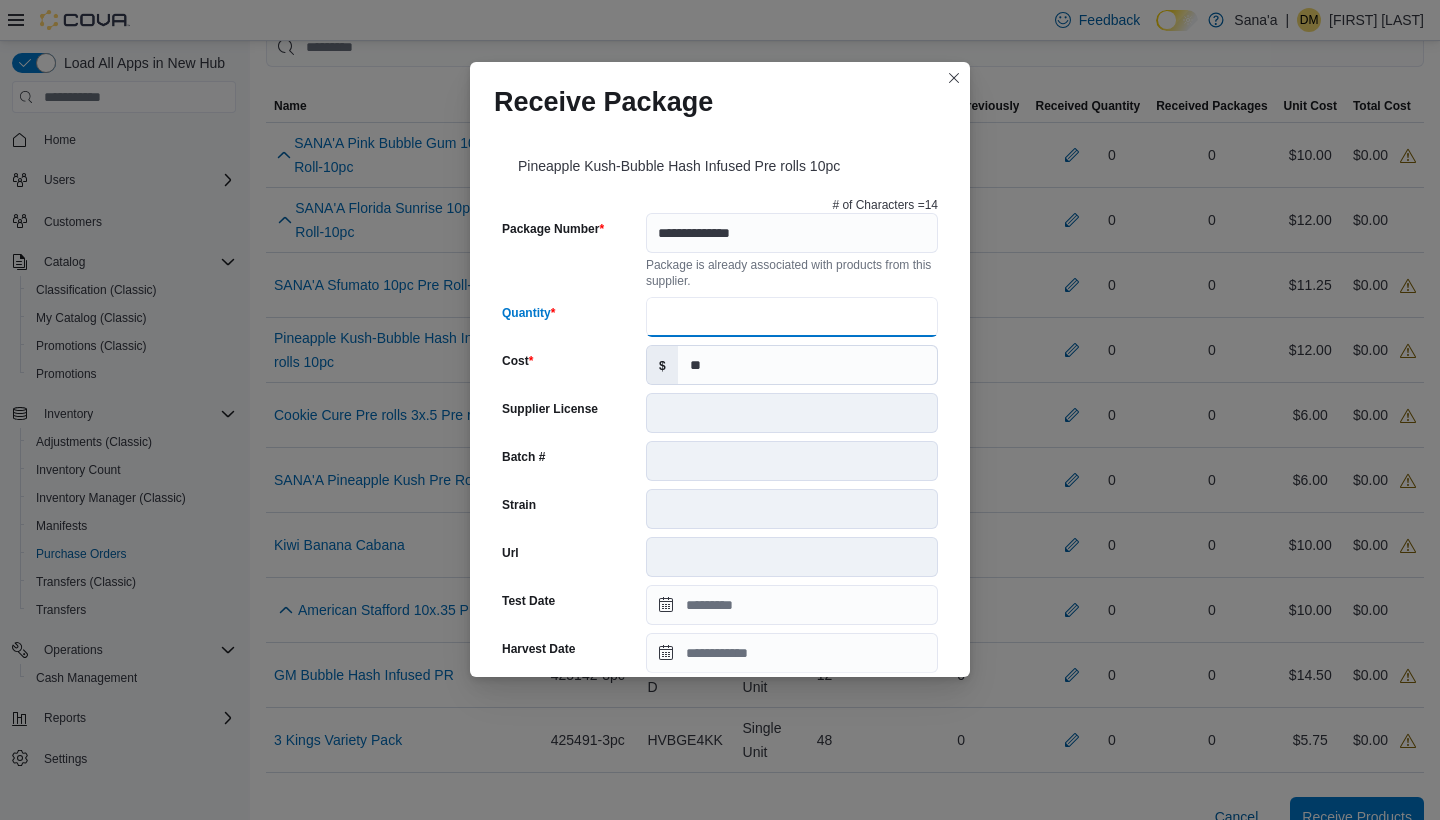 click on "Quantity" at bounding box center (792, 317) 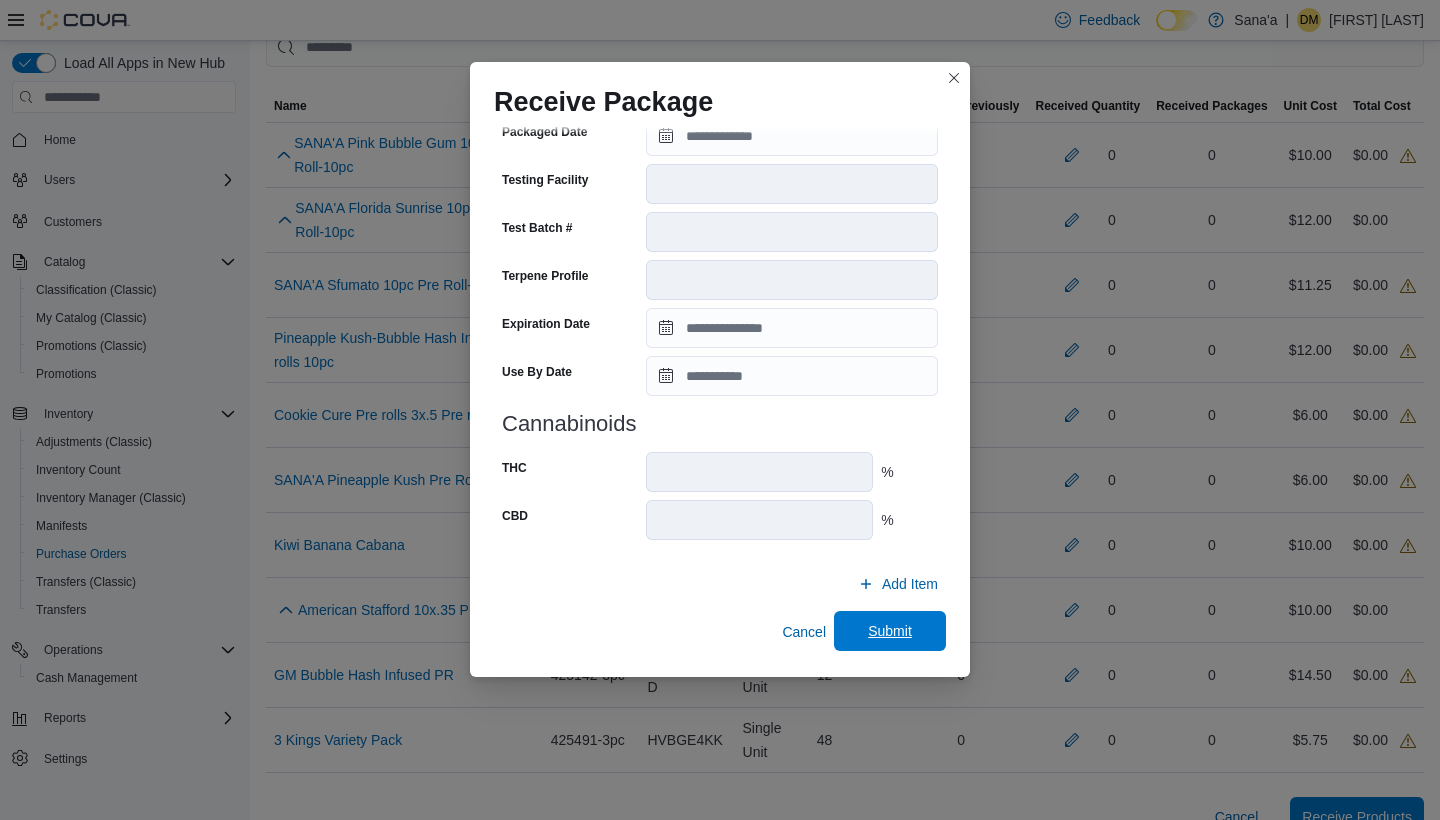 scroll, scrollTop: 612, scrollLeft: 0, axis: vertical 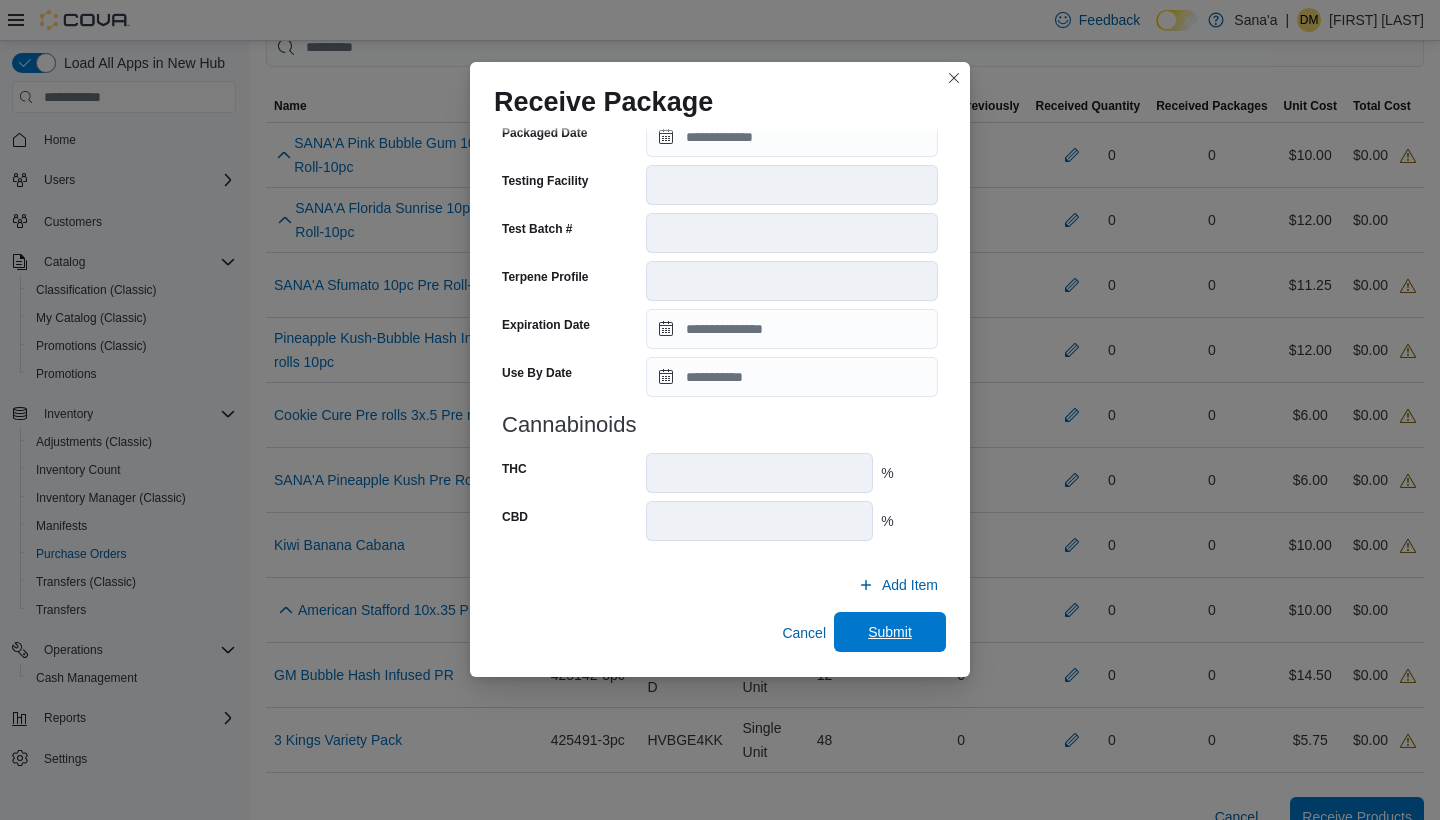 type on "**" 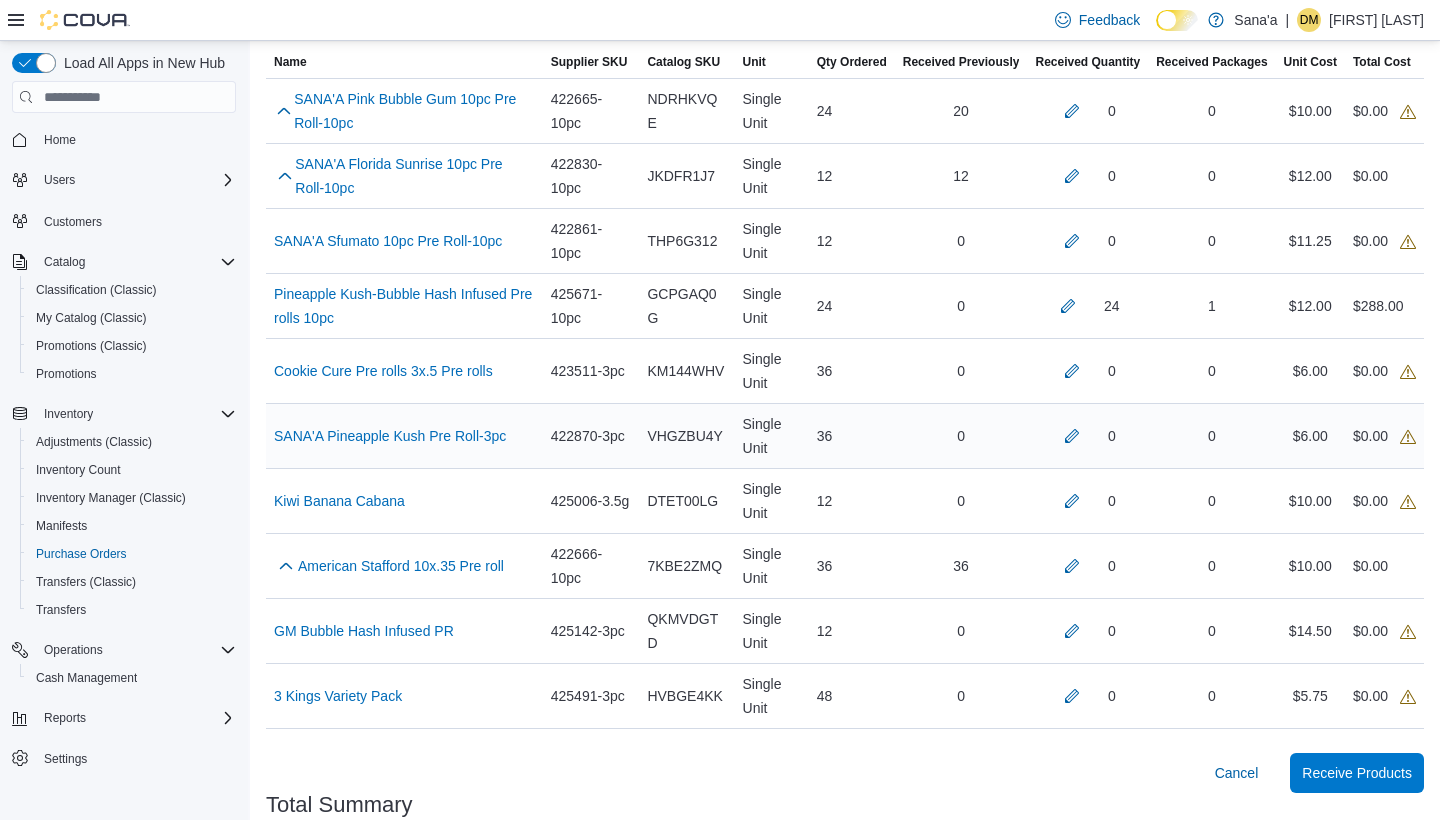 scroll, scrollTop: 539, scrollLeft: 0, axis: vertical 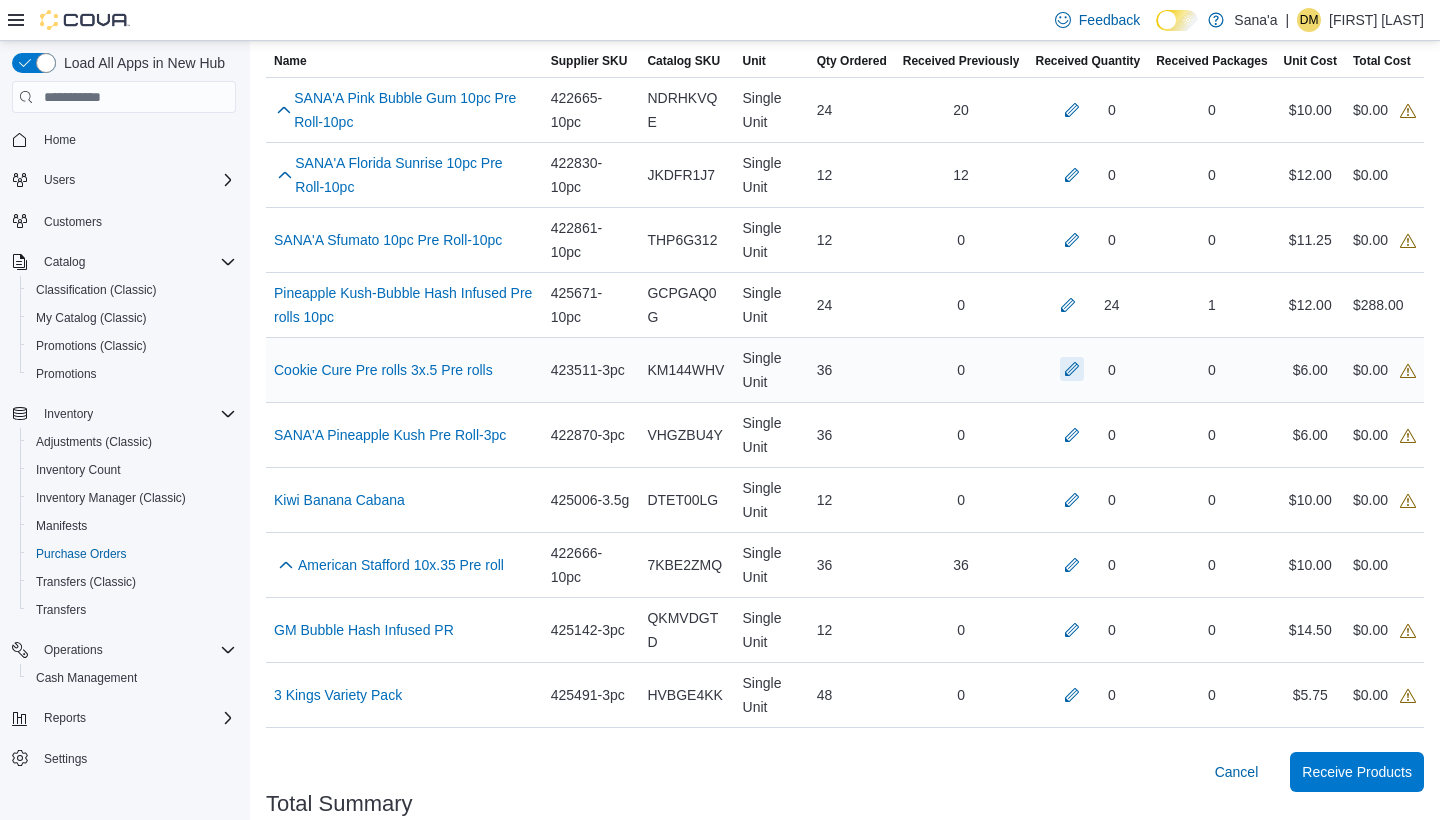 click at bounding box center [1072, 369] 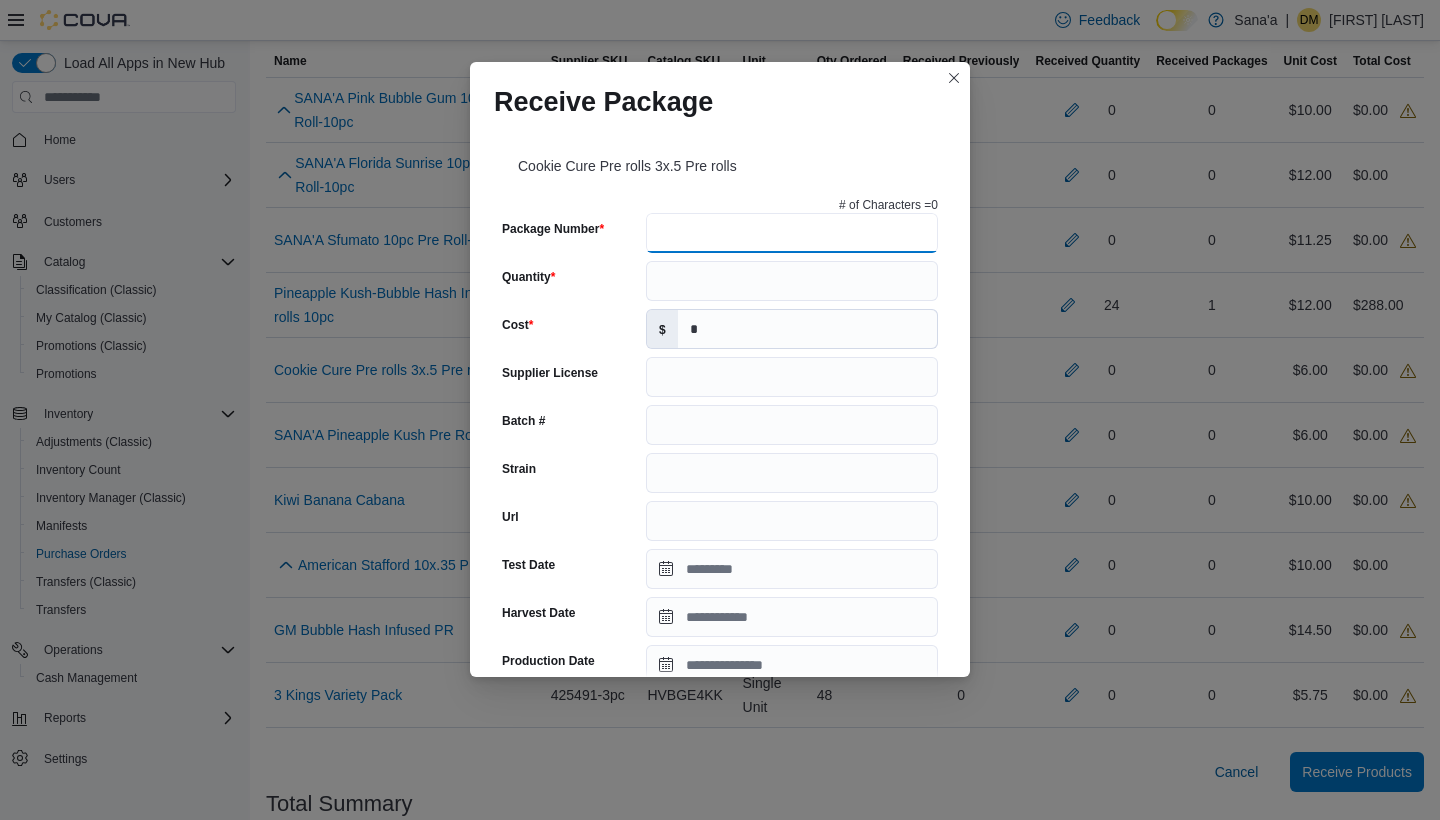 click on "Package Number" at bounding box center (792, 233) 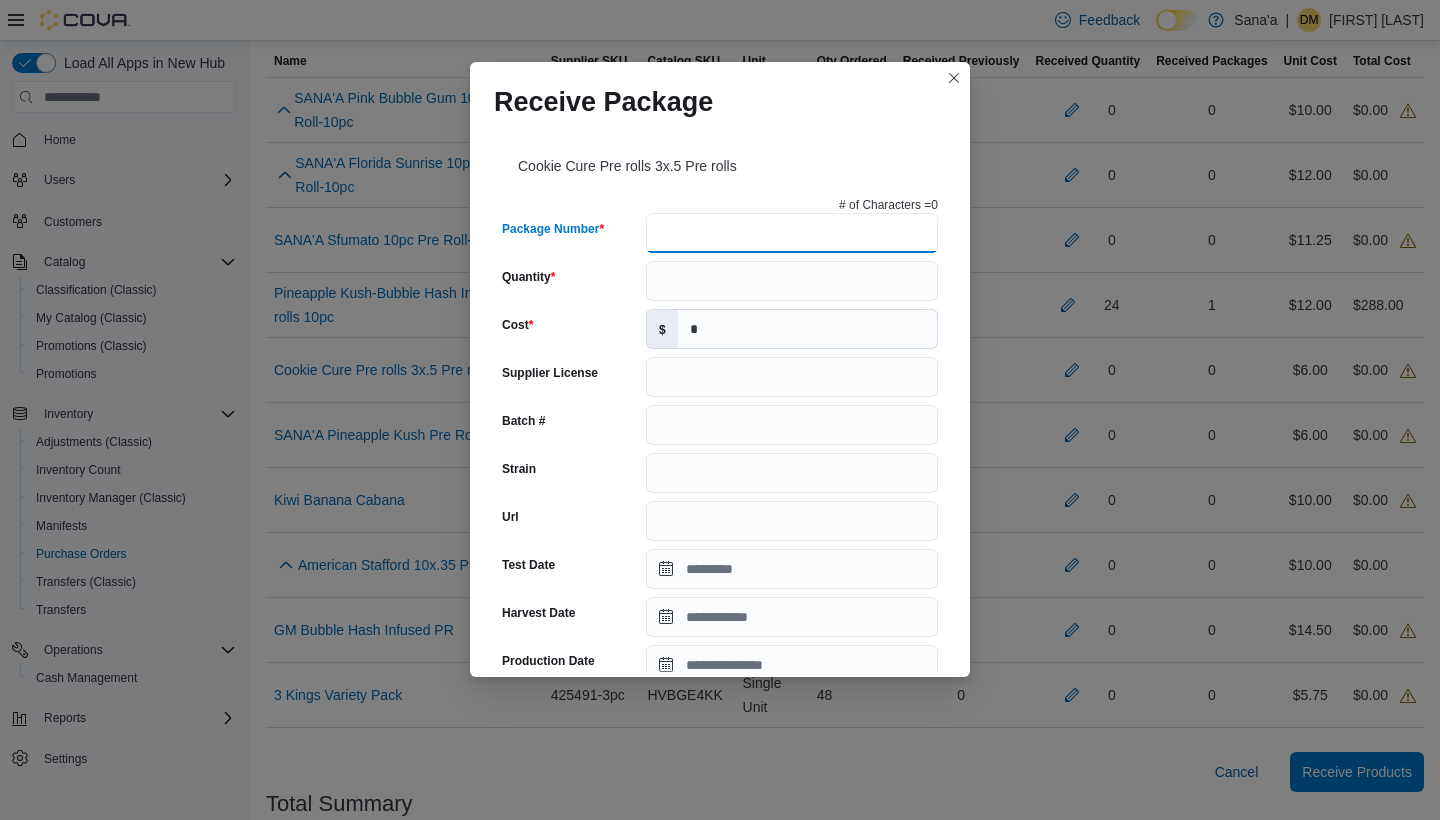 paste on "**********" 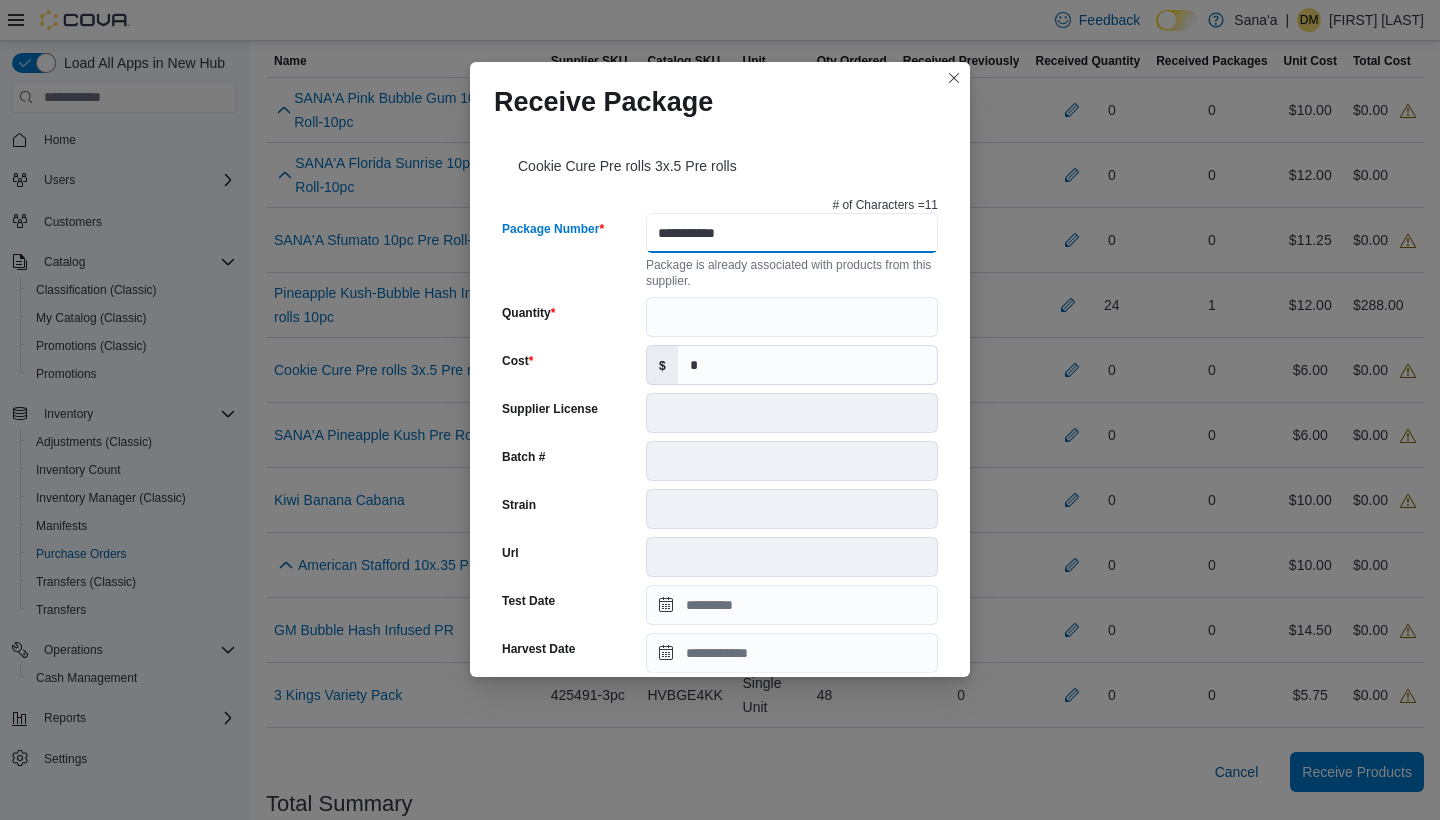 type on "**********" 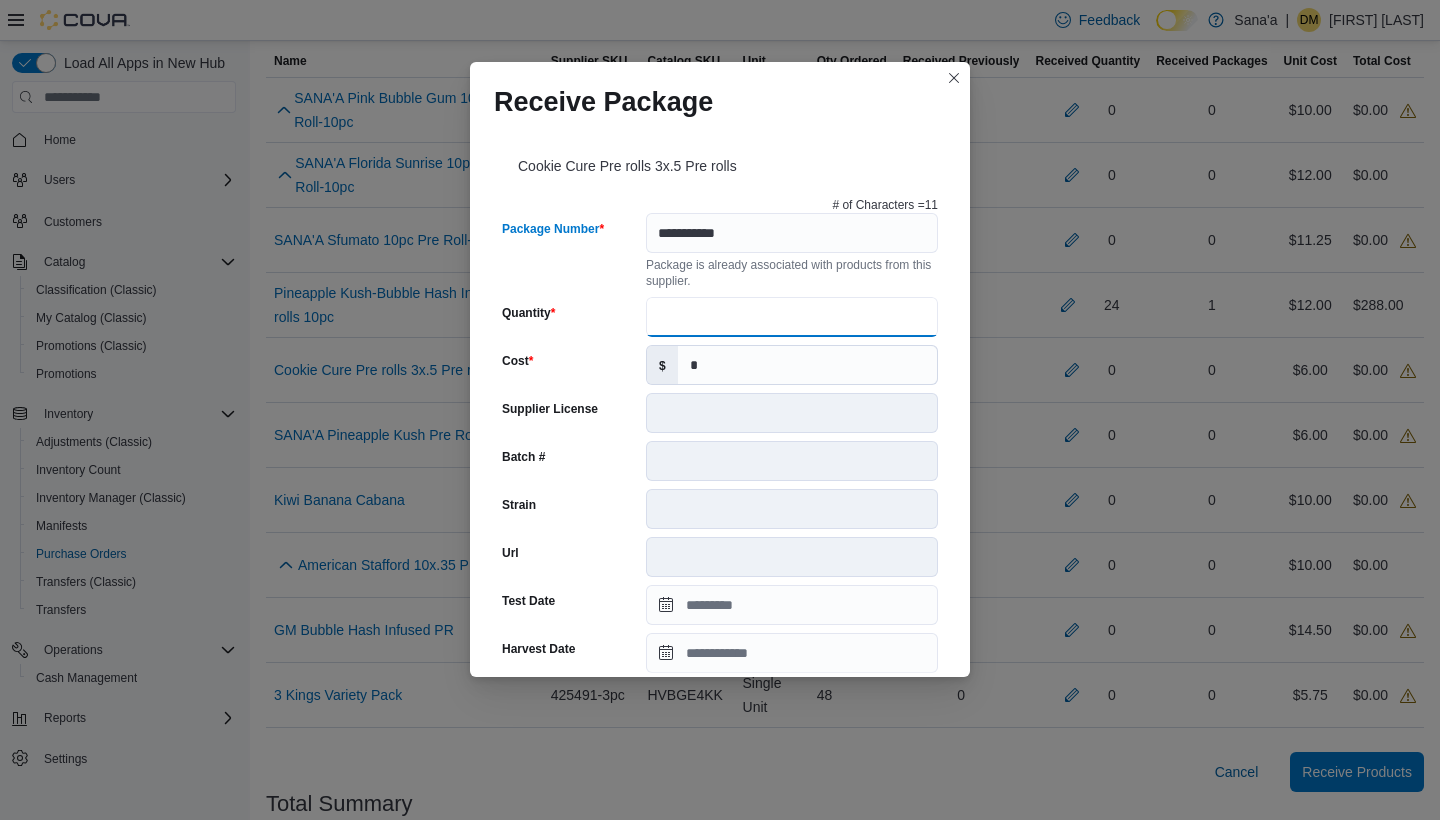 click on "Quantity" at bounding box center (792, 317) 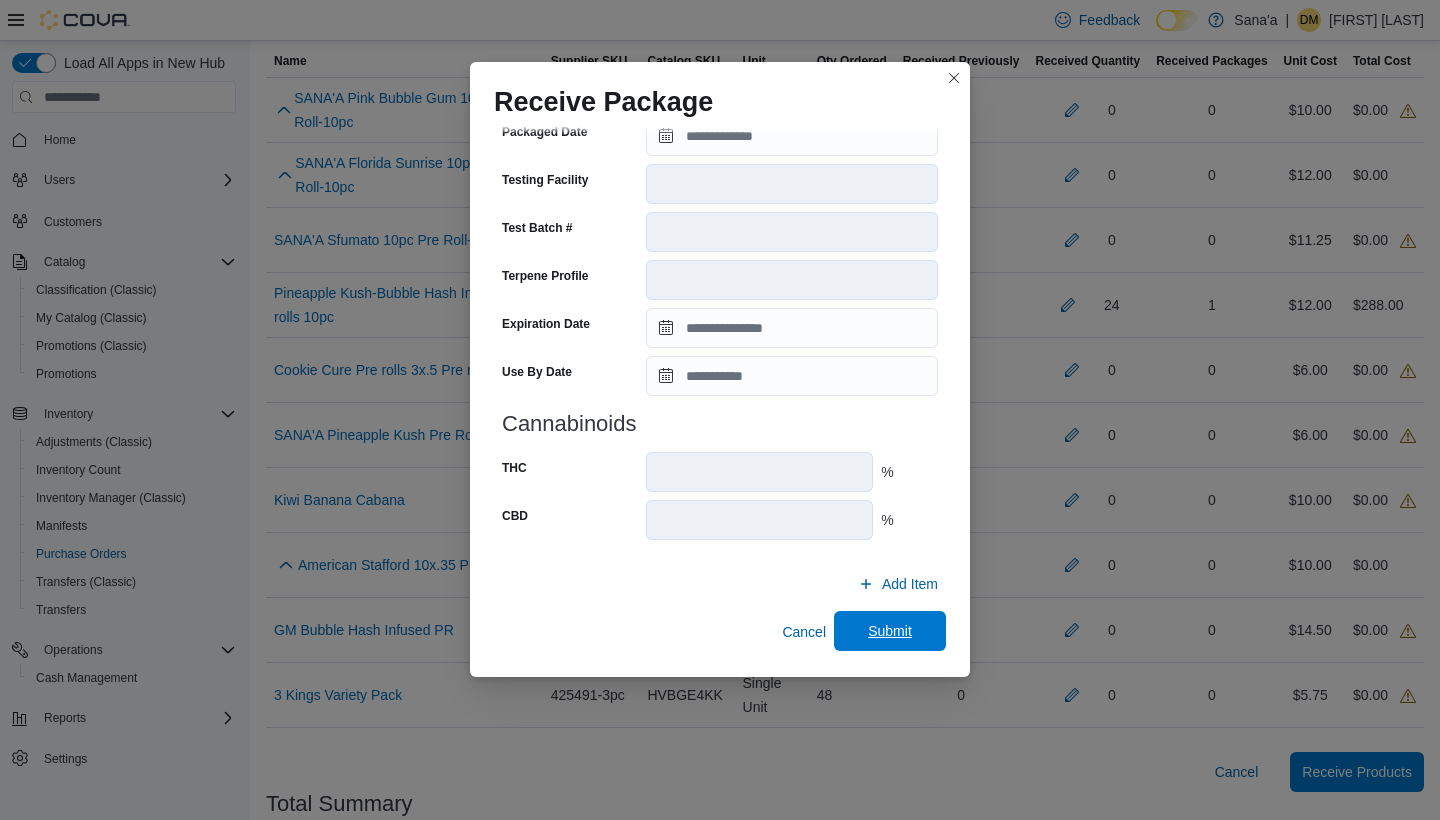 scroll, scrollTop: 612, scrollLeft: 0, axis: vertical 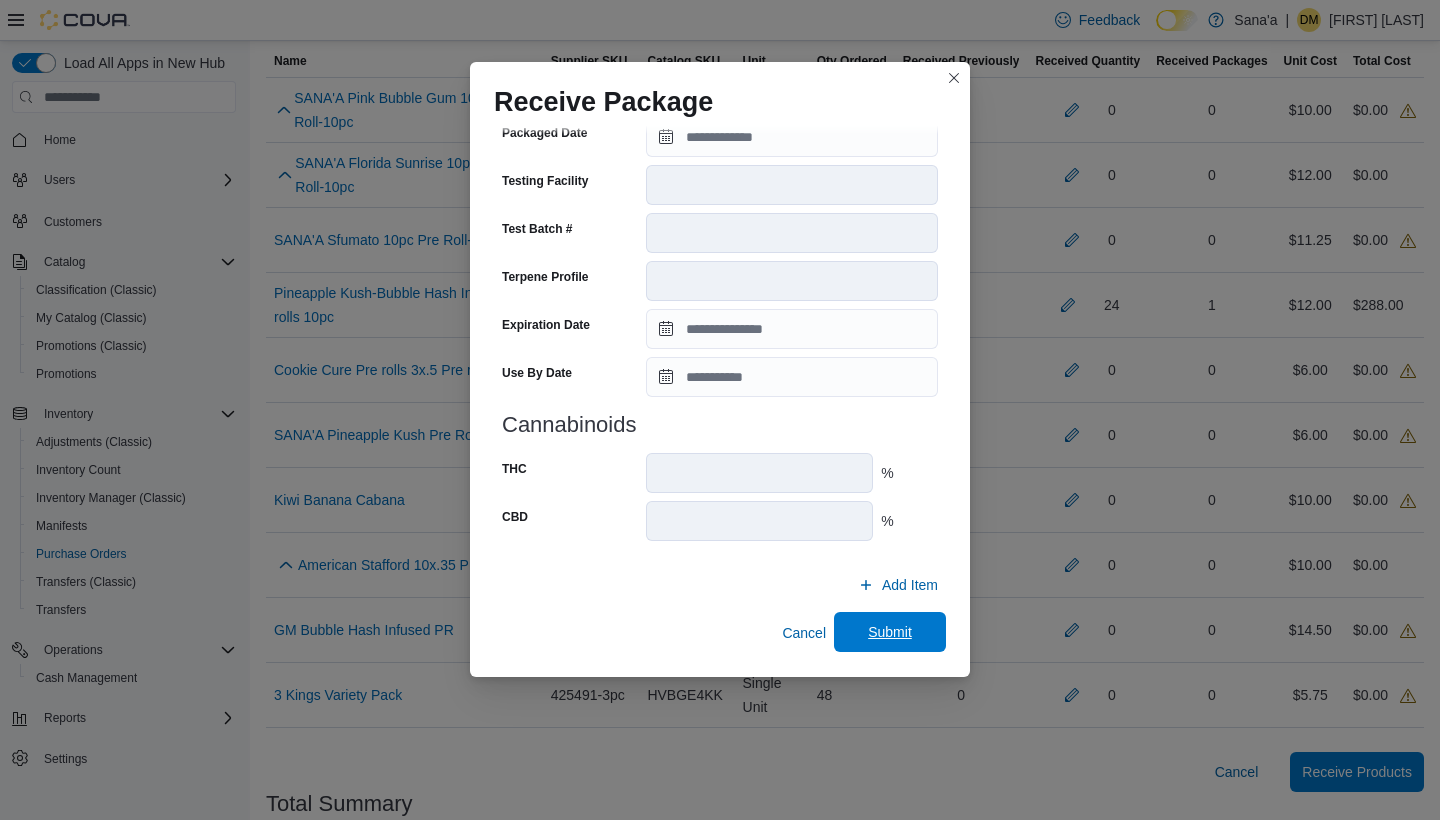 type on "**" 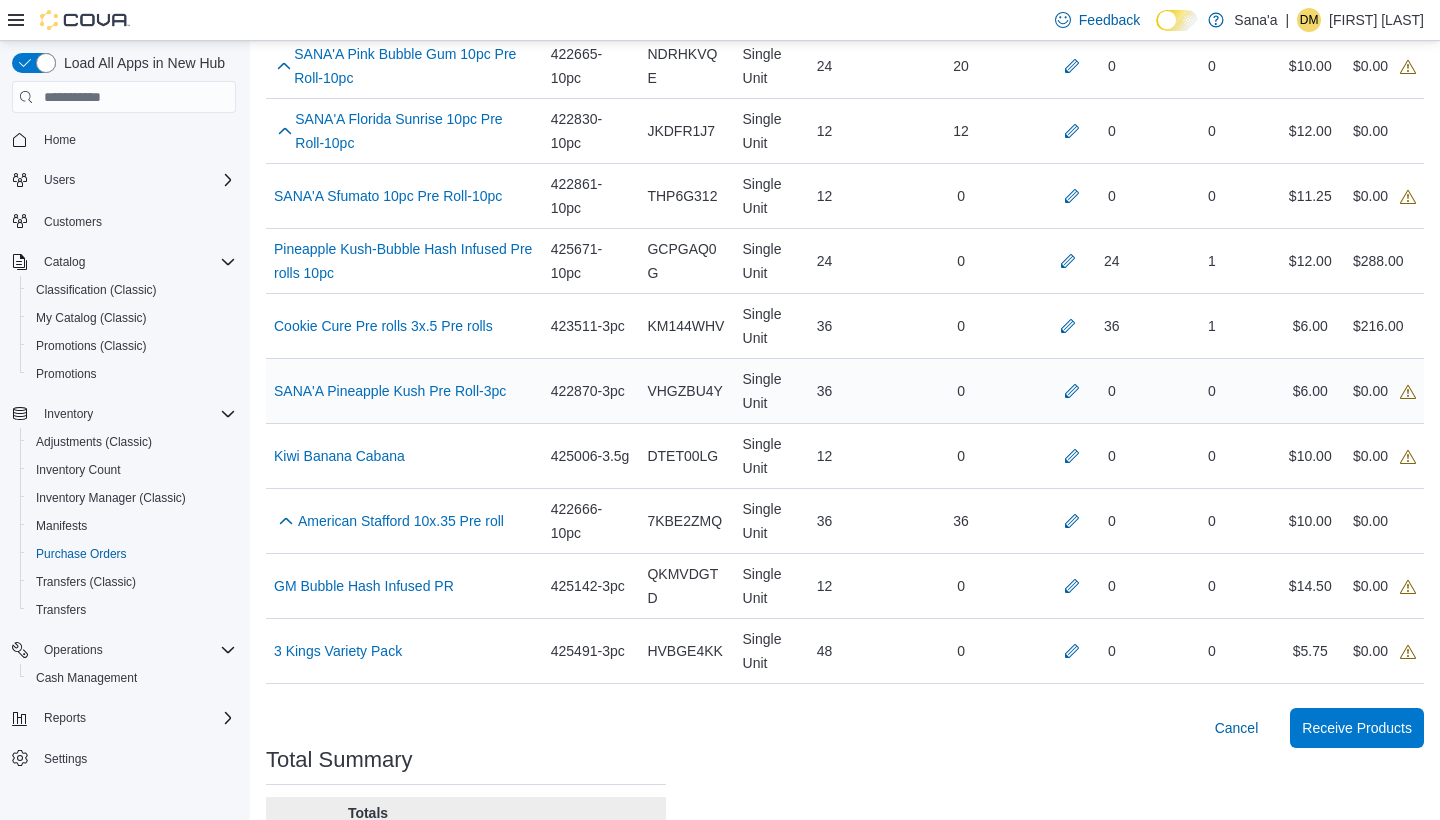 scroll, scrollTop: 590, scrollLeft: 0, axis: vertical 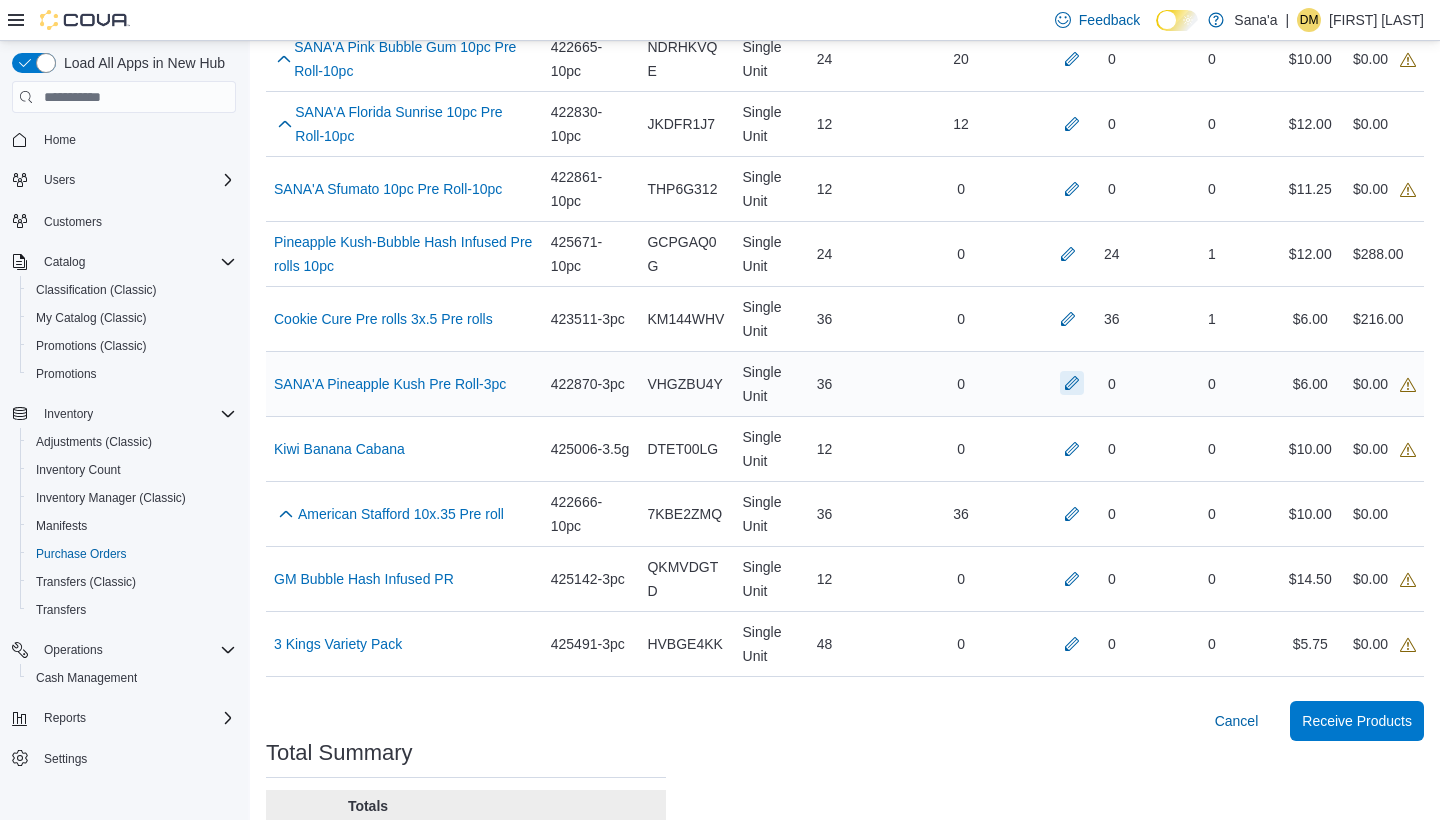 click at bounding box center (1072, 383) 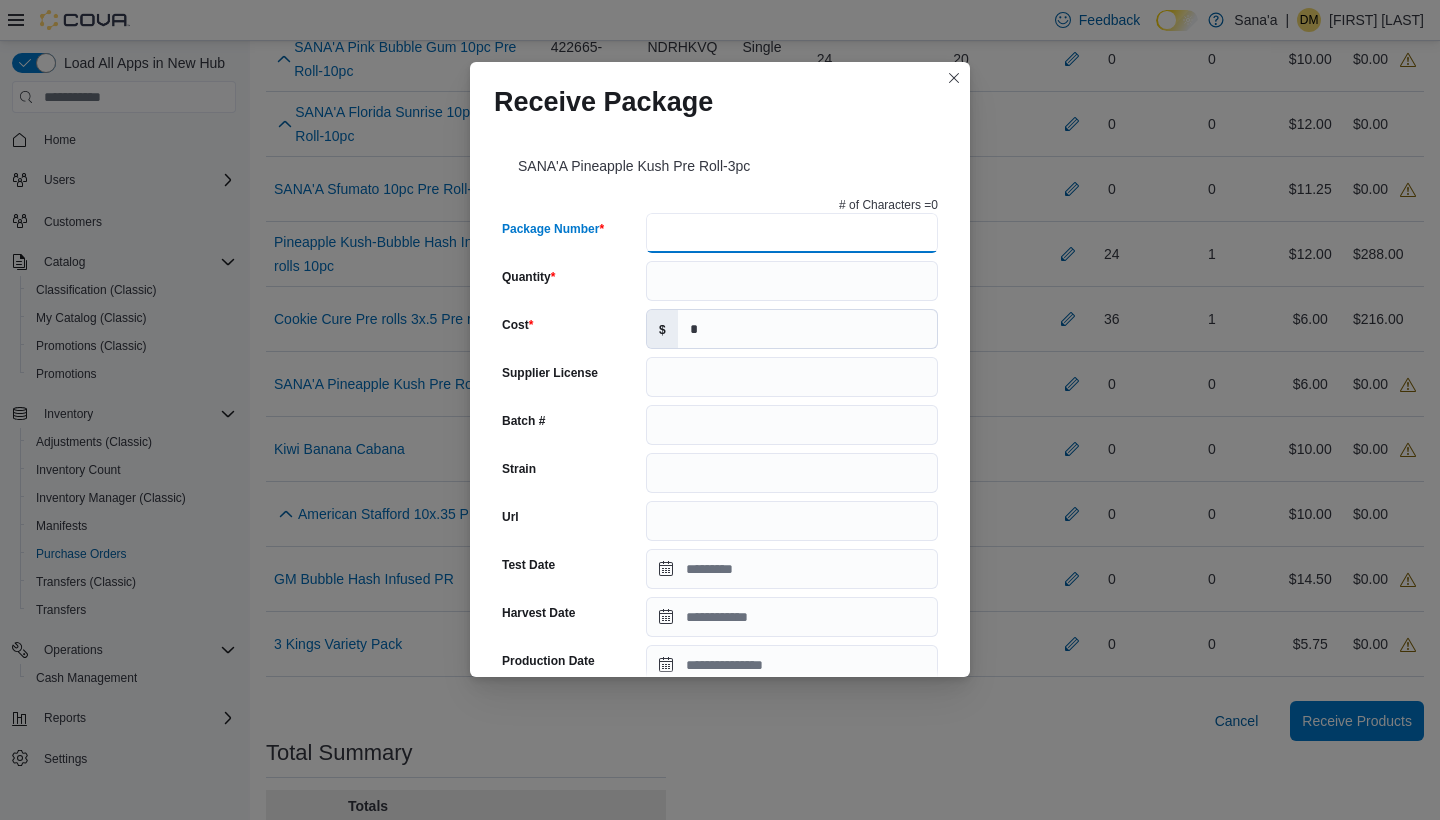 click on "Package Number" at bounding box center [792, 233] 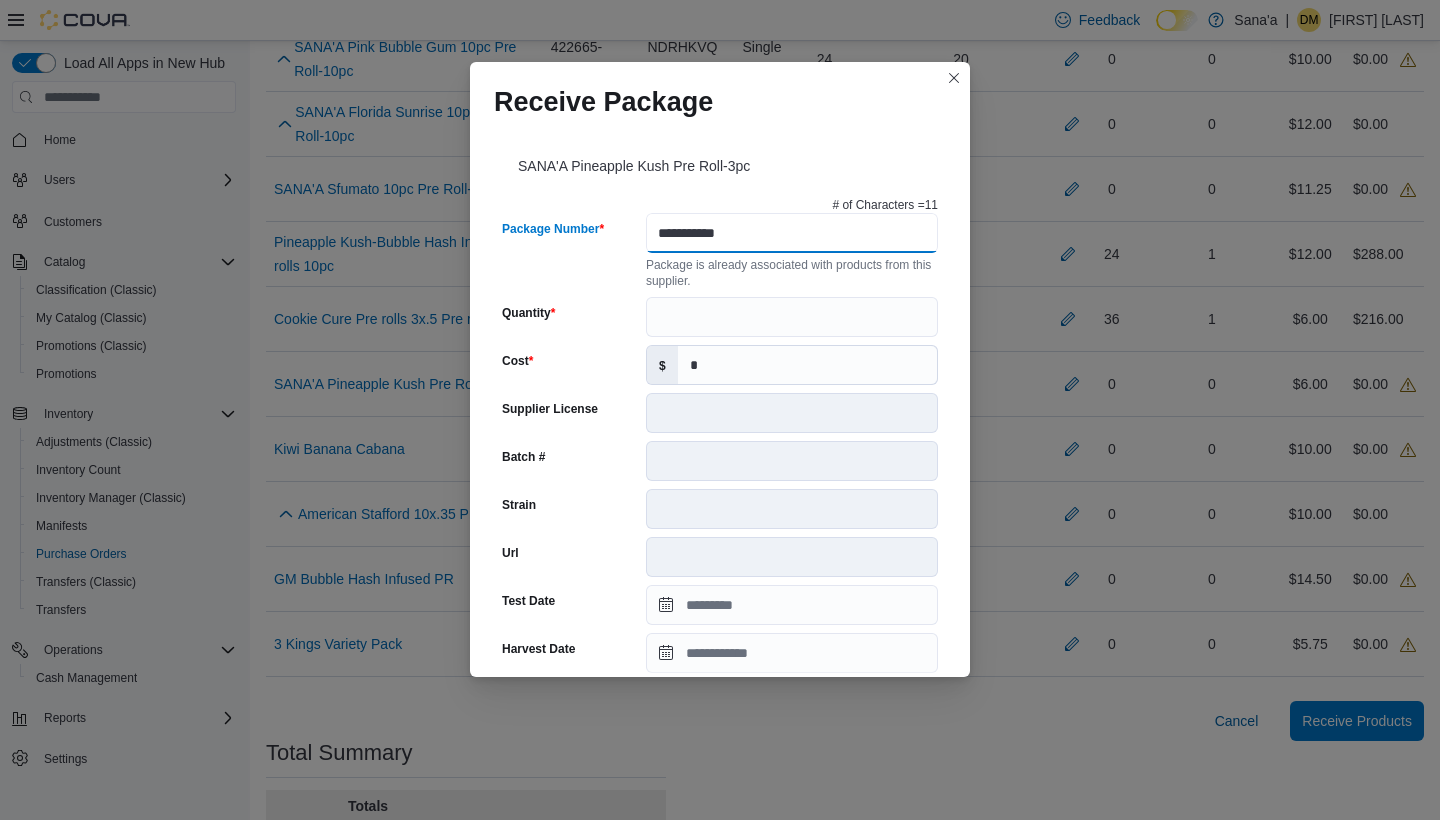 type on "**********" 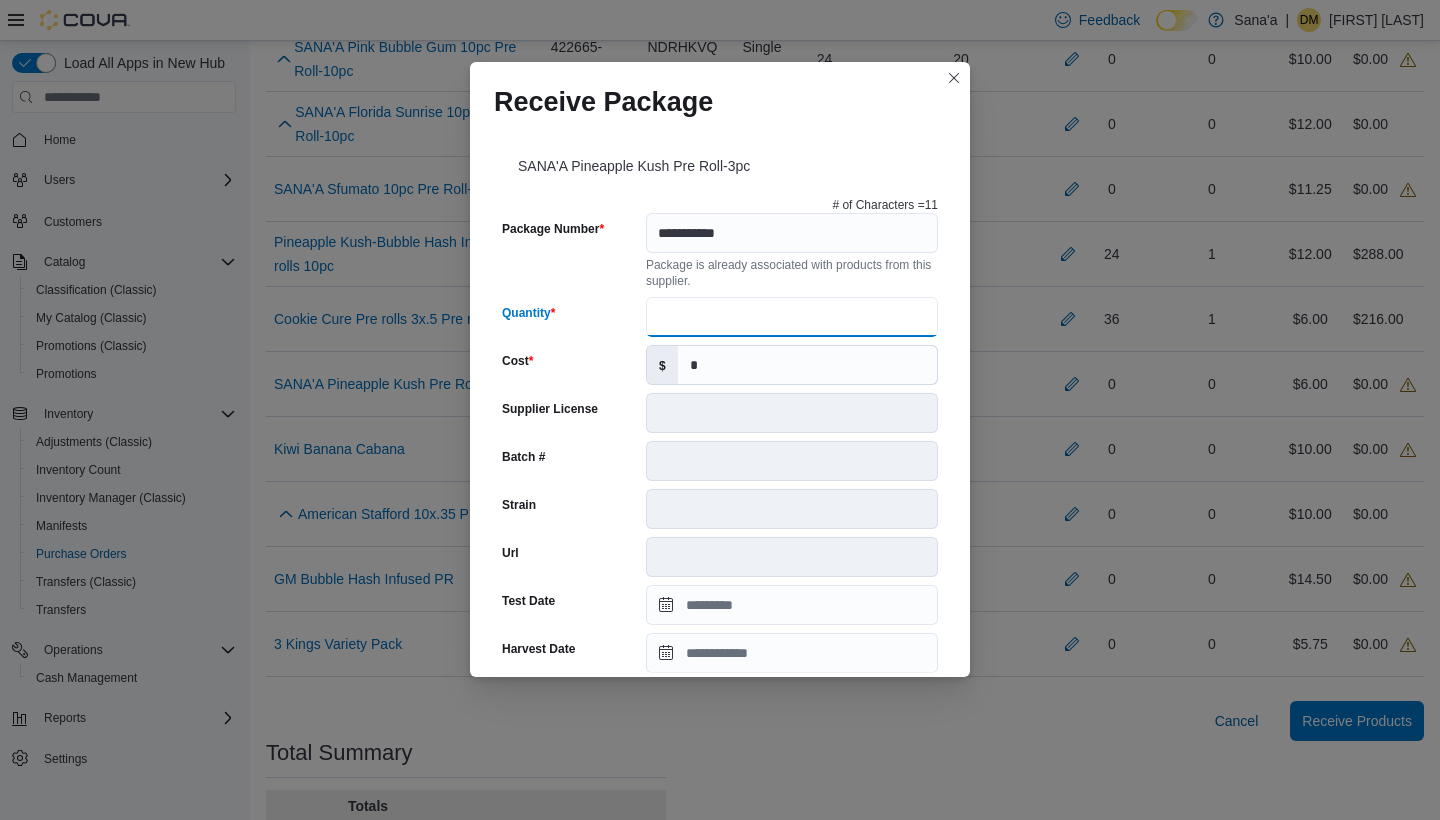 click on "Quantity" at bounding box center (792, 317) 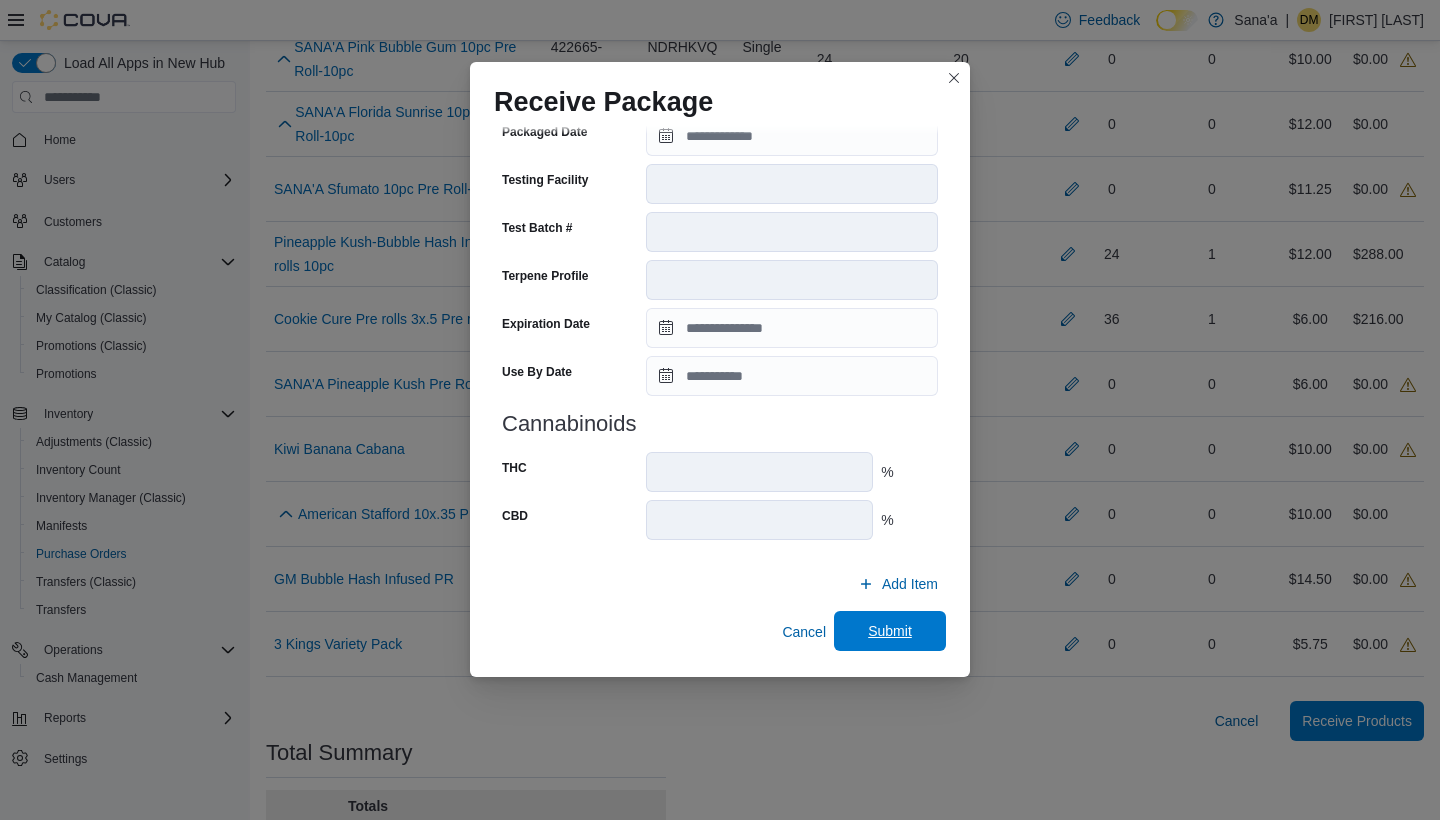 scroll, scrollTop: 612, scrollLeft: 0, axis: vertical 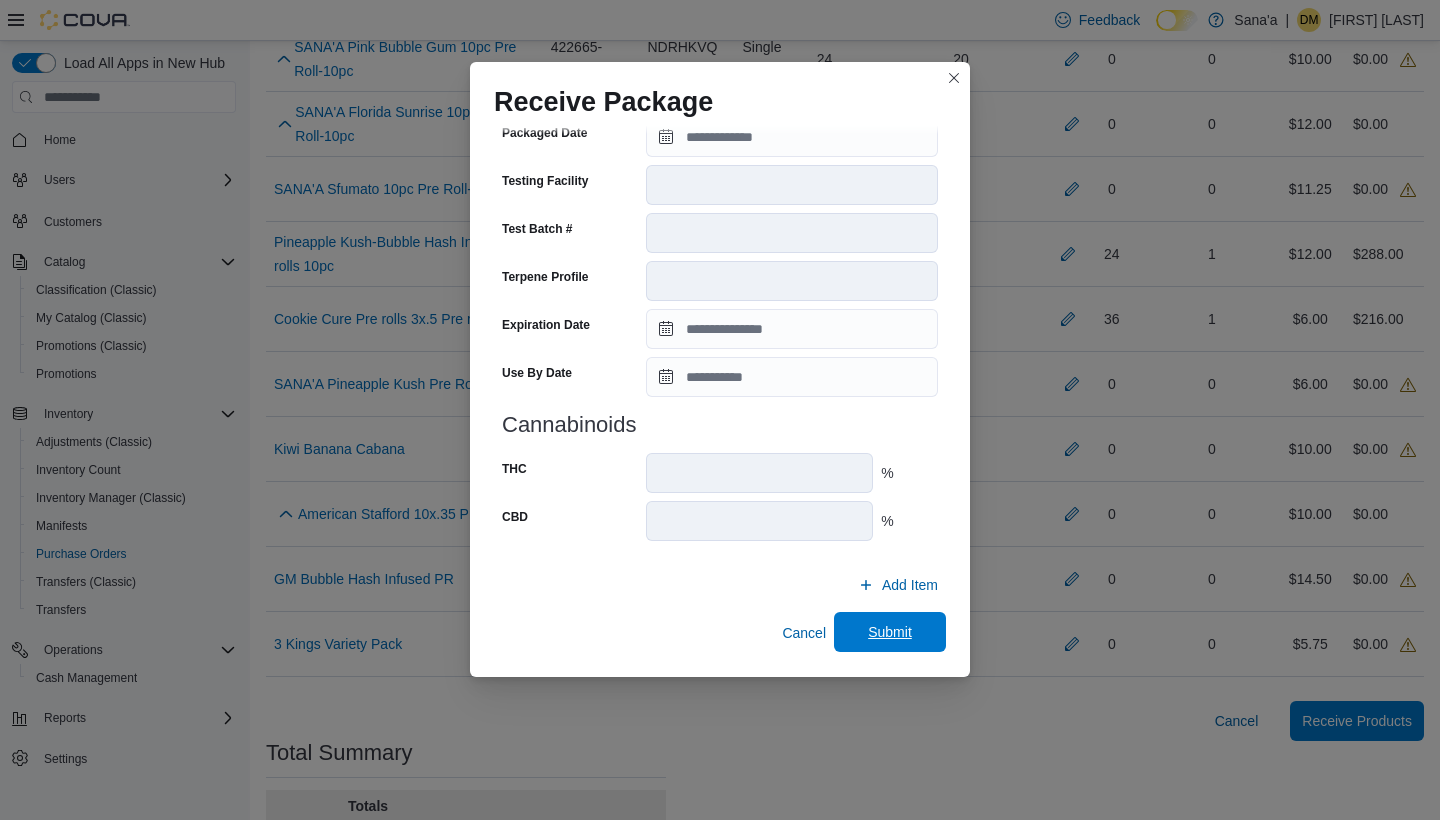 type on "**" 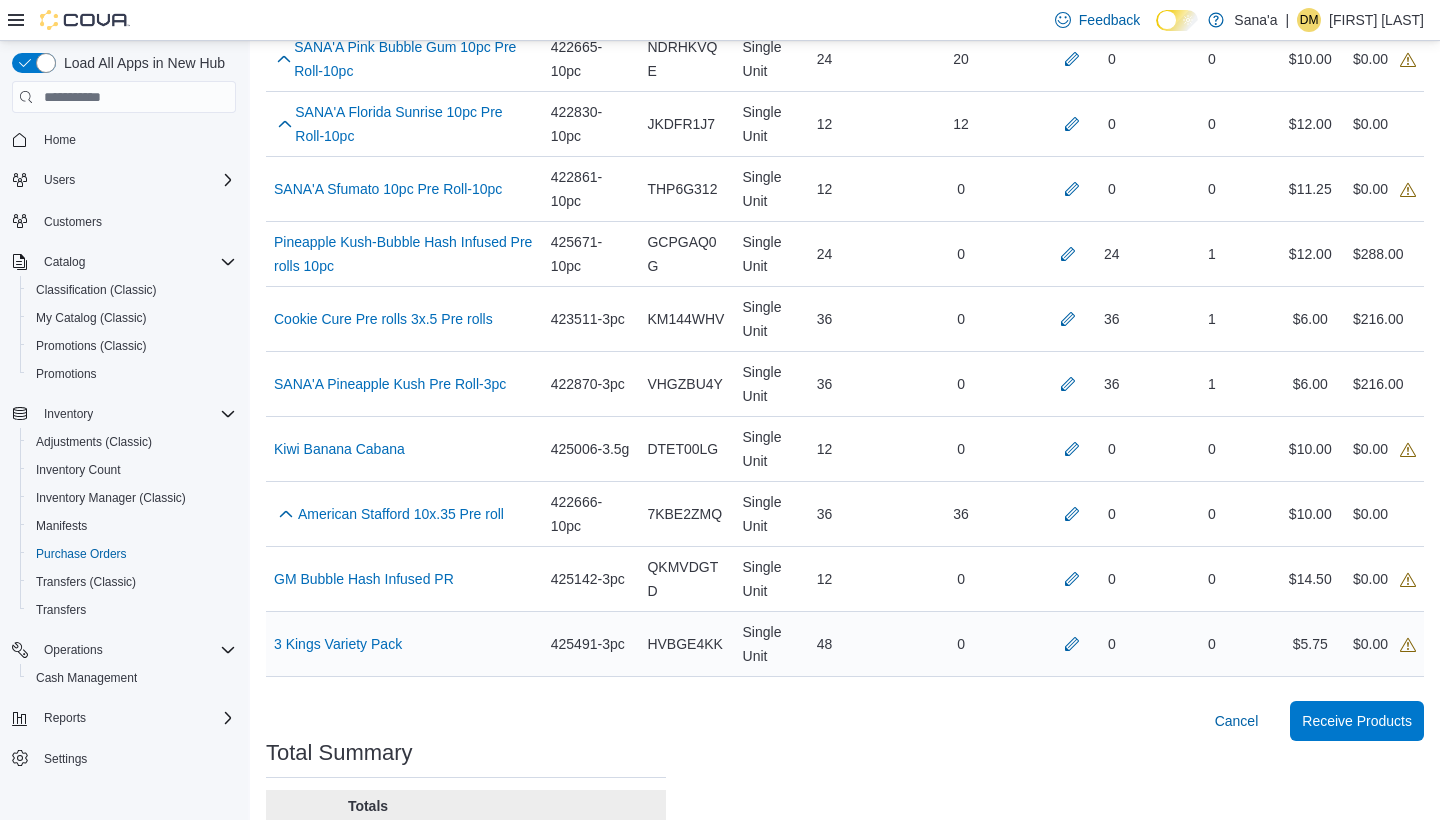 scroll, scrollTop: 584, scrollLeft: 0, axis: vertical 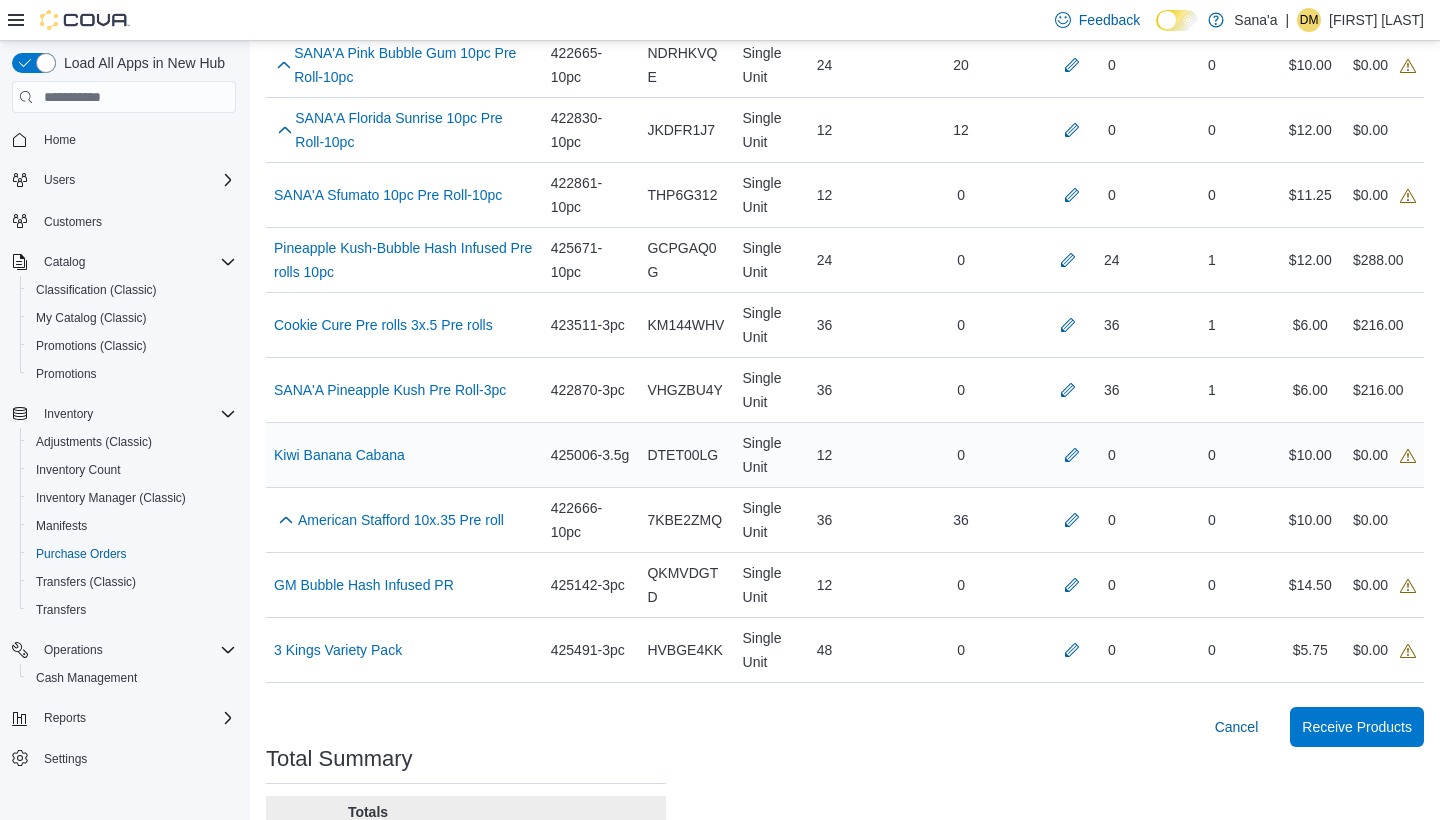 click at bounding box center [1072, 455] 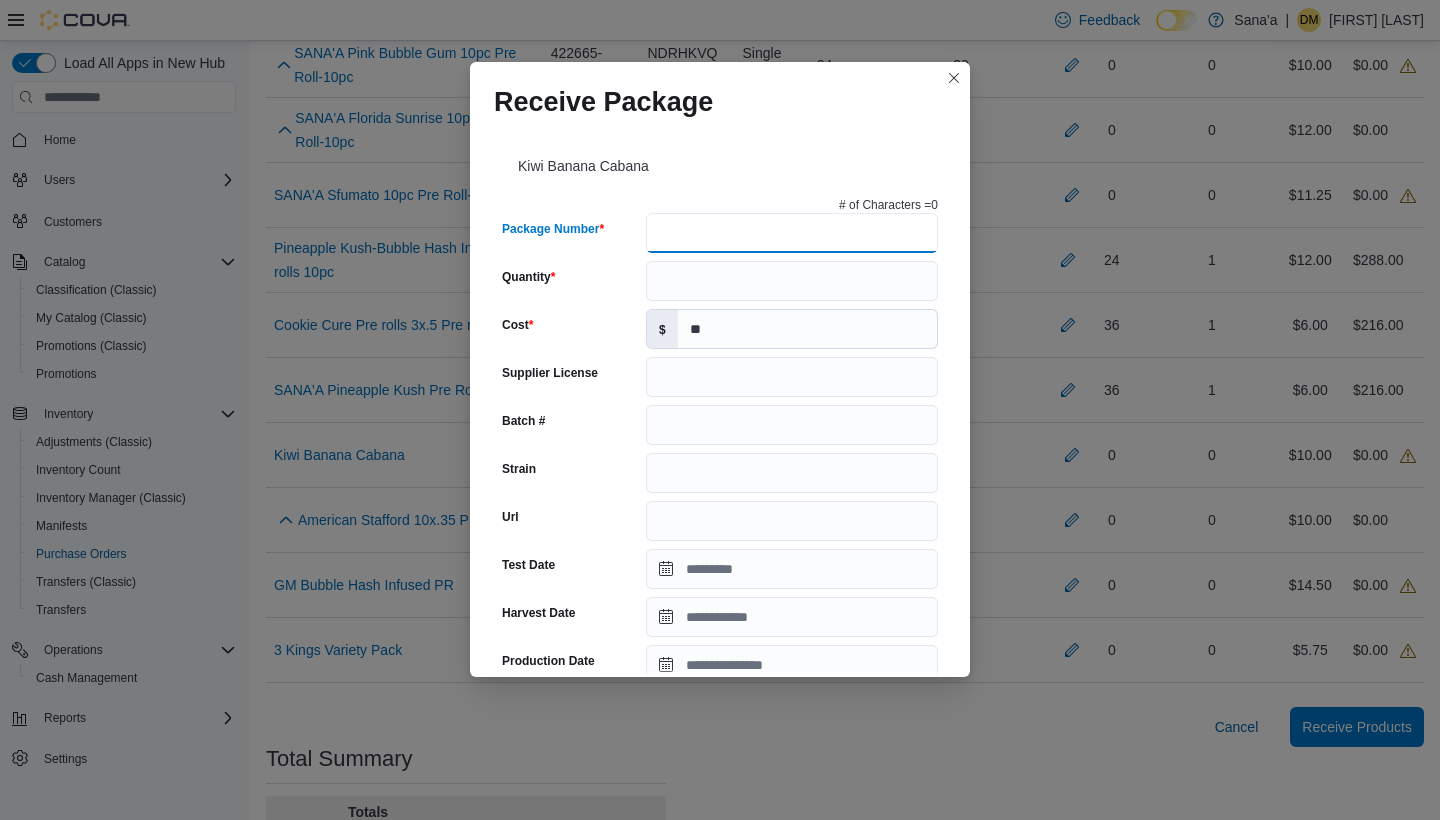 click on "Package Number" at bounding box center (792, 233) 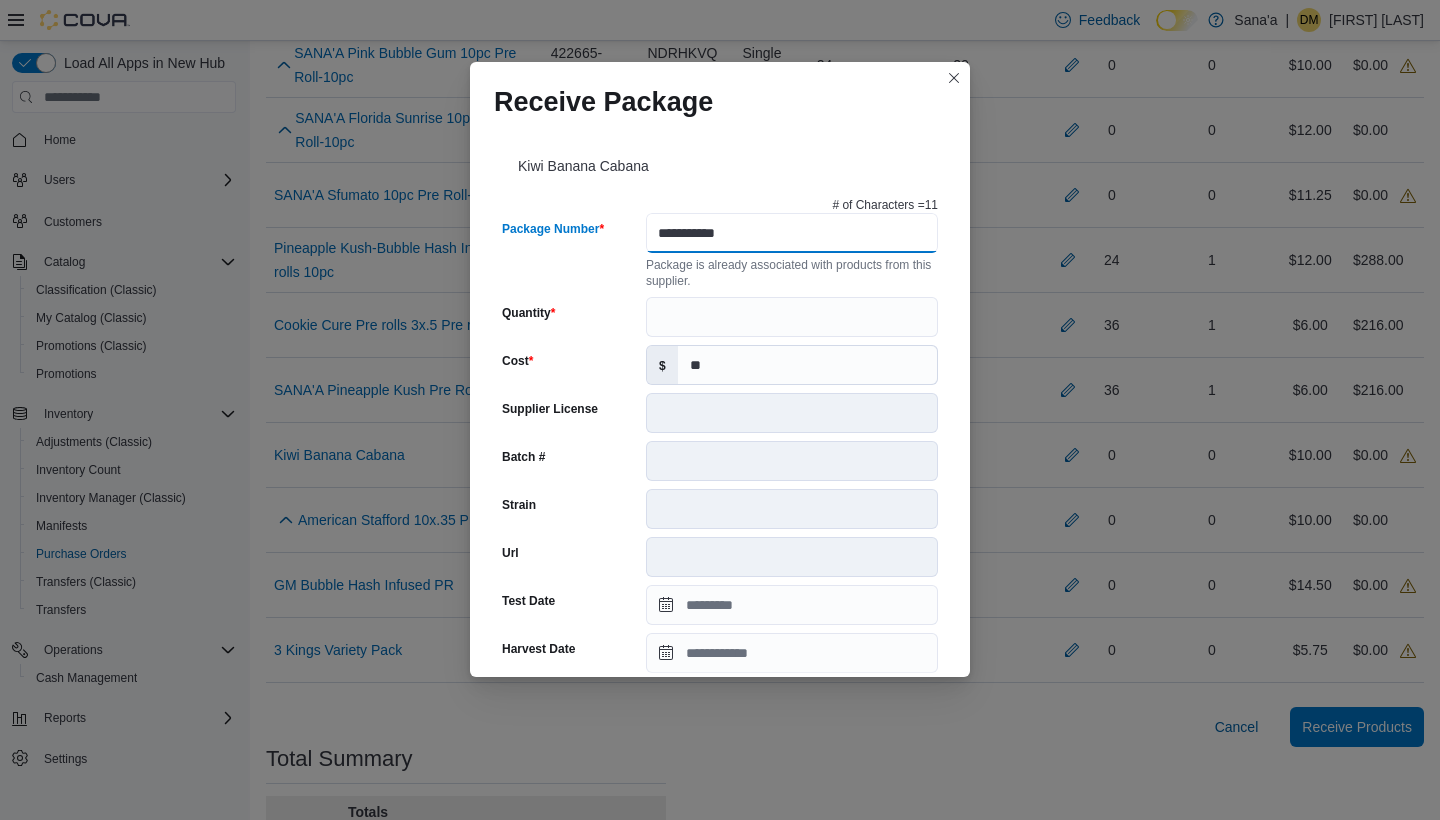 type on "**********" 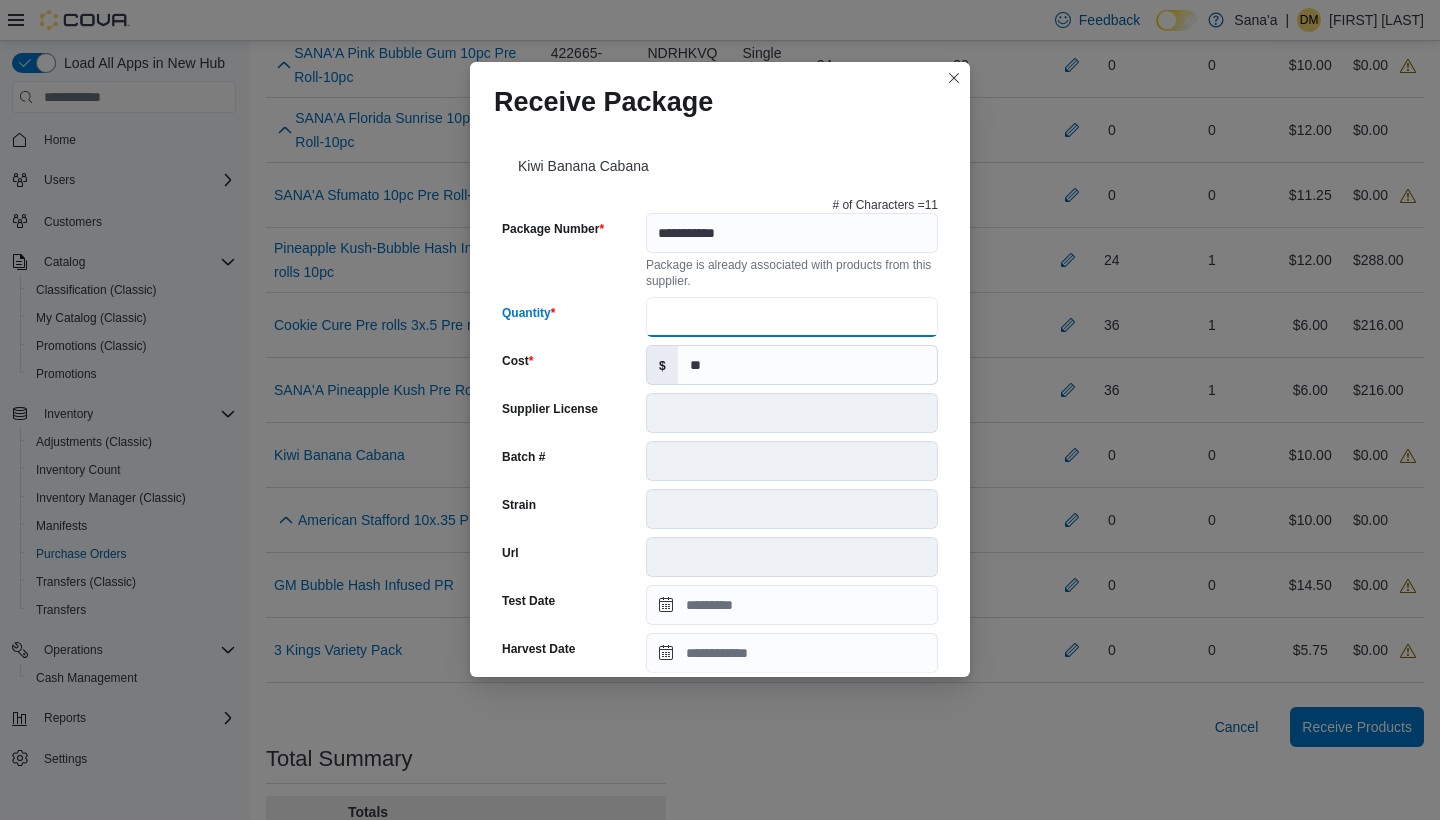 click on "Quantity" at bounding box center (792, 317) 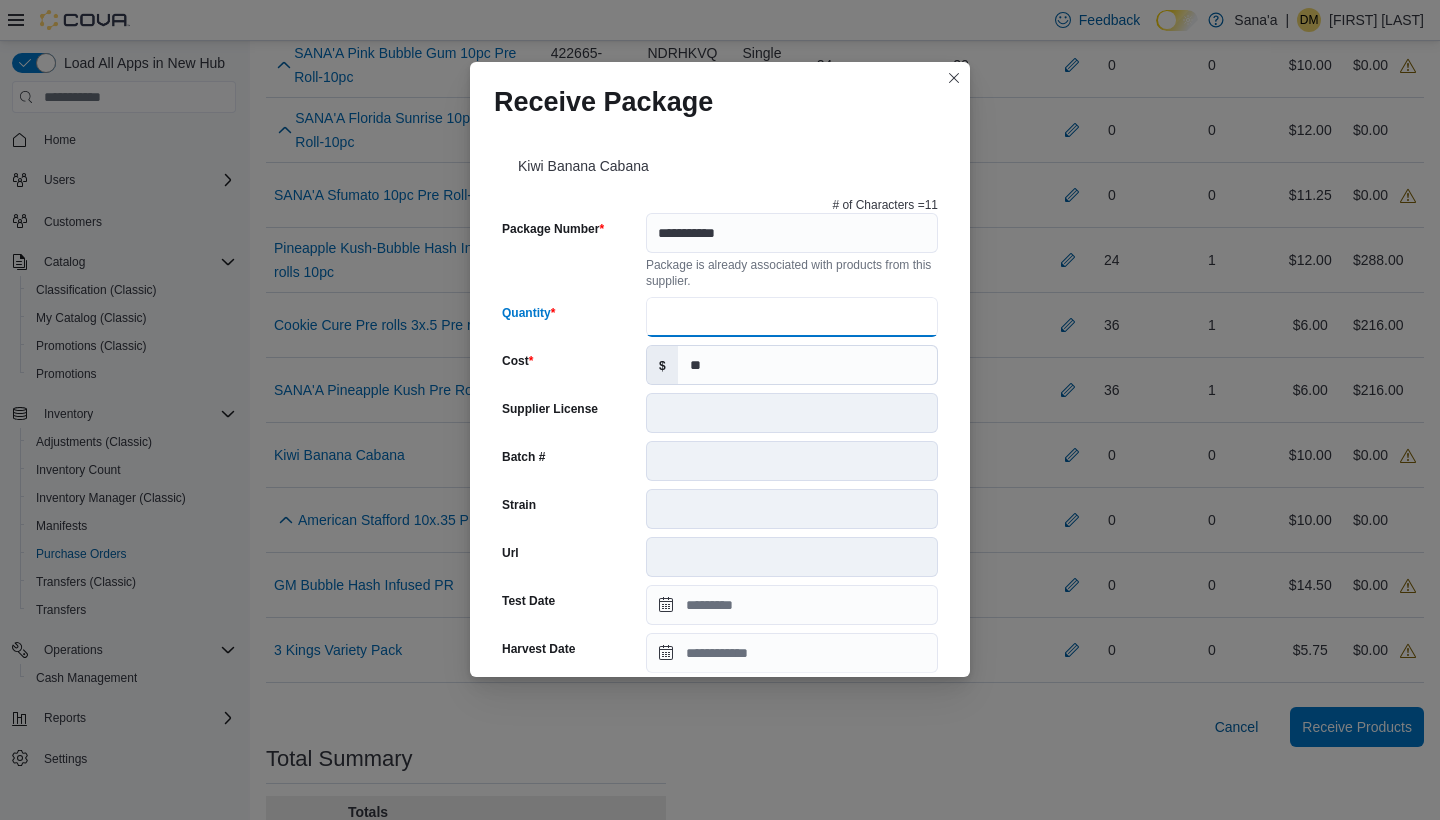 scroll, scrollTop: 0, scrollLeft: 0, axis: both 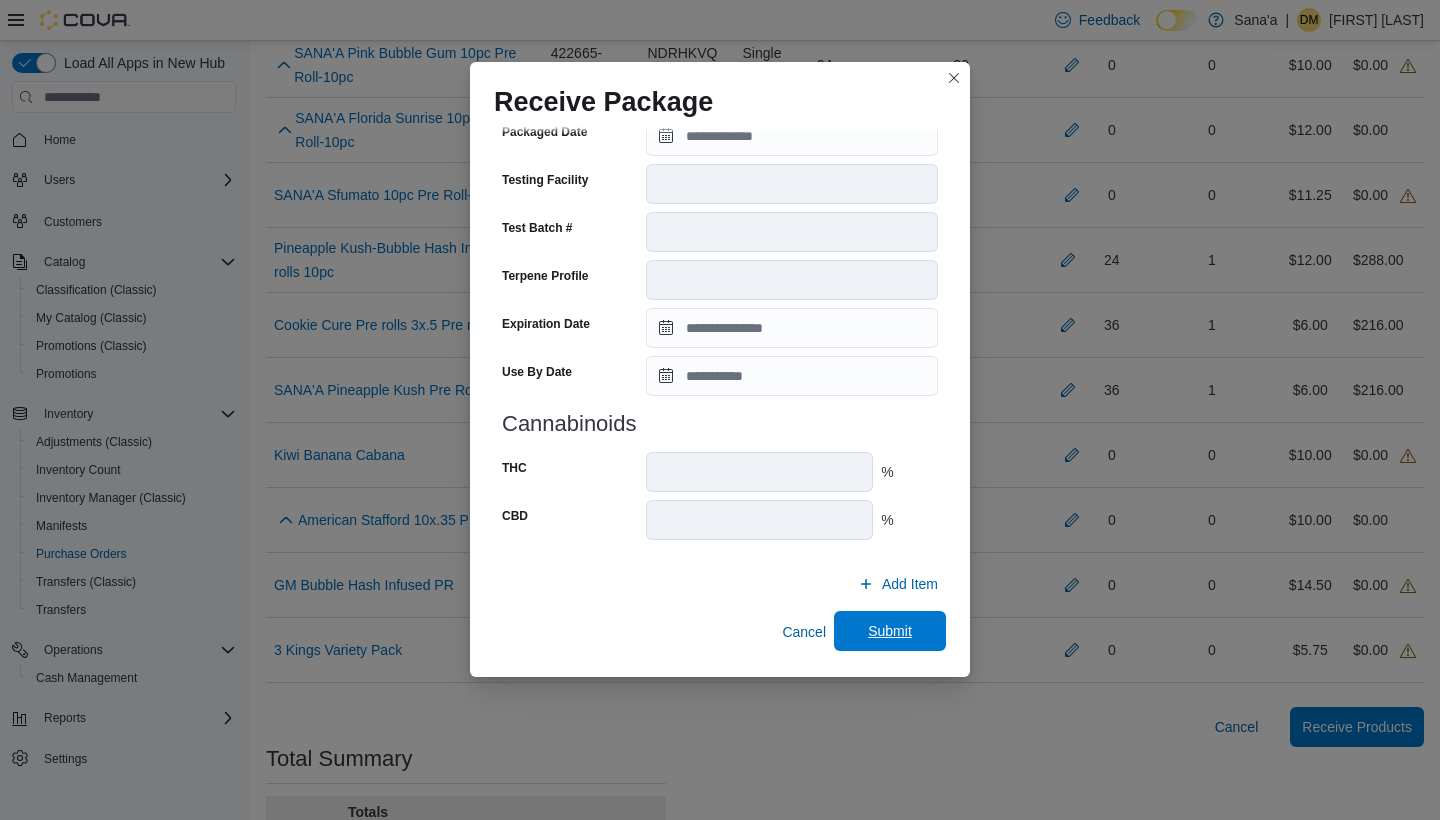 type on "**" 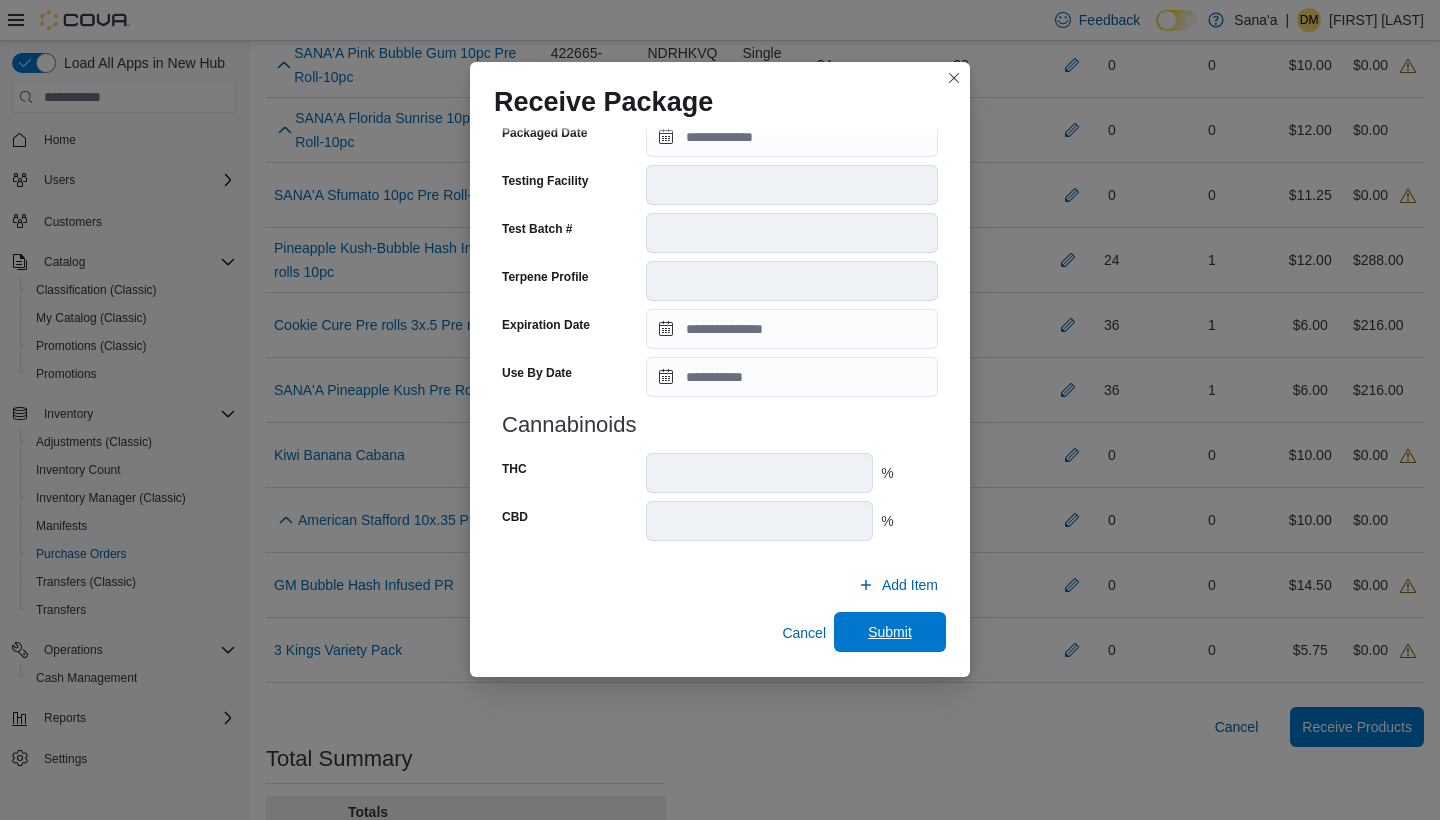 click on "Submit" at bounding box center (890, 632) 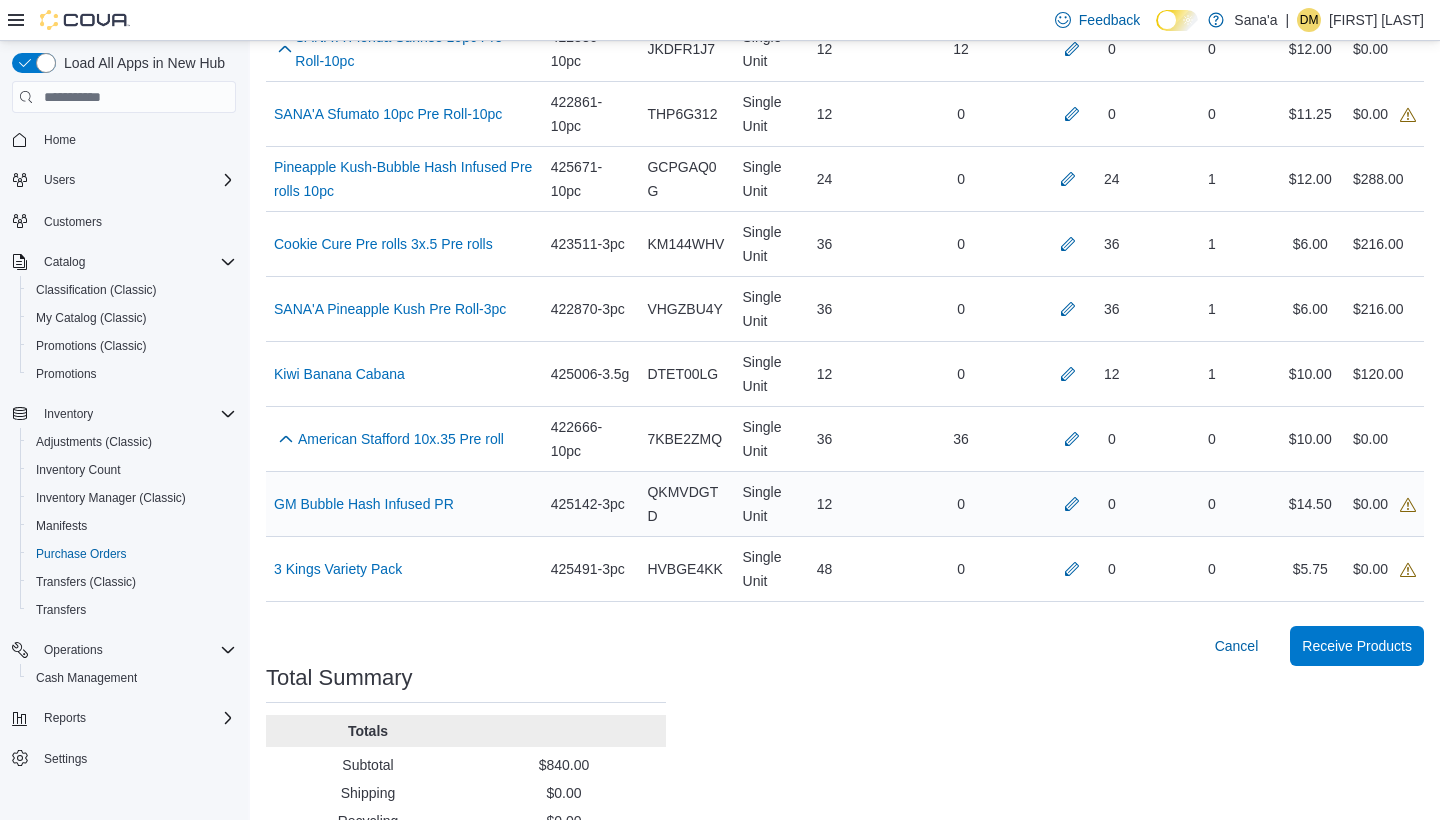 scroll, scrollTop: 665, scrollLeft: 0, axis: vertical 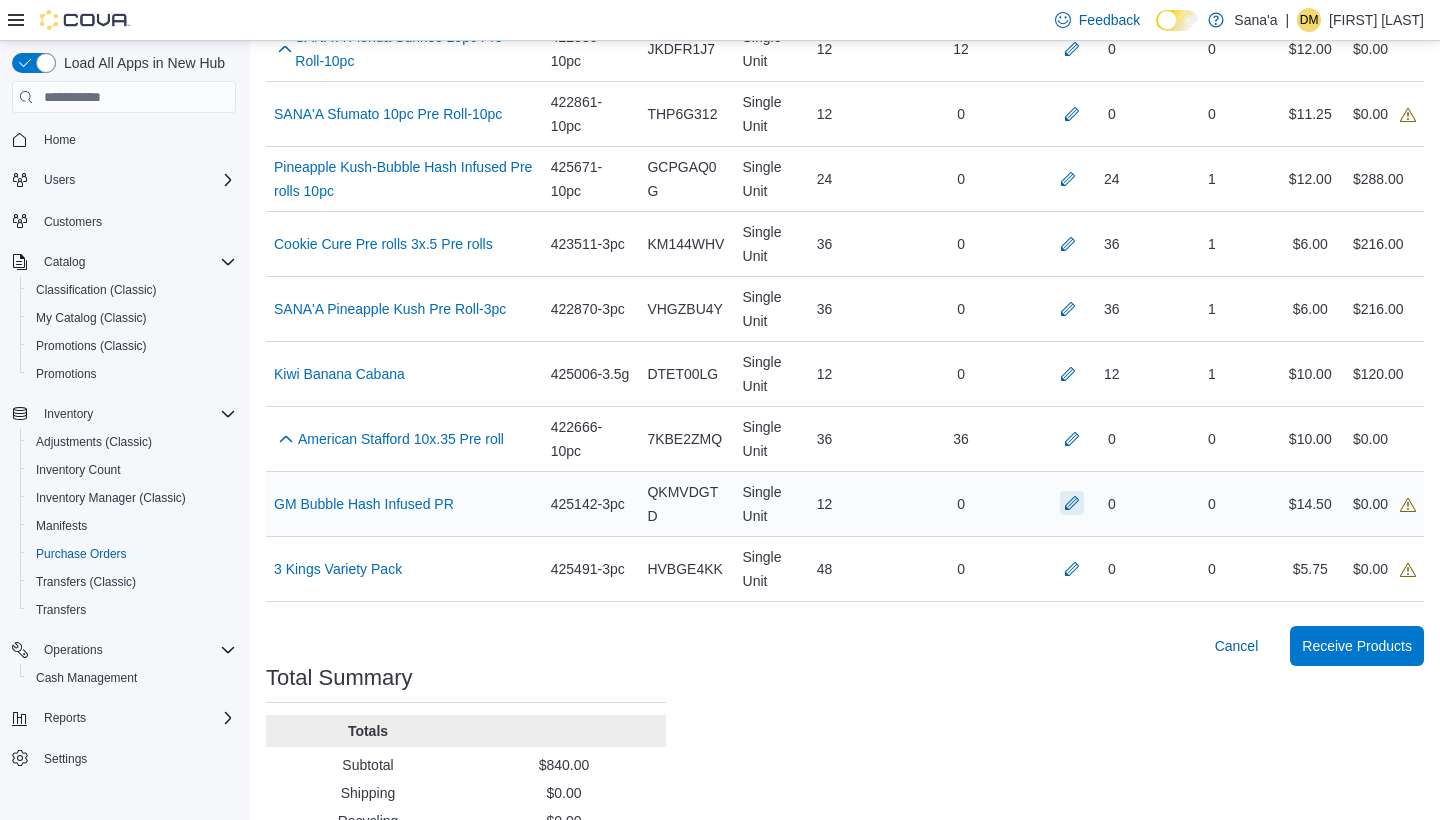 click at bounding box center [1072, 503] 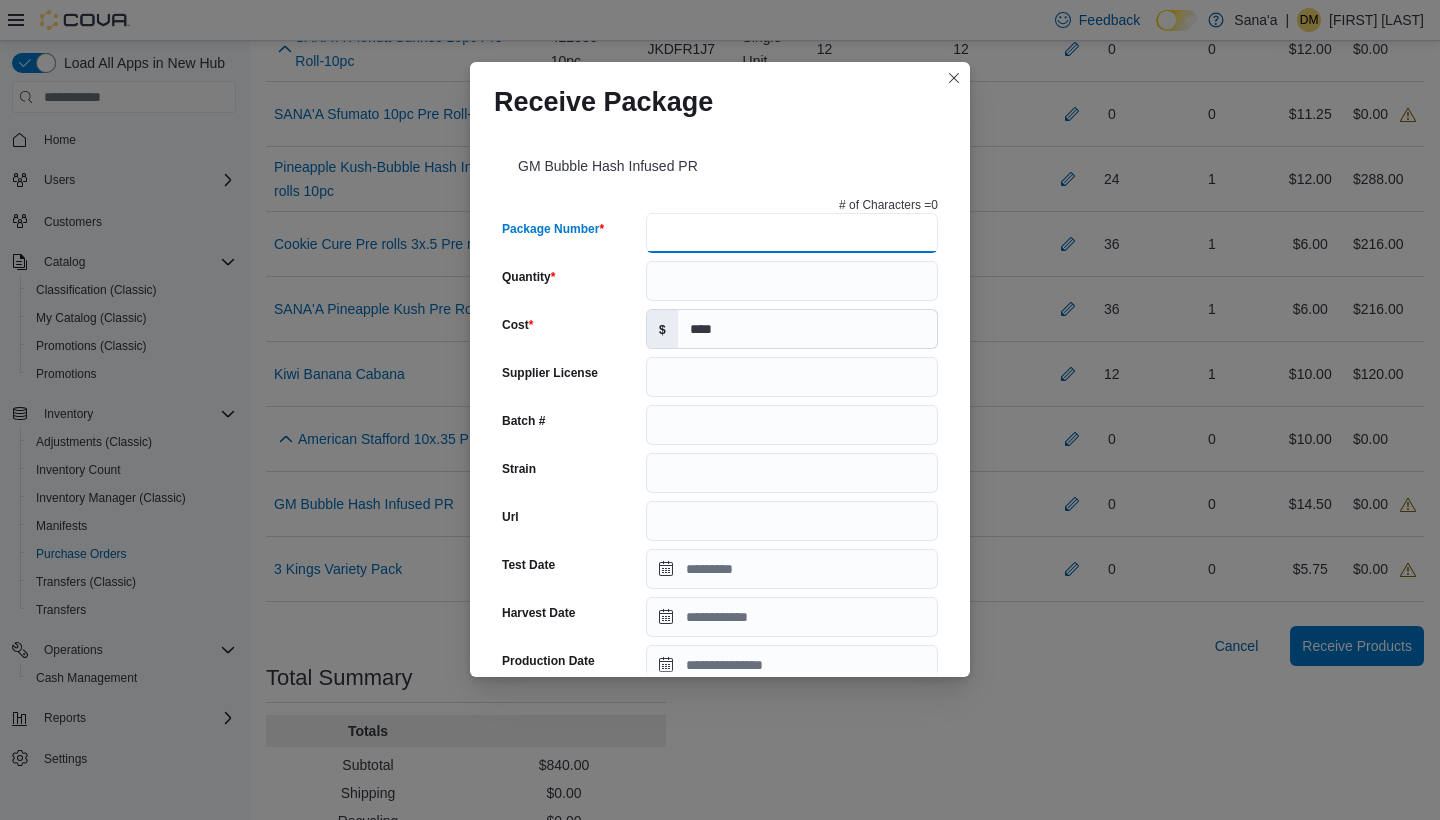 click on "Package Number" at bounding box center [792, 233] 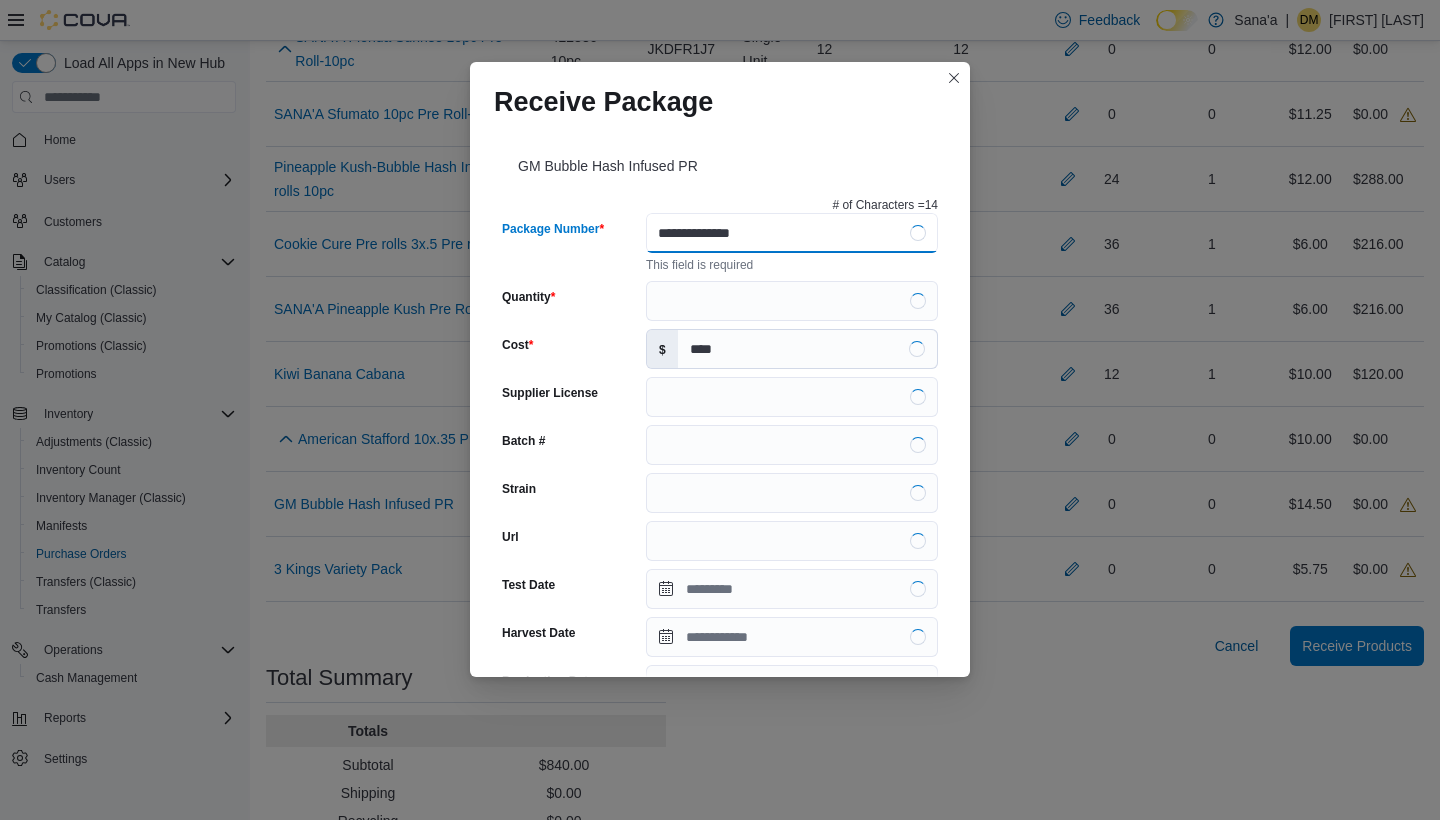 type on "**********" 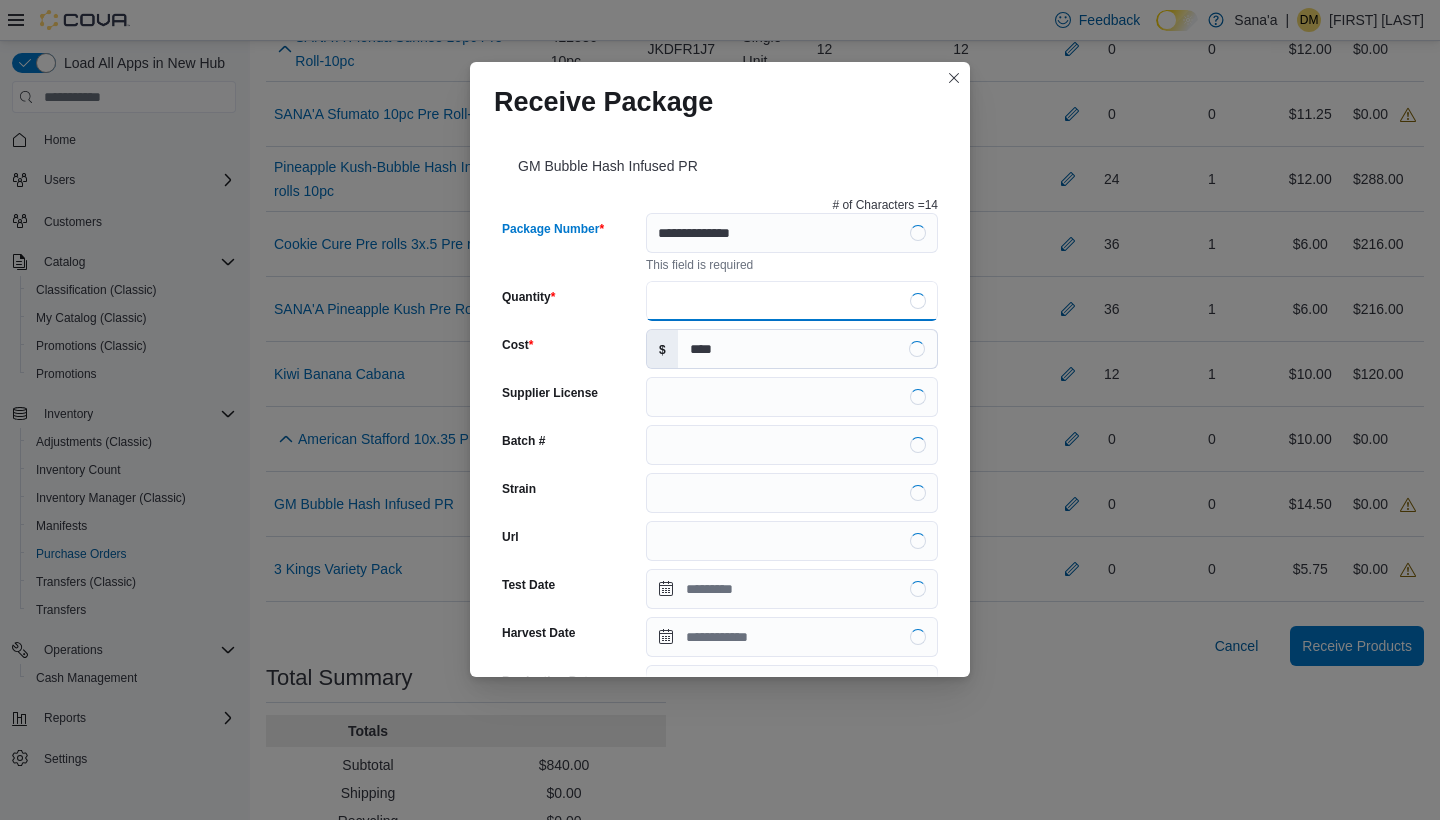 click on "**********" at bounding box center (720, 699) 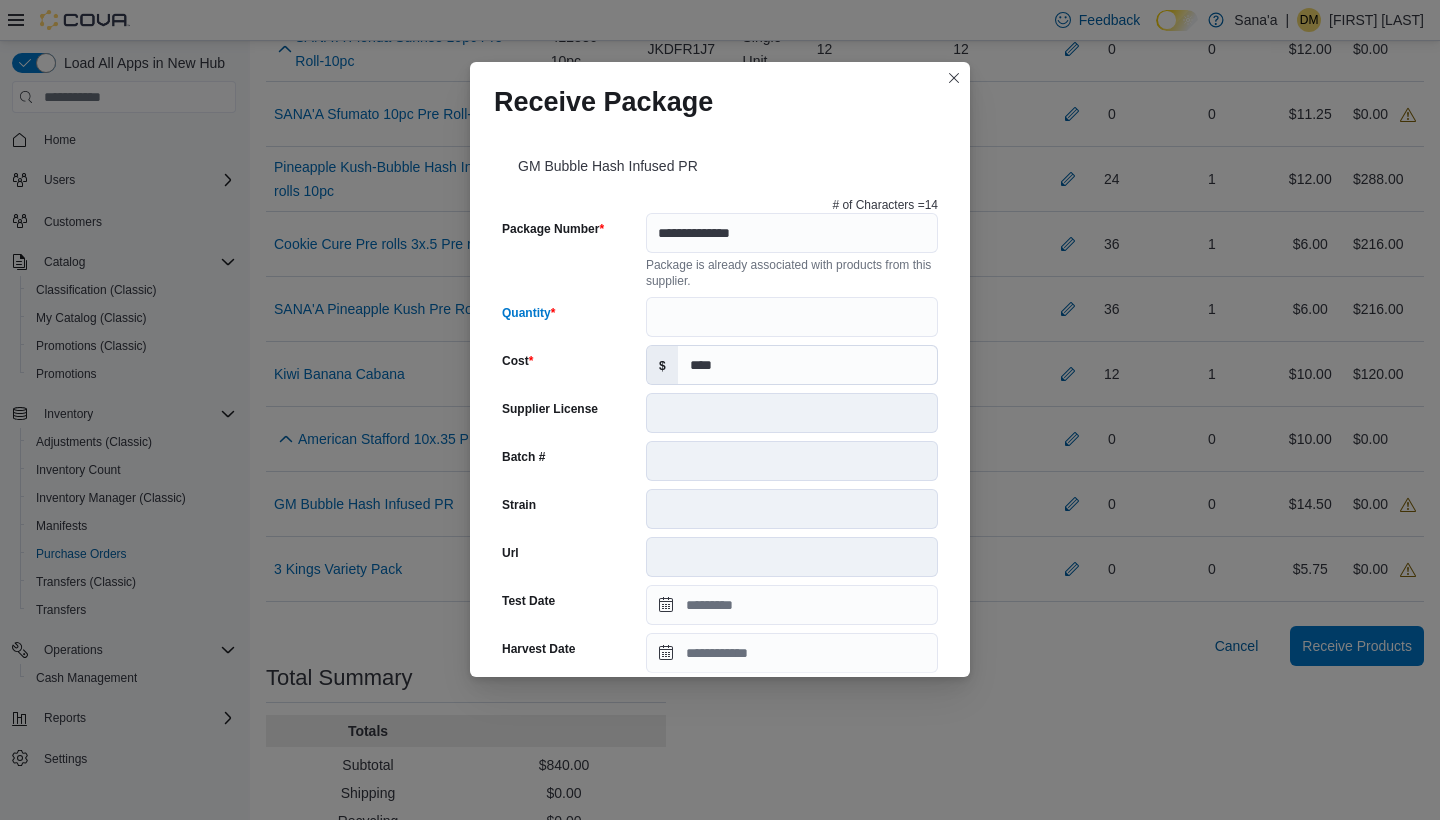 click on "Package is already associated with products from this supplier." at bounding box center (792, 271) 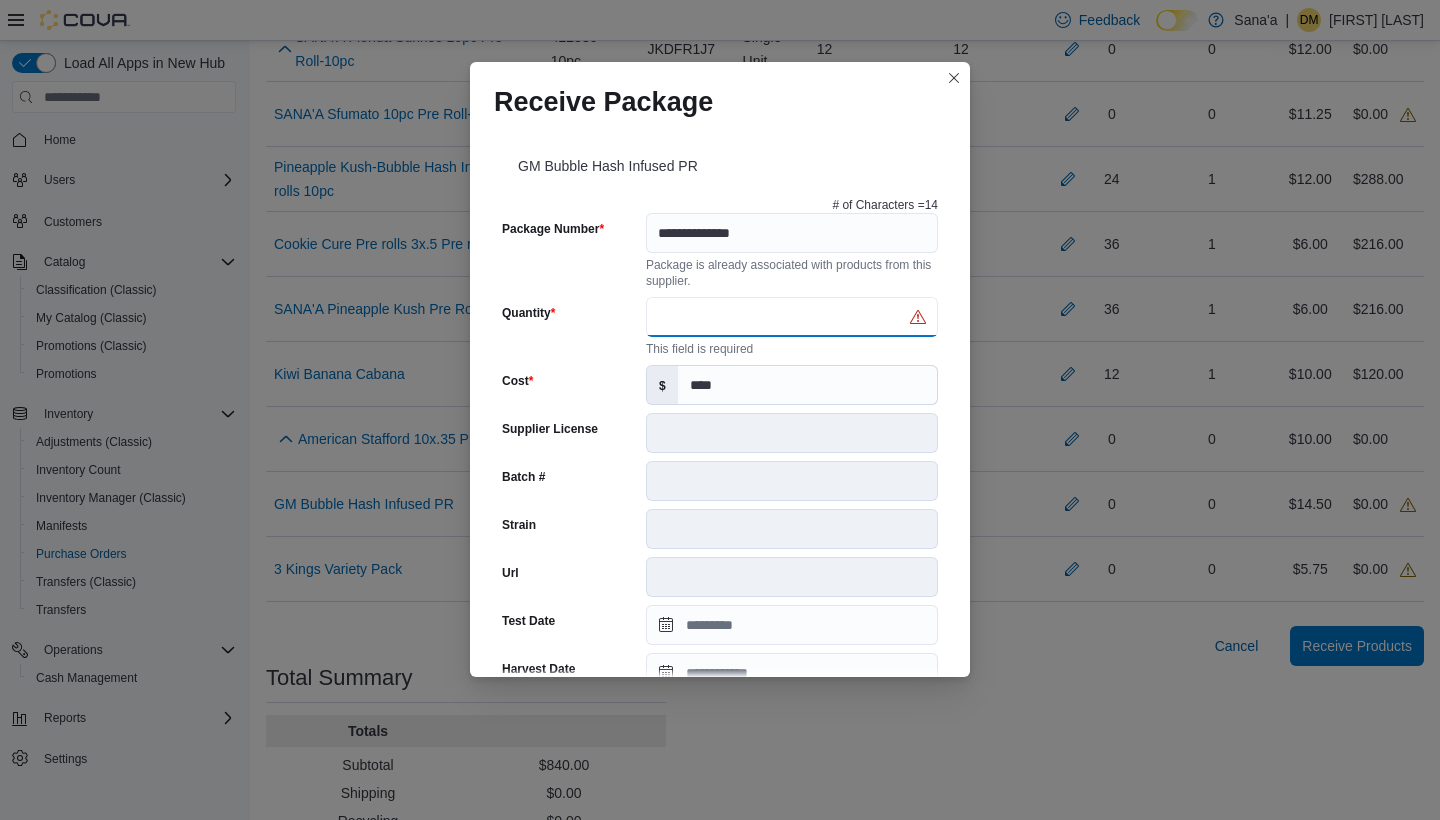 click on "Quantity" at bounding box center [792, 317] 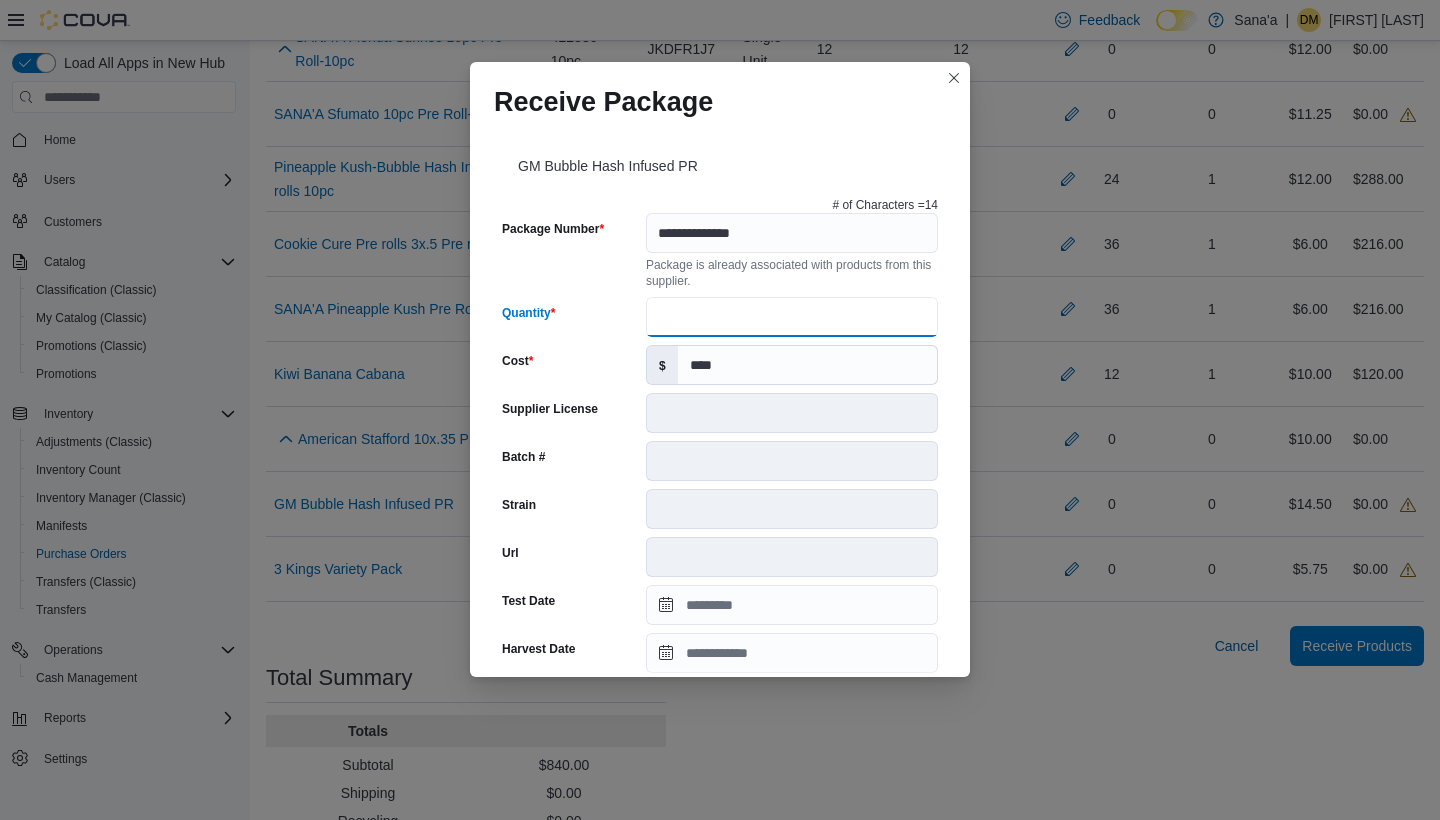 type on "**" 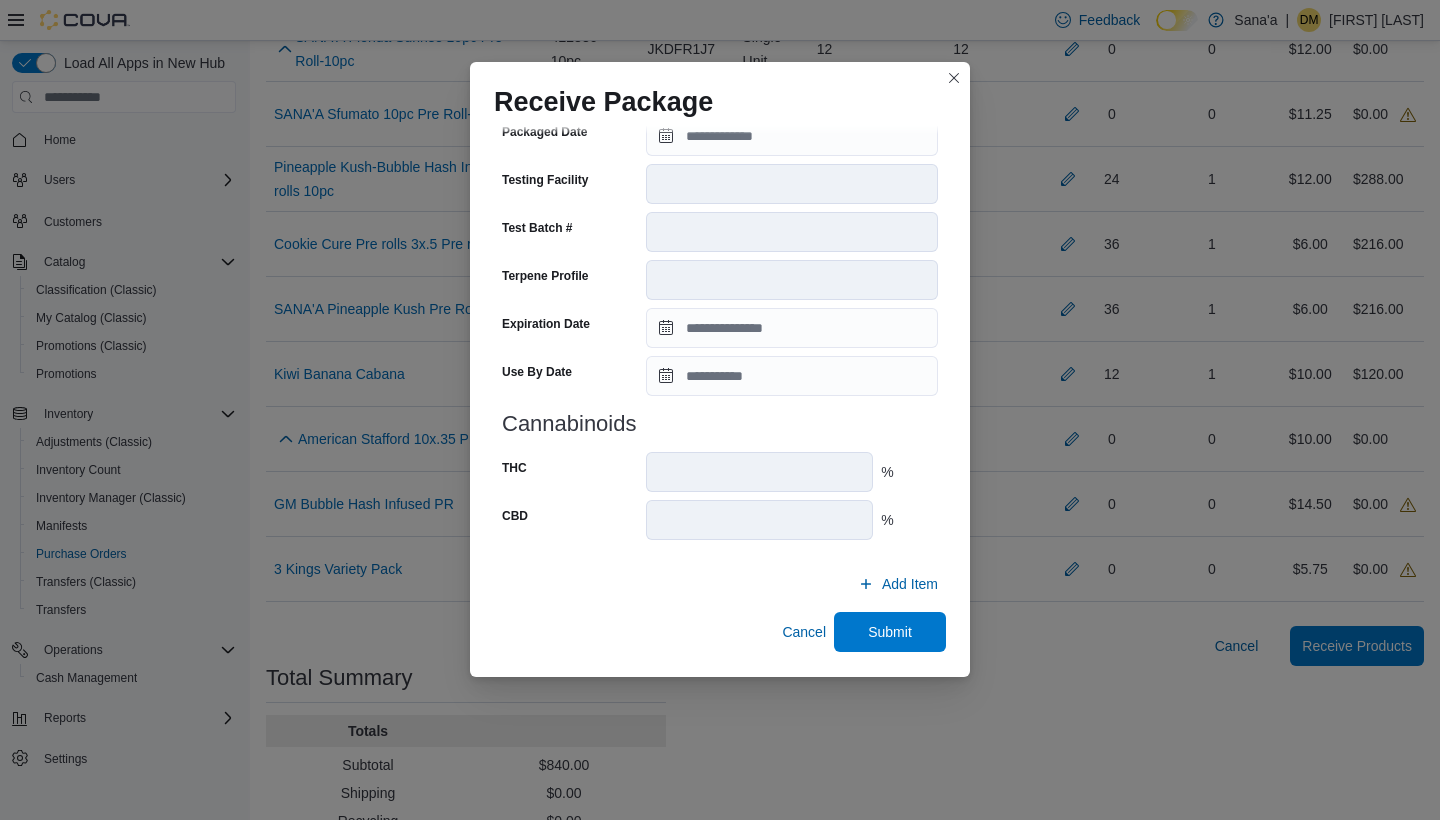 scroll, scrollTop: 612, scrollLeft: 0, axis: vertical 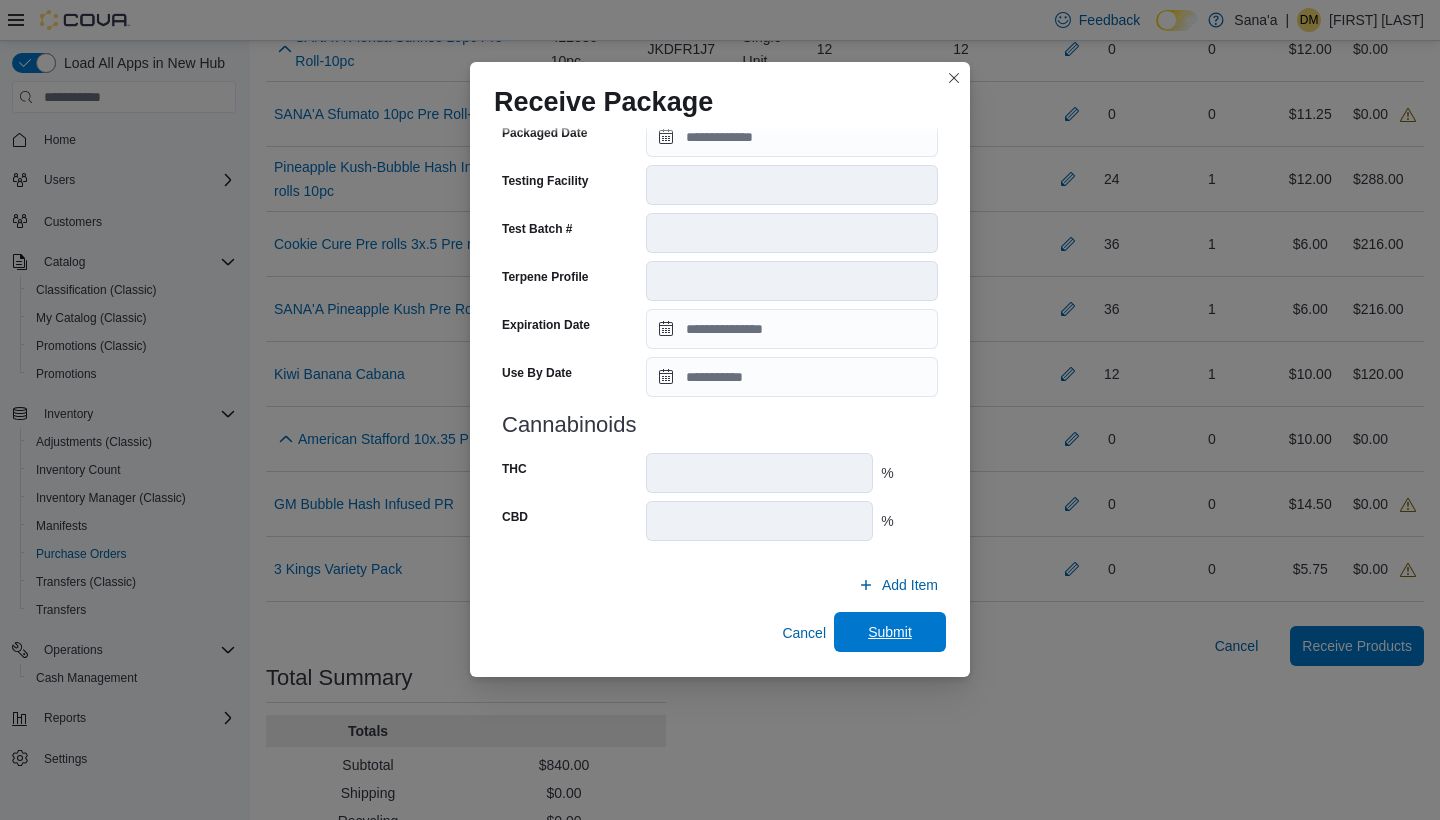 click on "Submit" at bounding box center (890, 632) 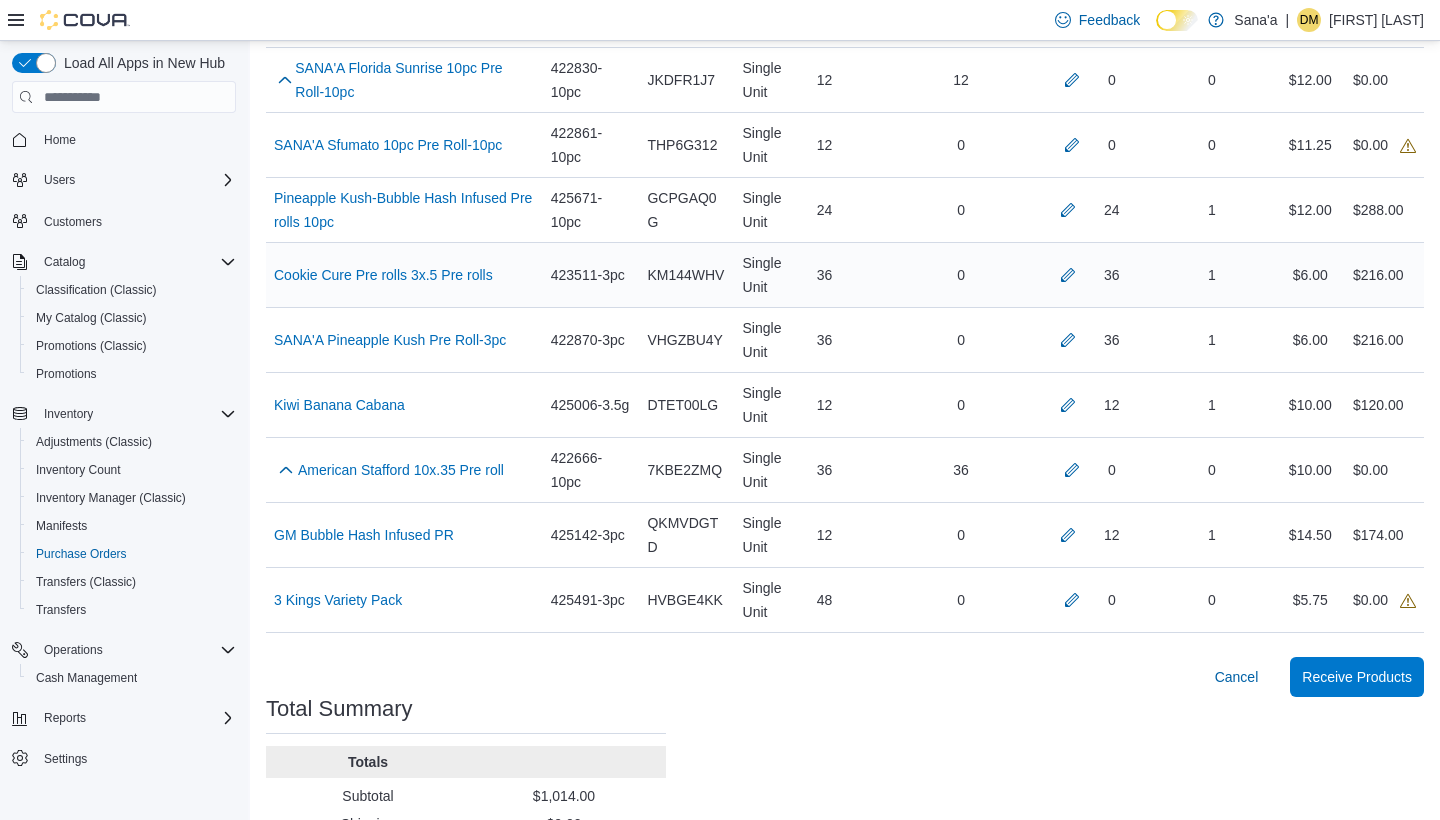 scroll, scrollTop: 644, scrollLeft: 0, axis: vertical 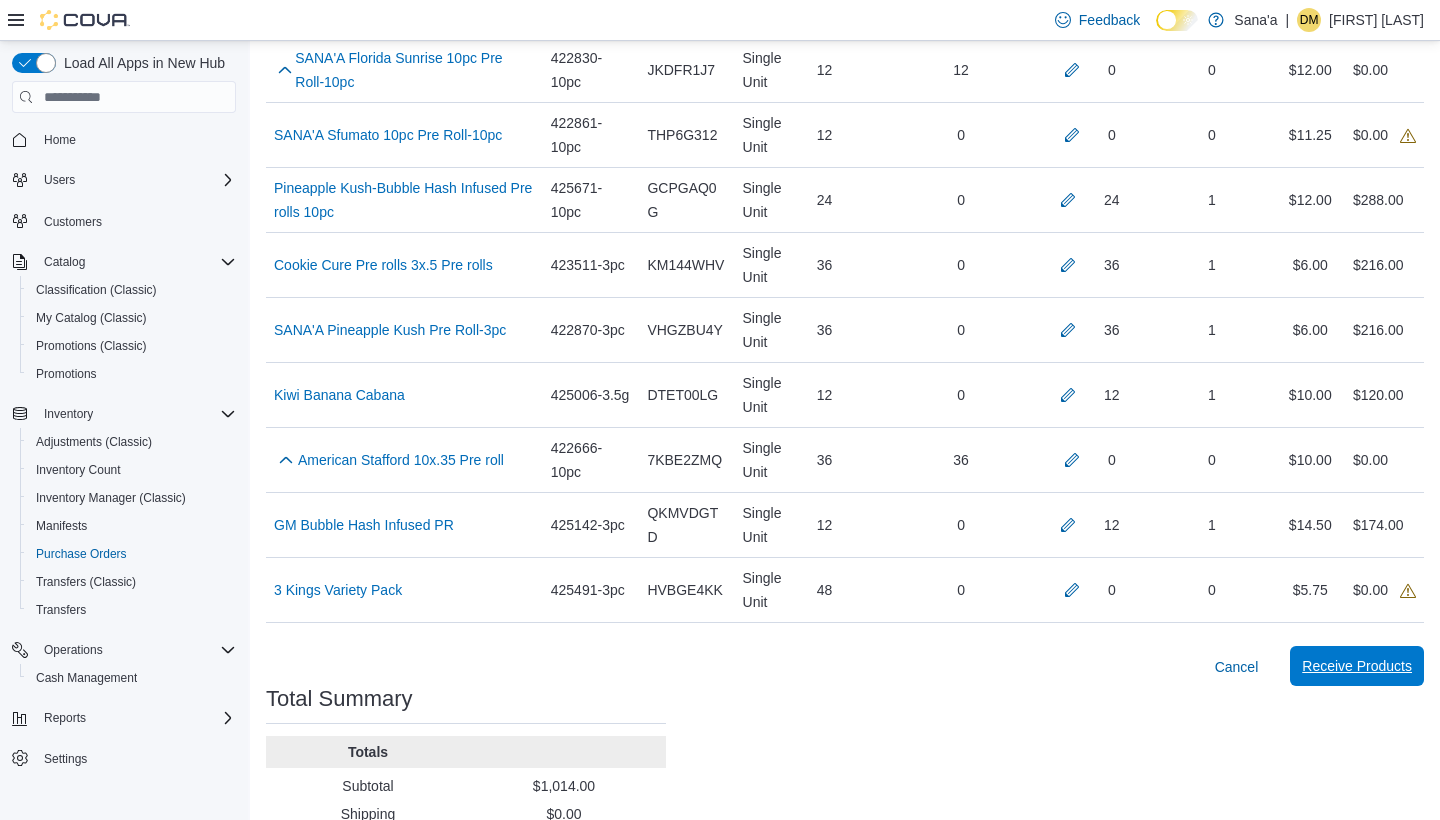 click on "Receive Products" at bounding box center [1357, 666] 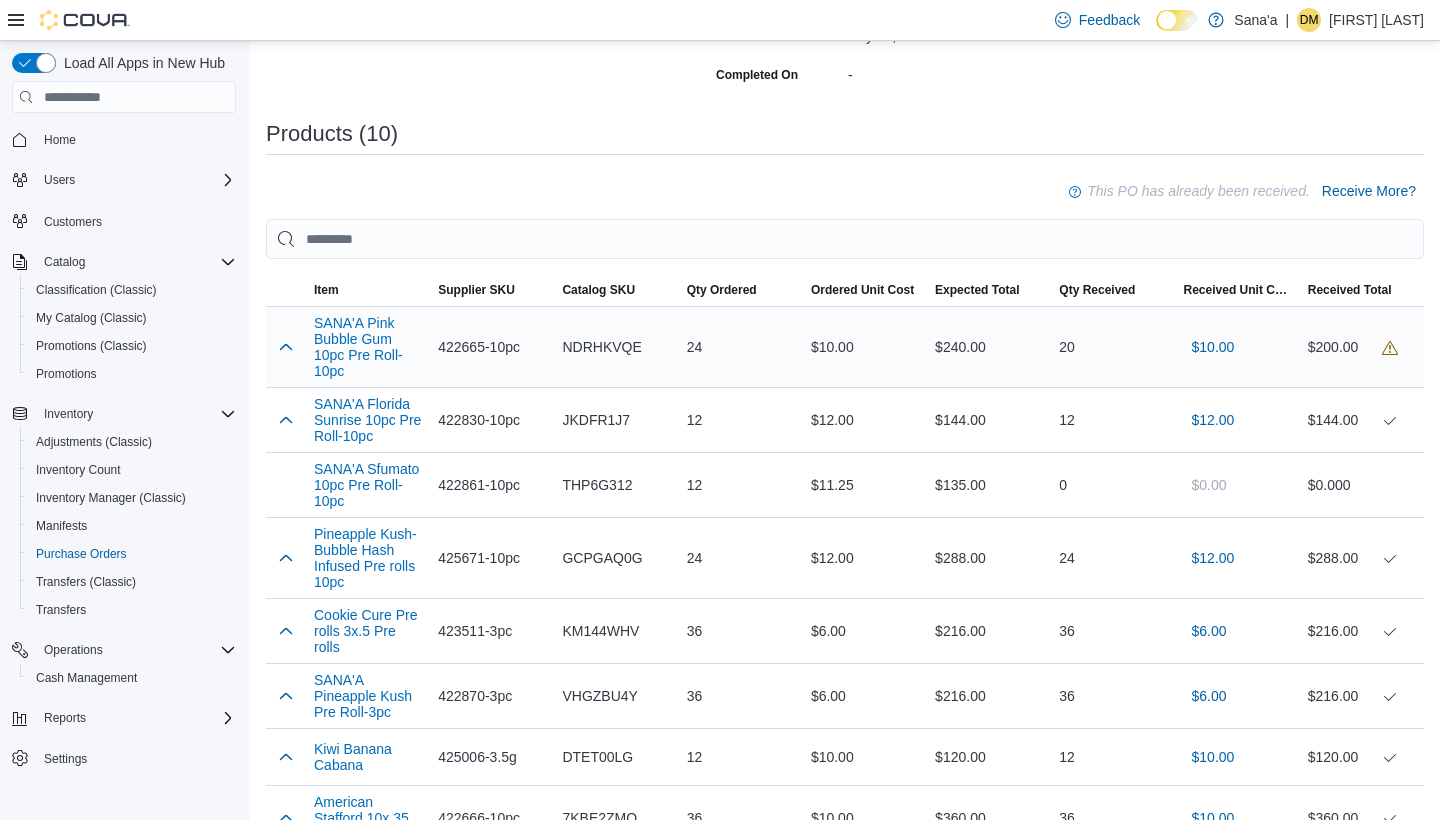 scroll, scrollTop: 442, scrollLeft: 0, axis: vertical 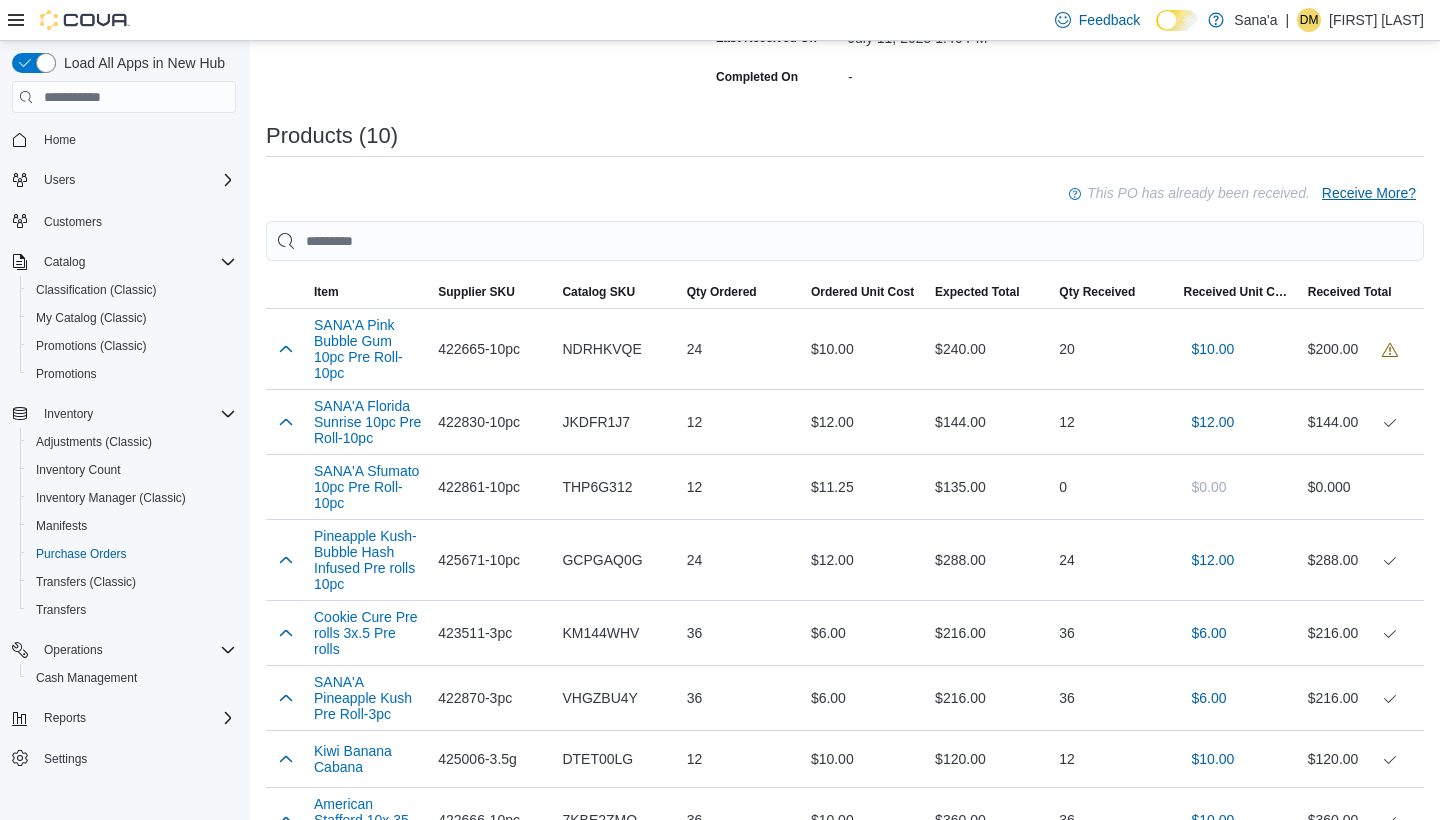 click on "Receive More?" at bounding box center (1369, 193) 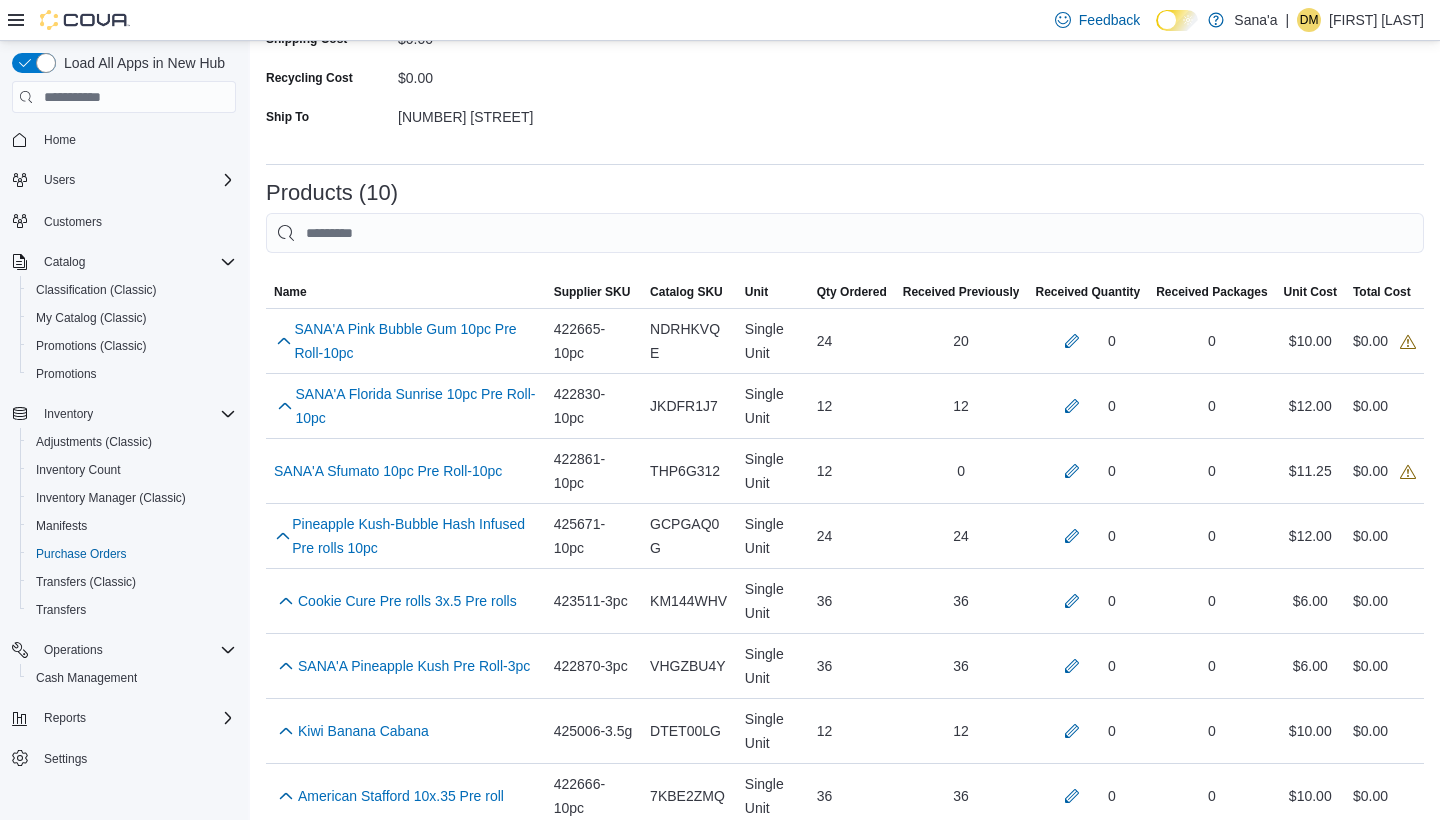scroll, scrollTop: 311, scrollLeft: 0, axis: vertical 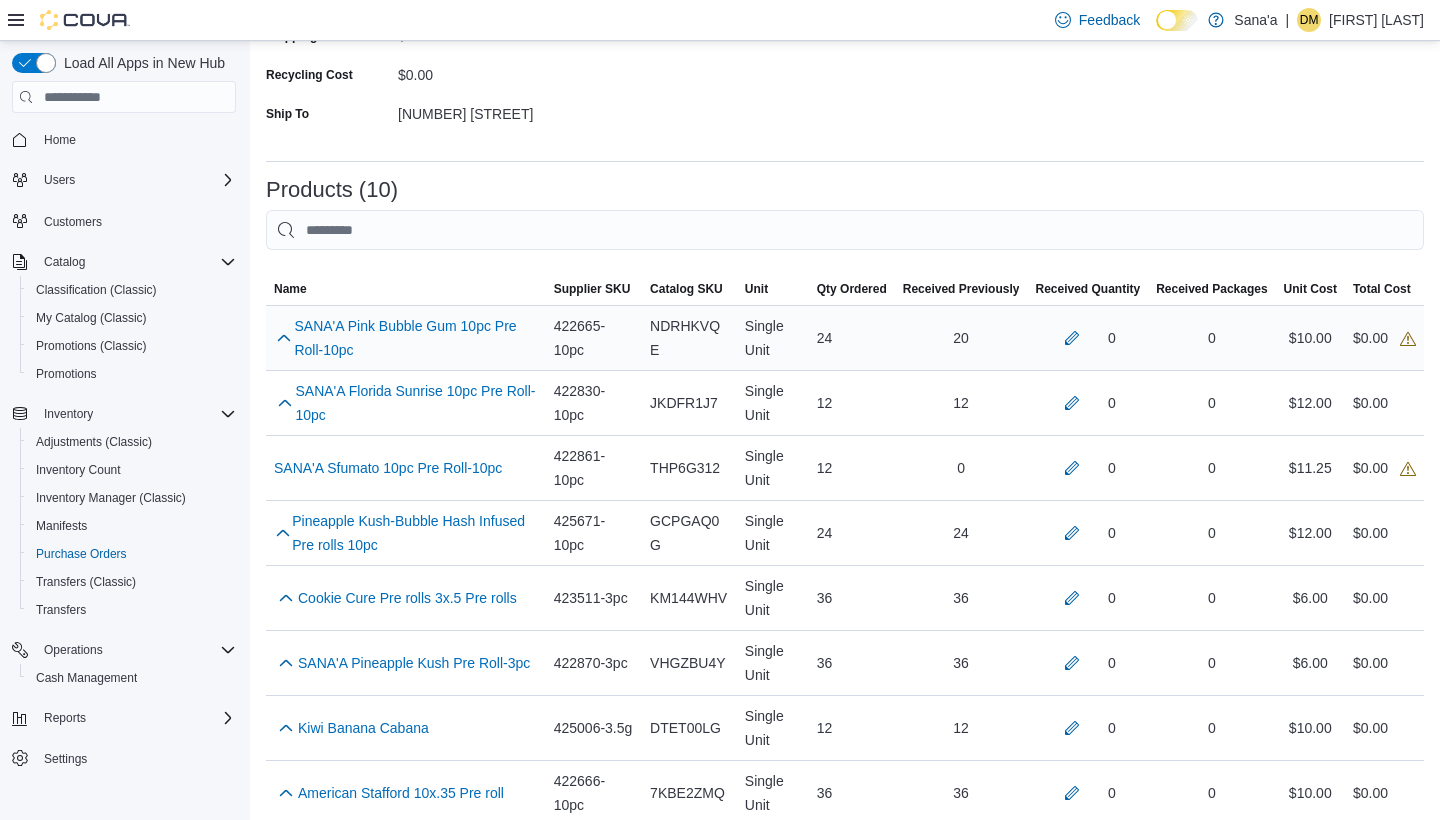 click on "20" at bounding box center [961, 338] 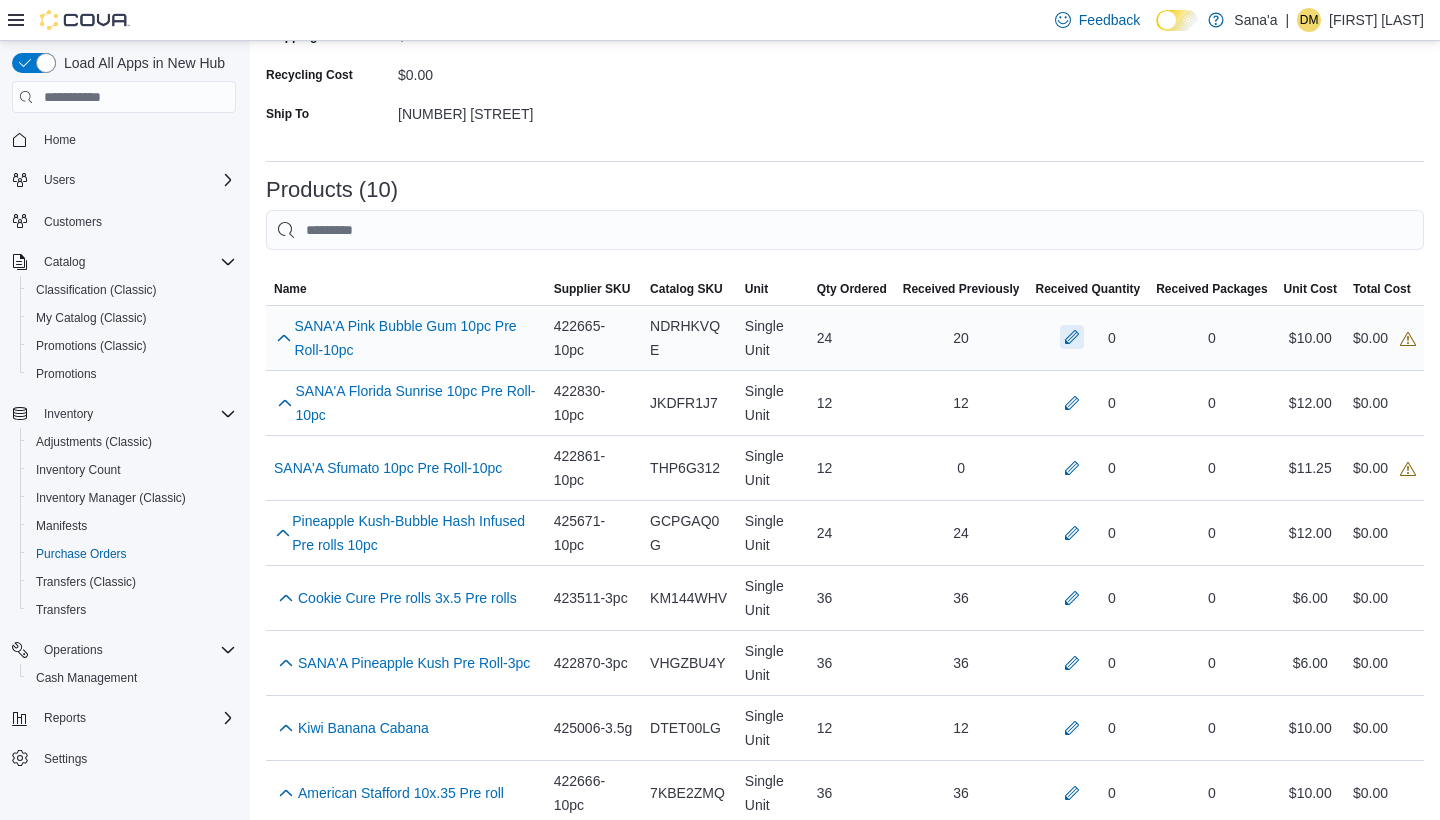 click at bounding box center (1072, 337) 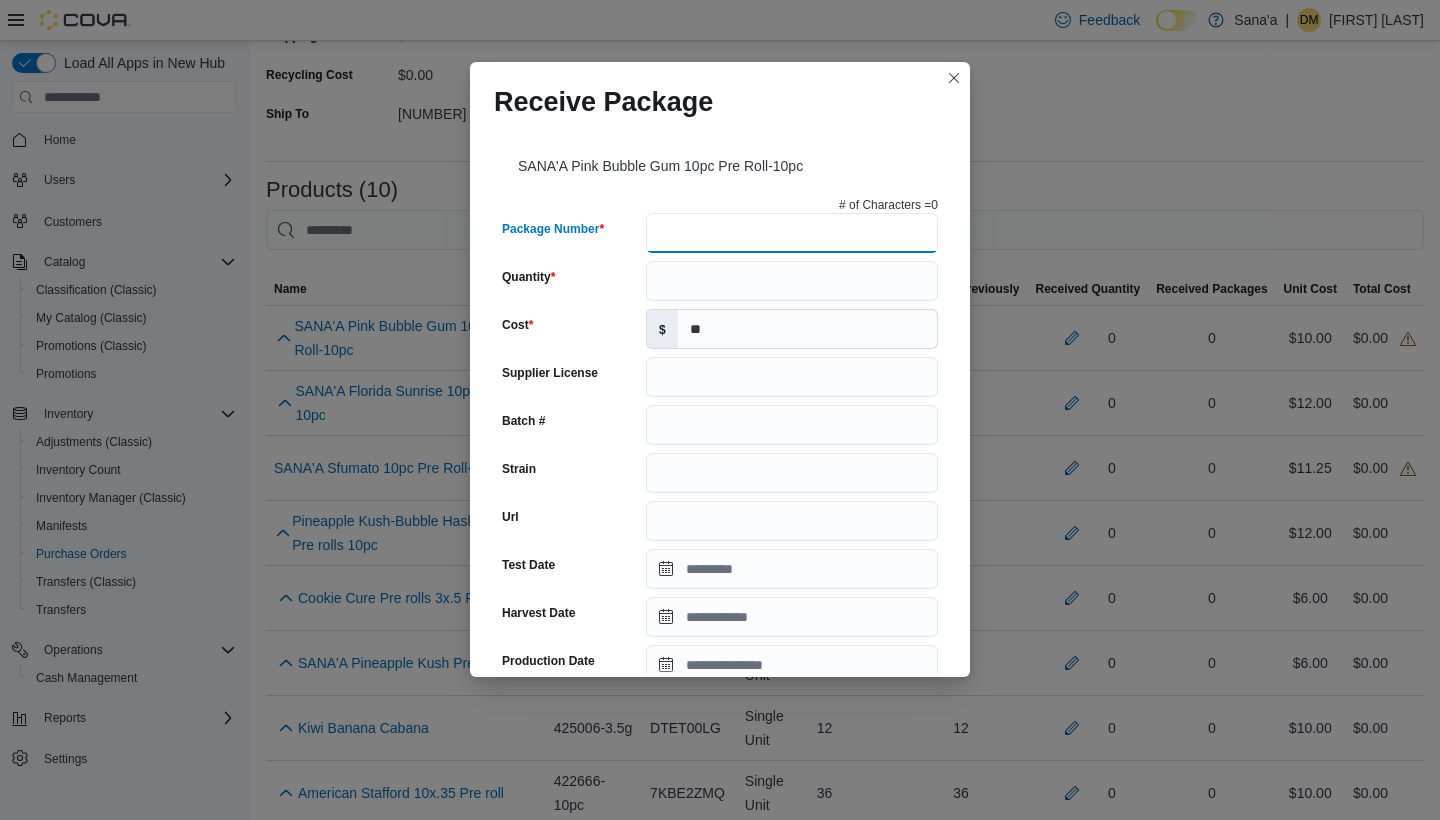 click on "Package Number" at bounding box center [792, 233] 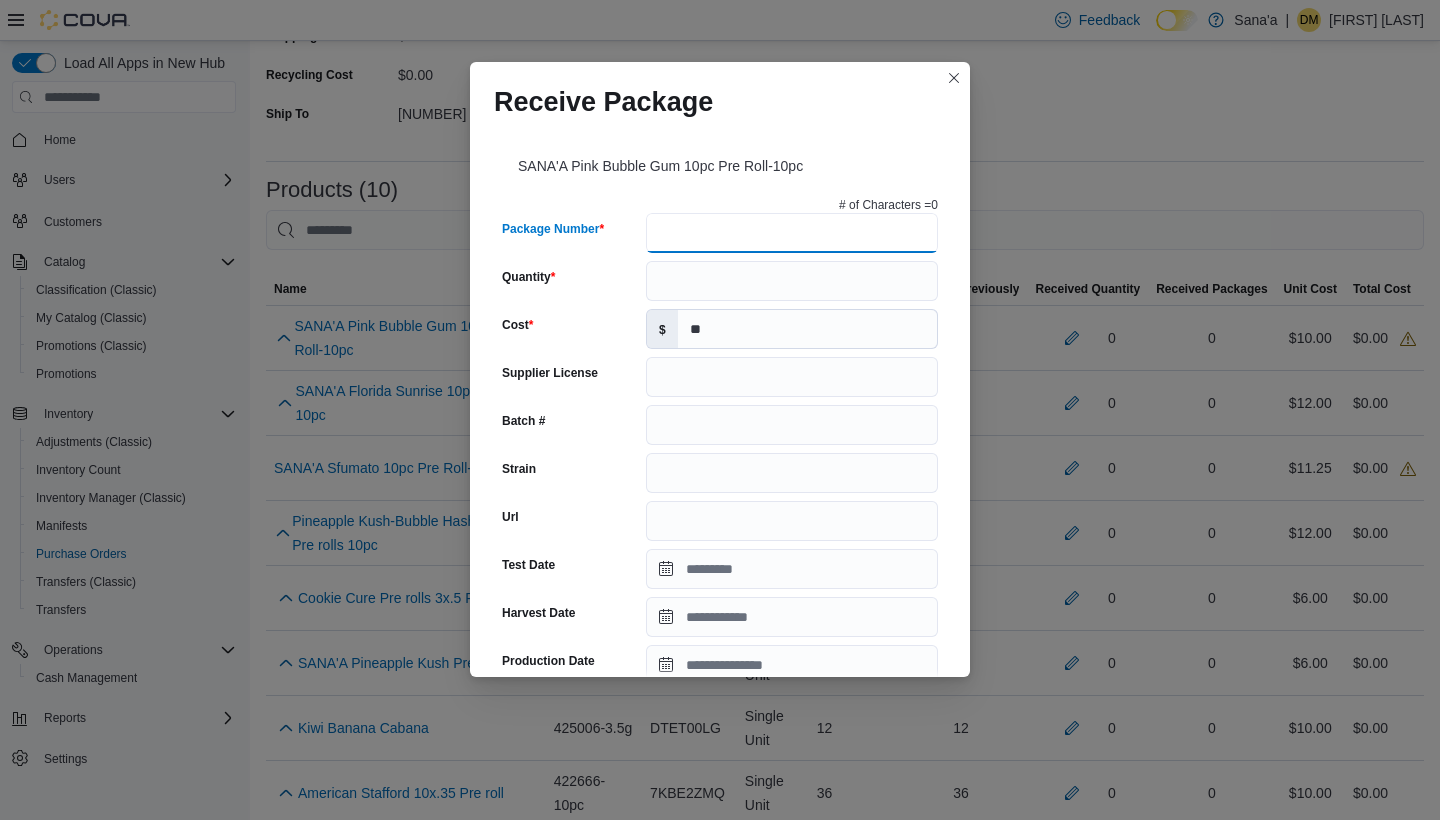 click on "Package Number" at bounding box center (792, 233) 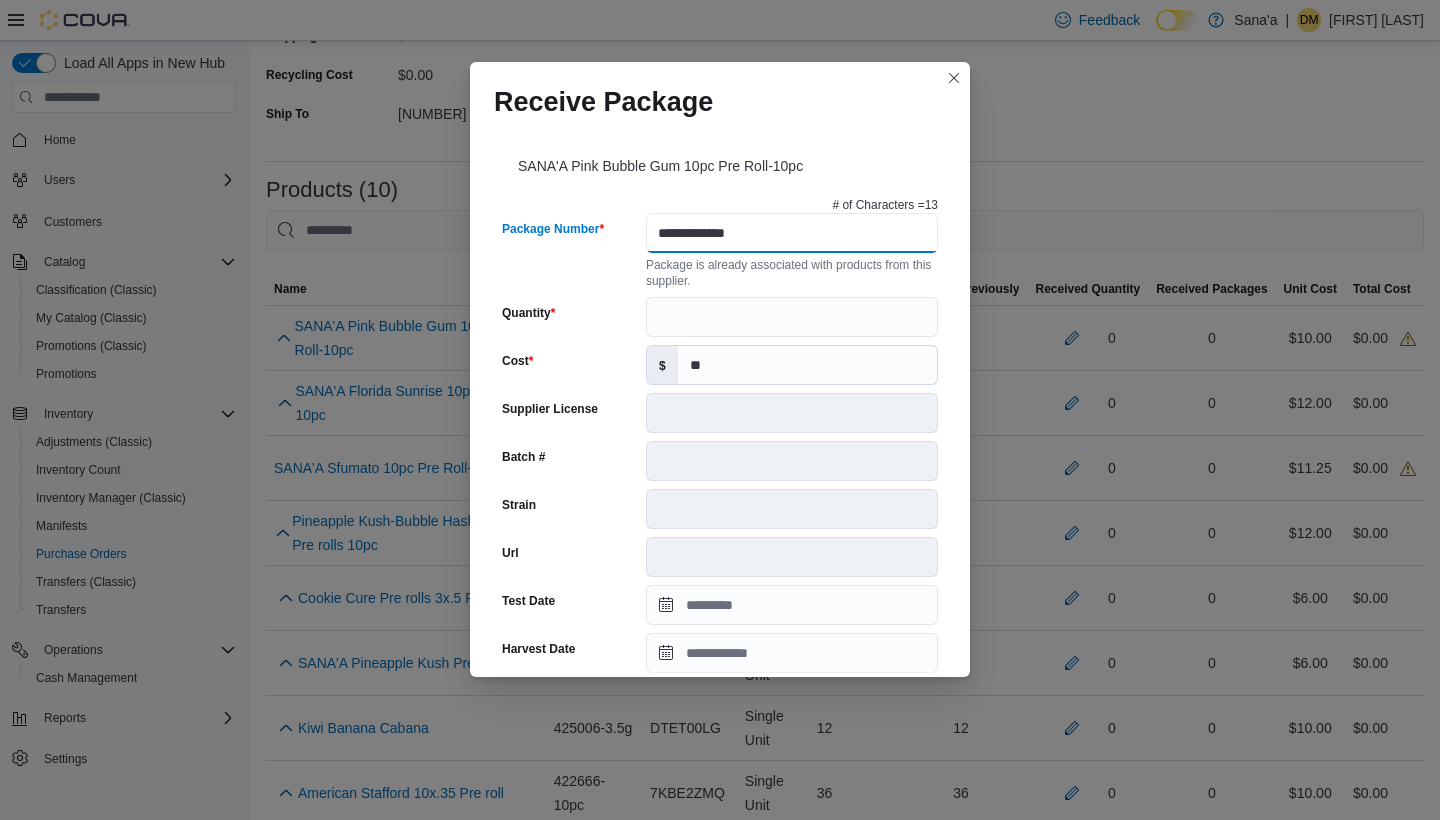 type on "**********" 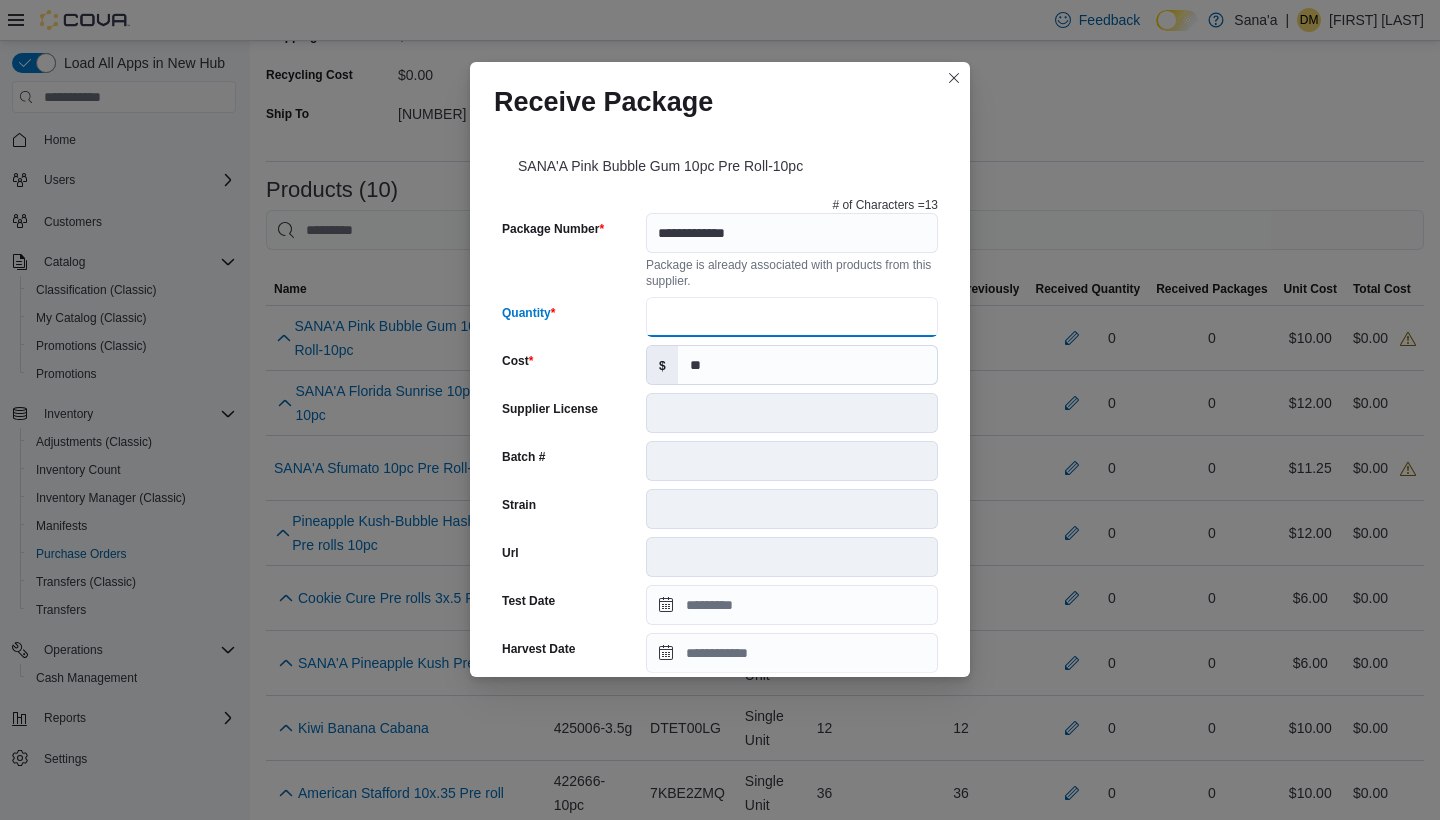 click on "Quantity" at bounding box center [792, 317] 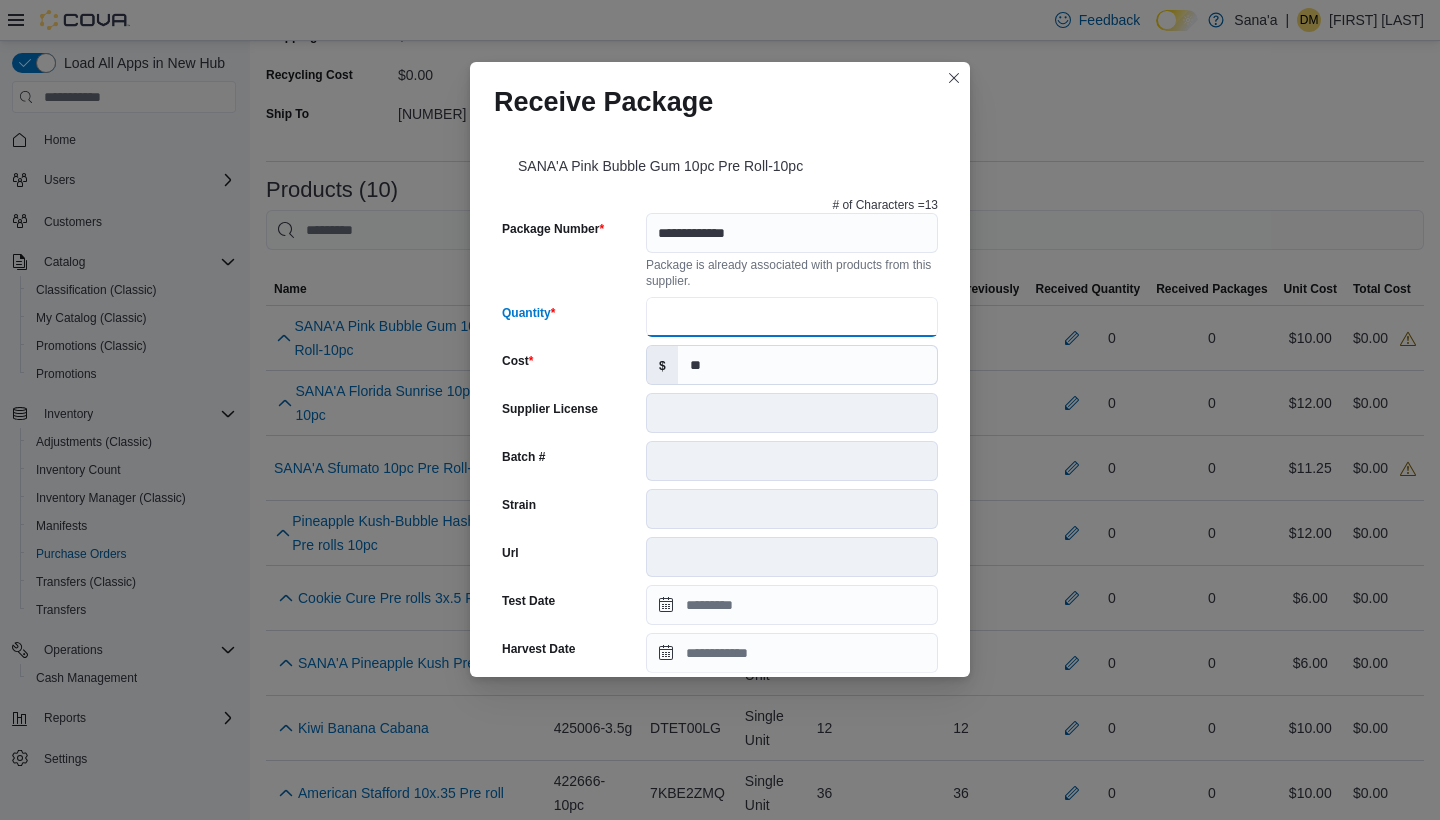 type on "*" 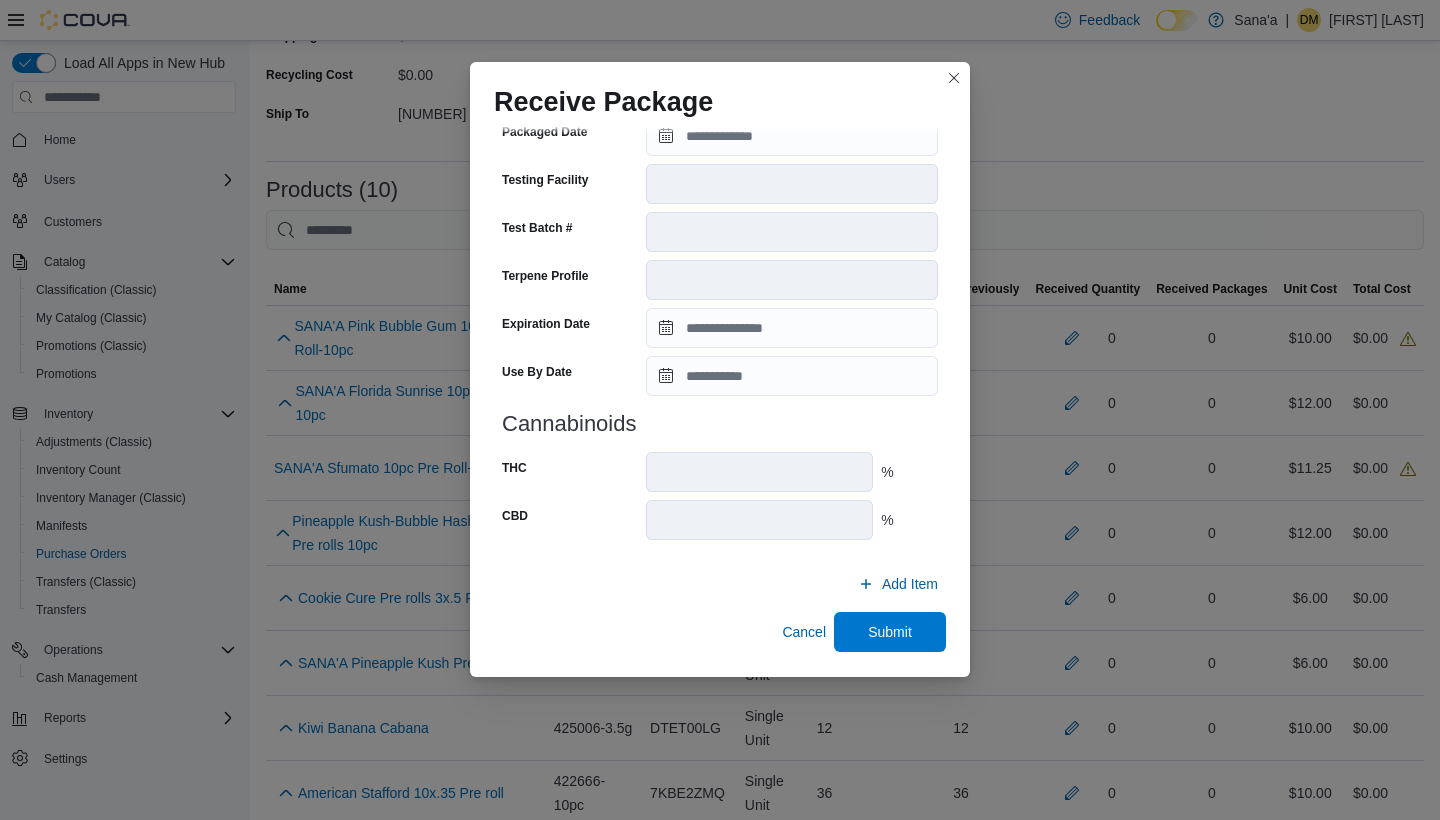 scroll, scrollTop: 612, scrollLeft: 0, axis: vertical 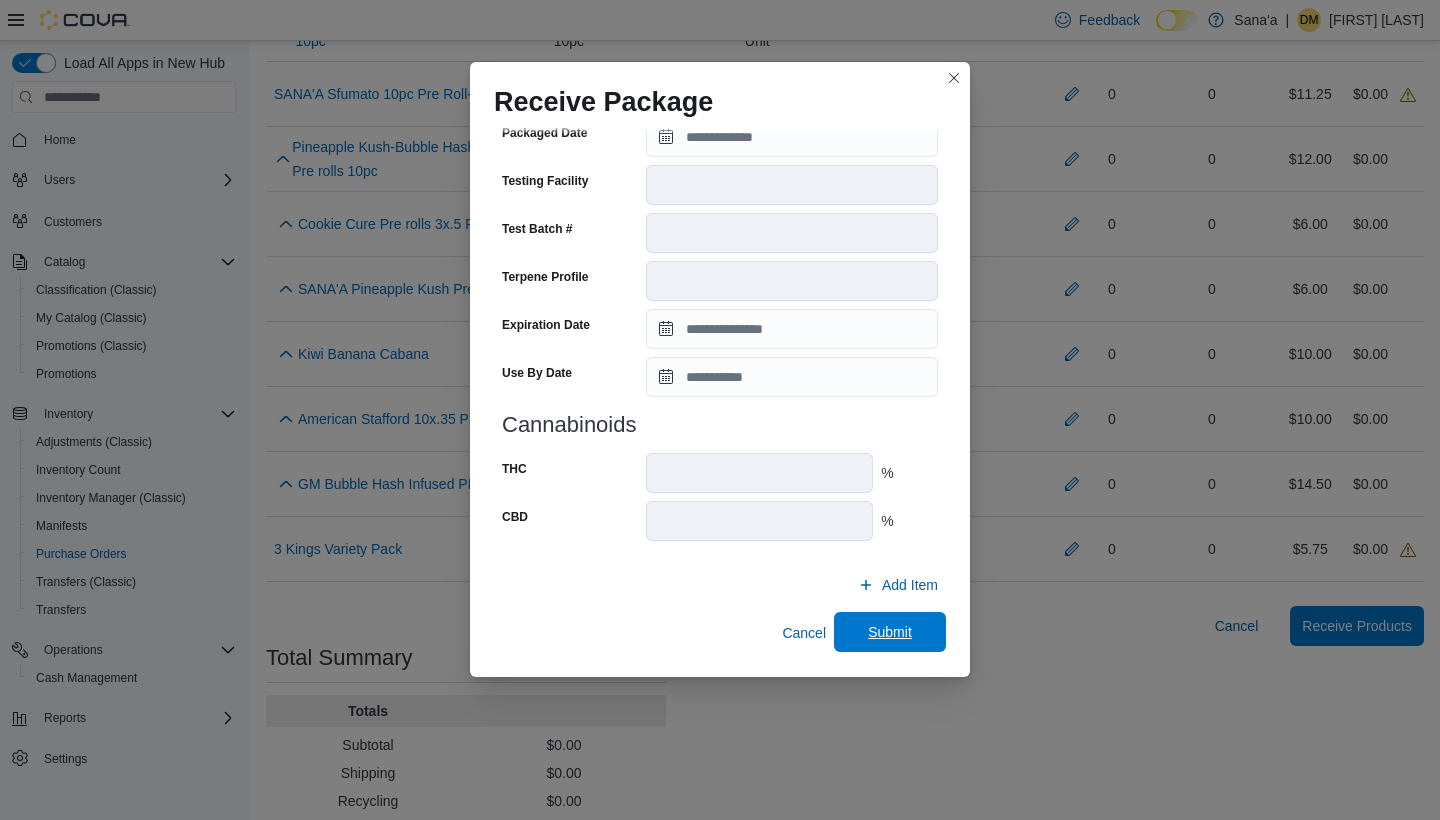 click on "Submit" at bounding box center [890, 632] 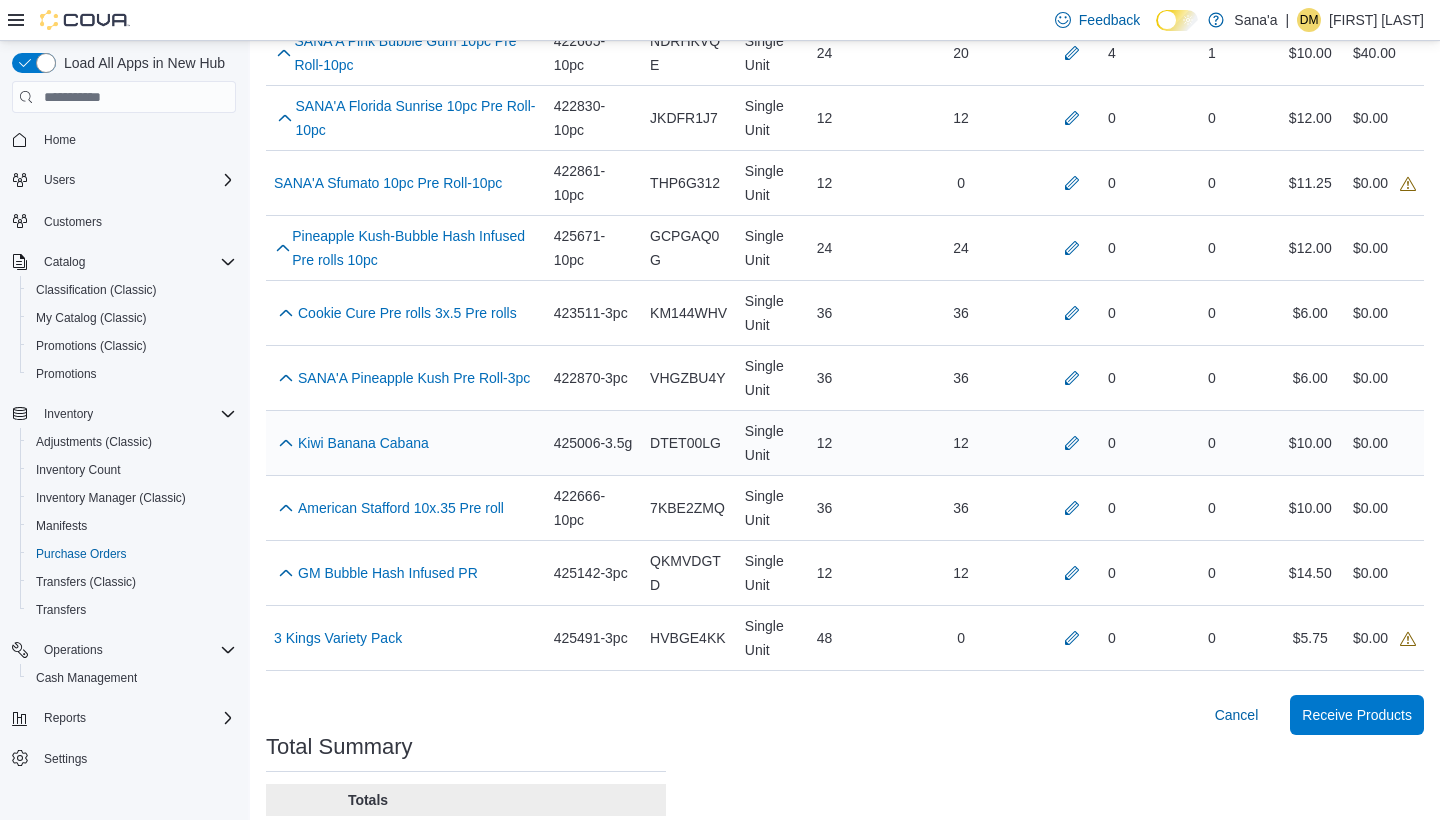 scroll, scrollTop: 650, scrollLeft: 0, axis: vertical 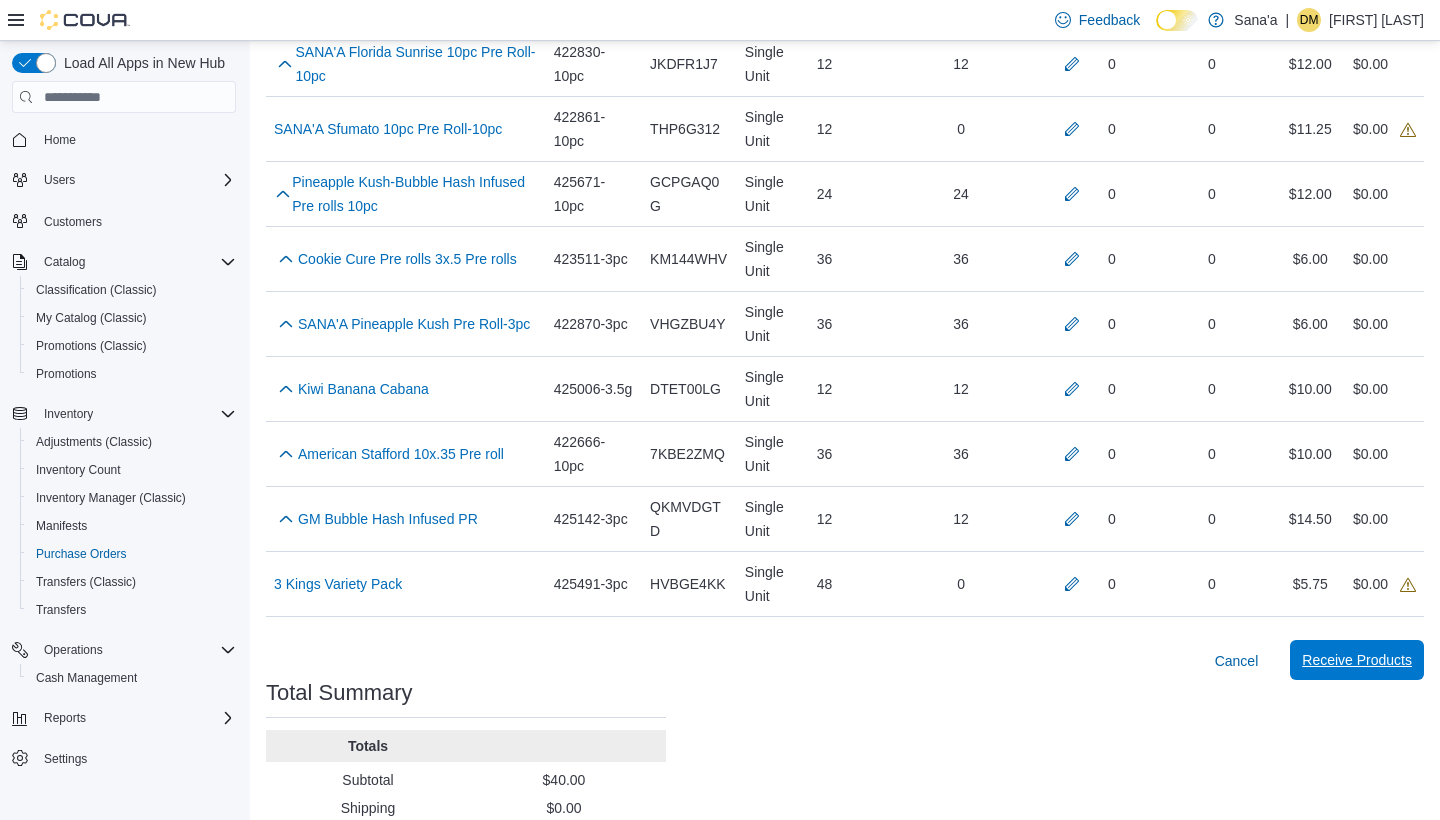 click on "Receive Products" at bounding box center (1357, 660) 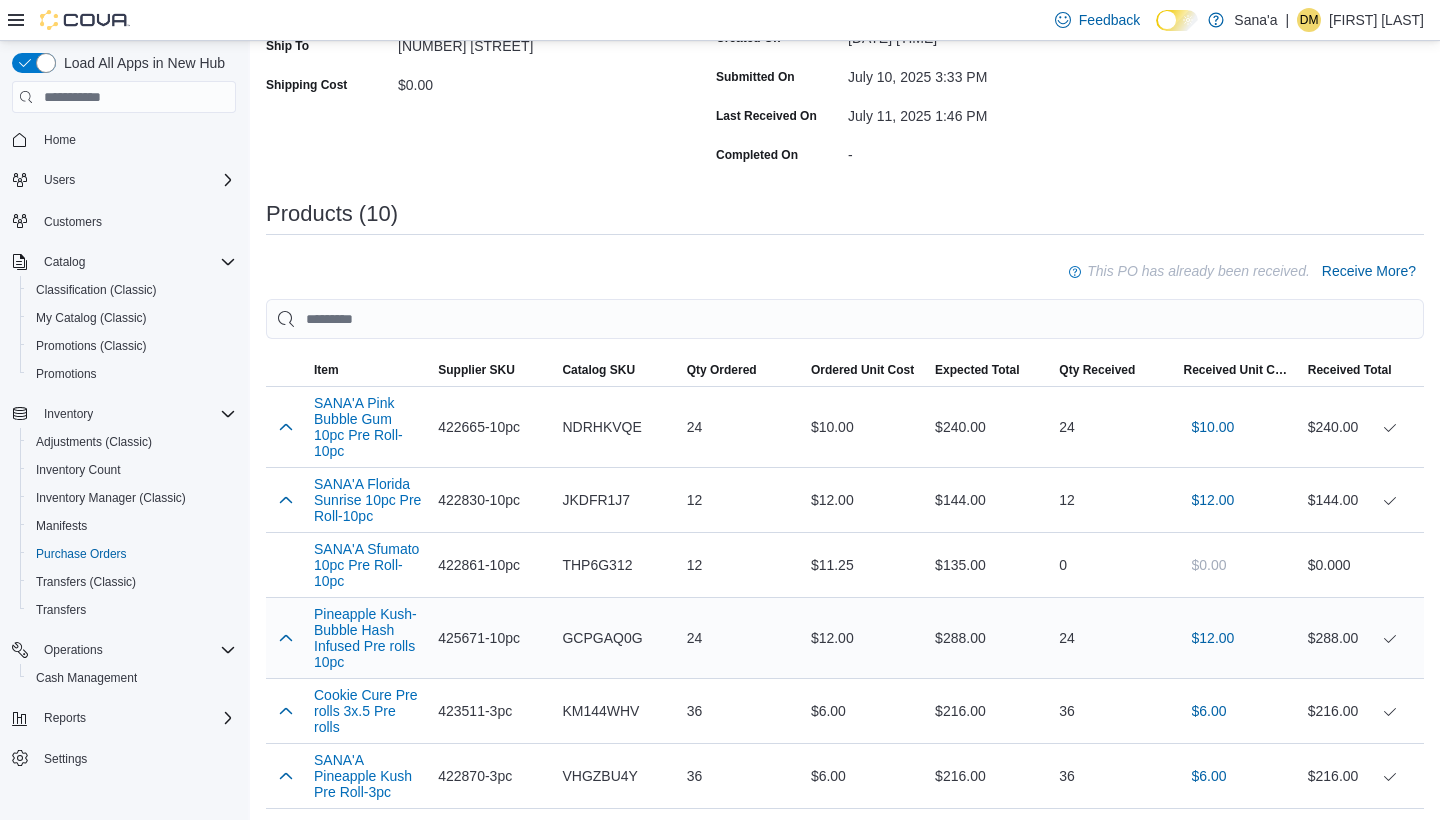 scroll, scrollTop: 470, scrollLeft: 0, axis: vertical 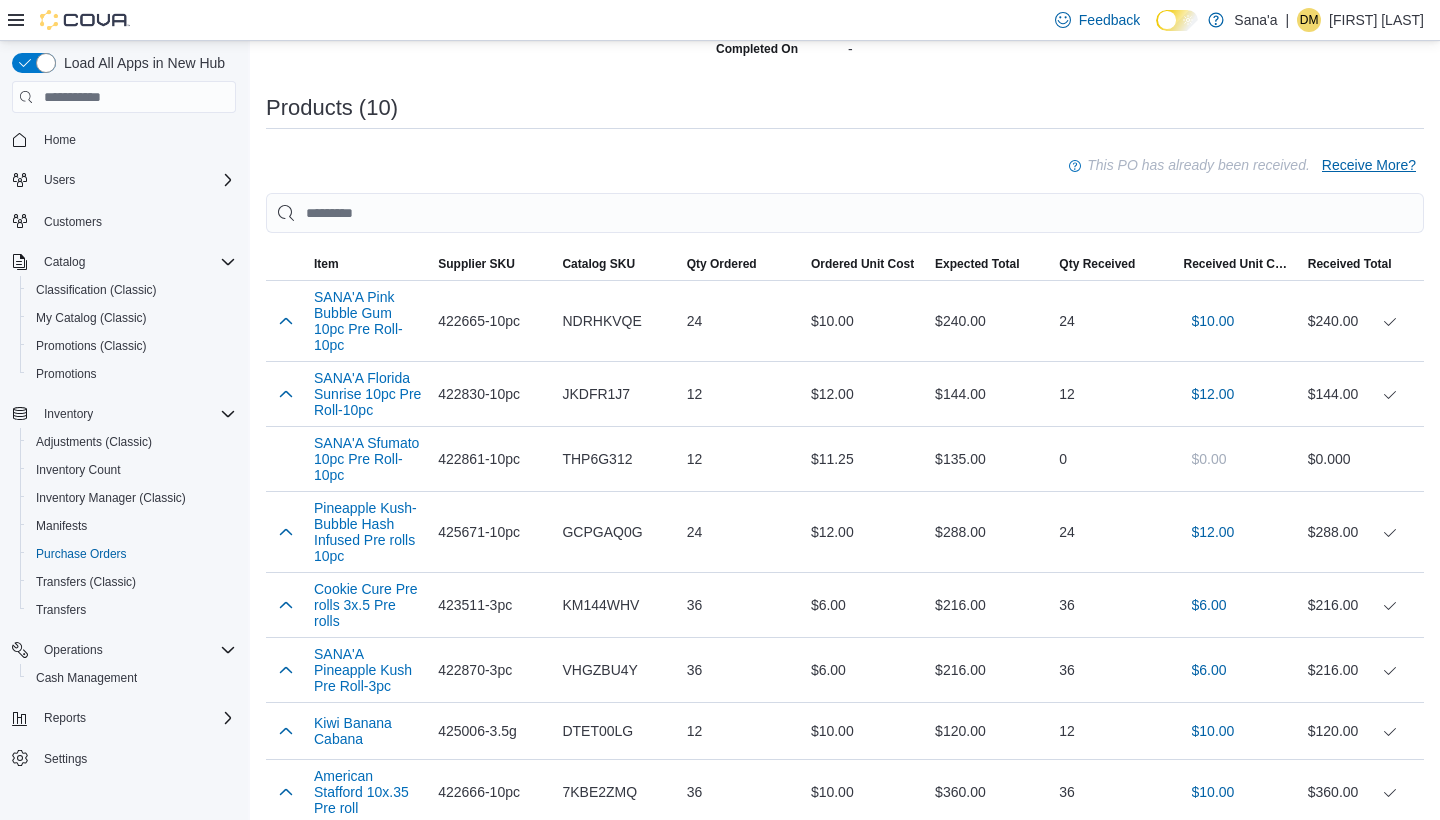 click on "Receive More?" at bounding box center (1369, 165) 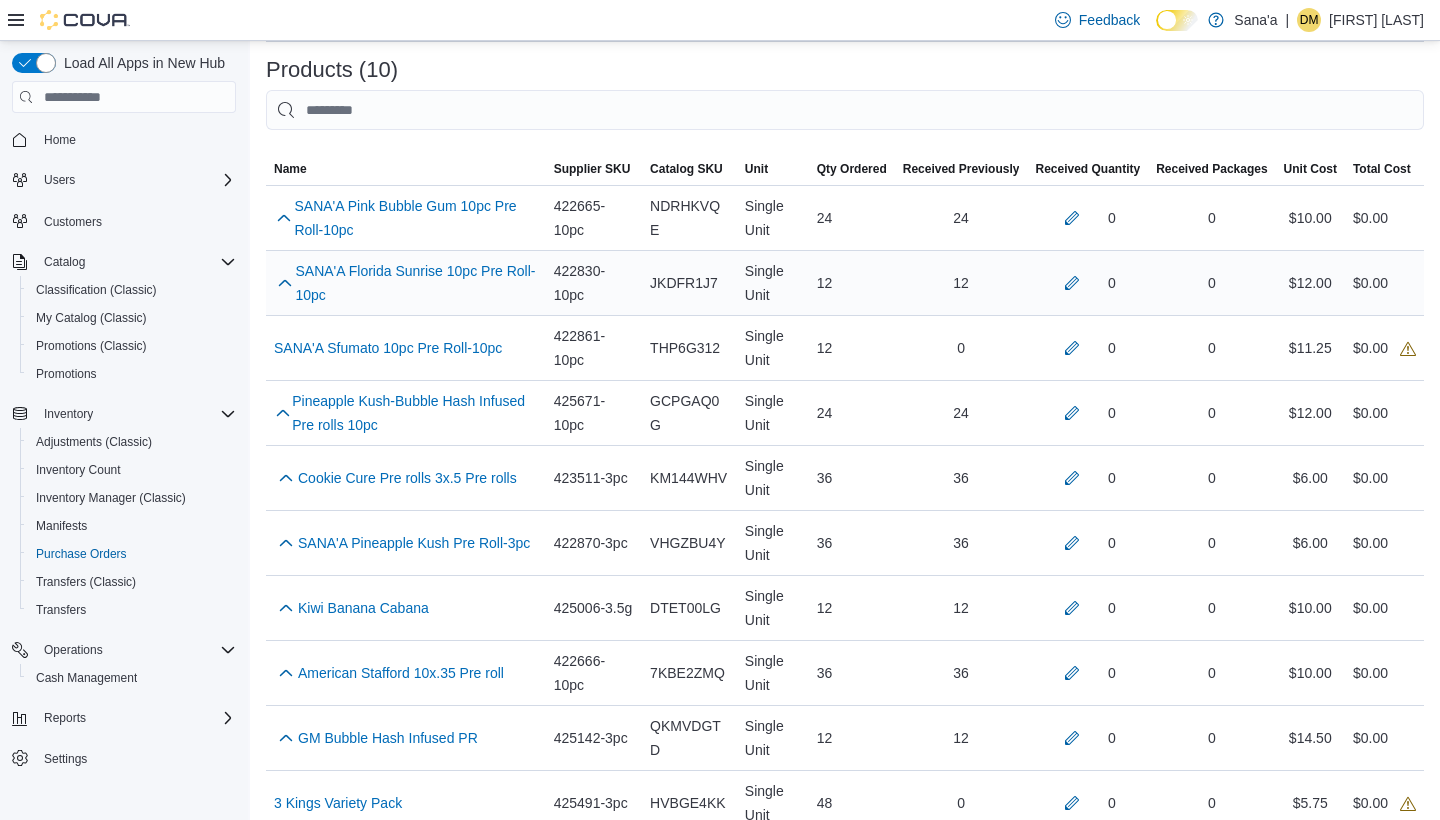 scroll, scrollTop: 434, scrollLeft: 0, axis: vertical 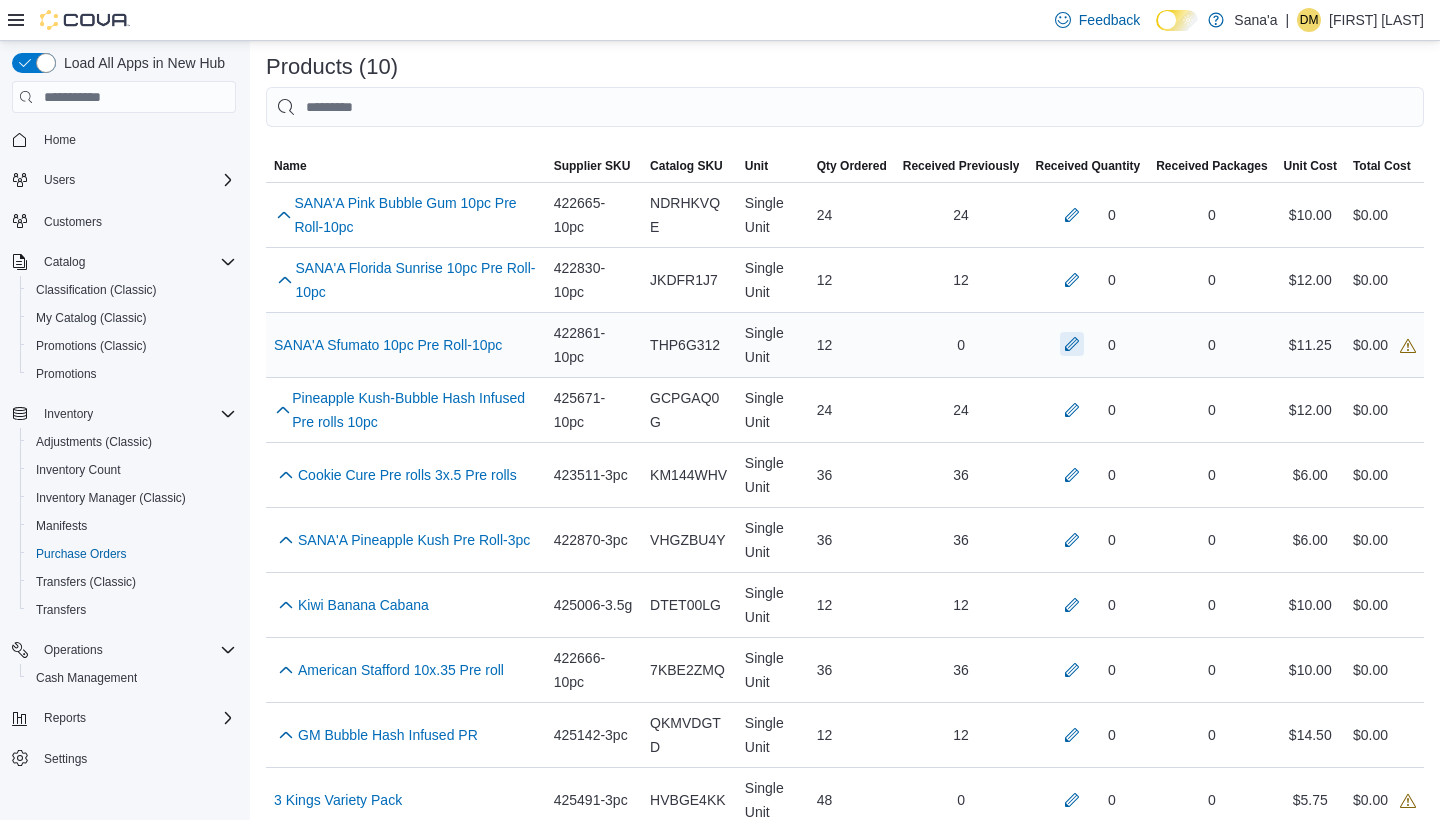 click at bounding box center [1072, 344] 